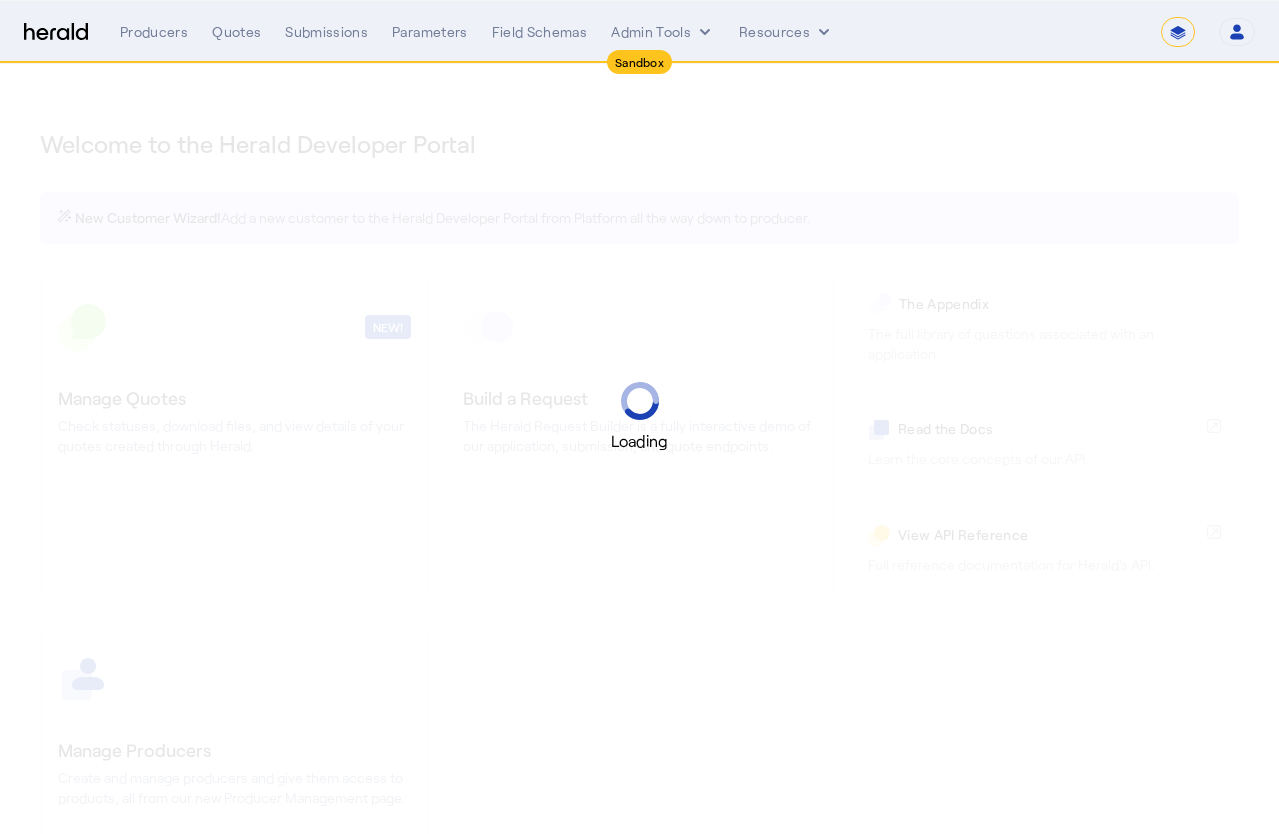 select on "*******" 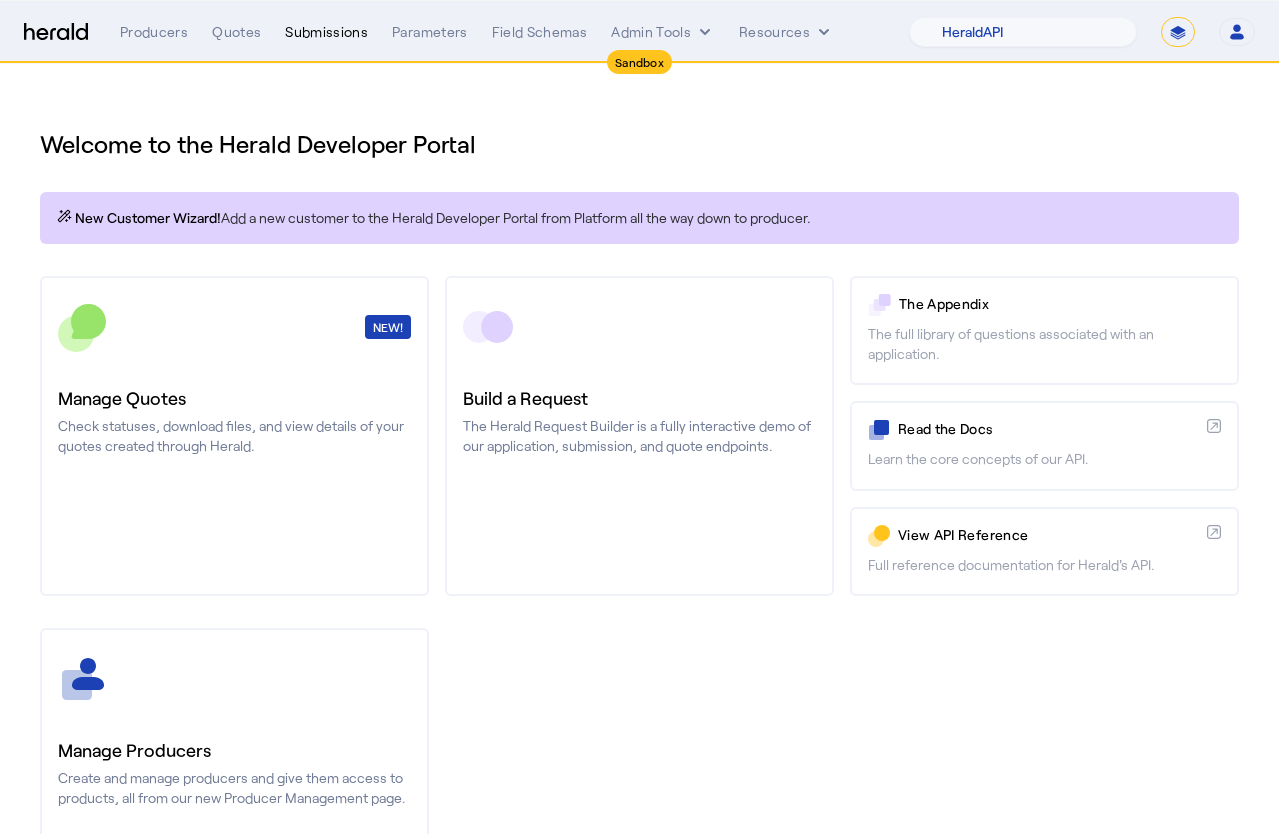 click on "Submissions" at bounding box center [326, 32] 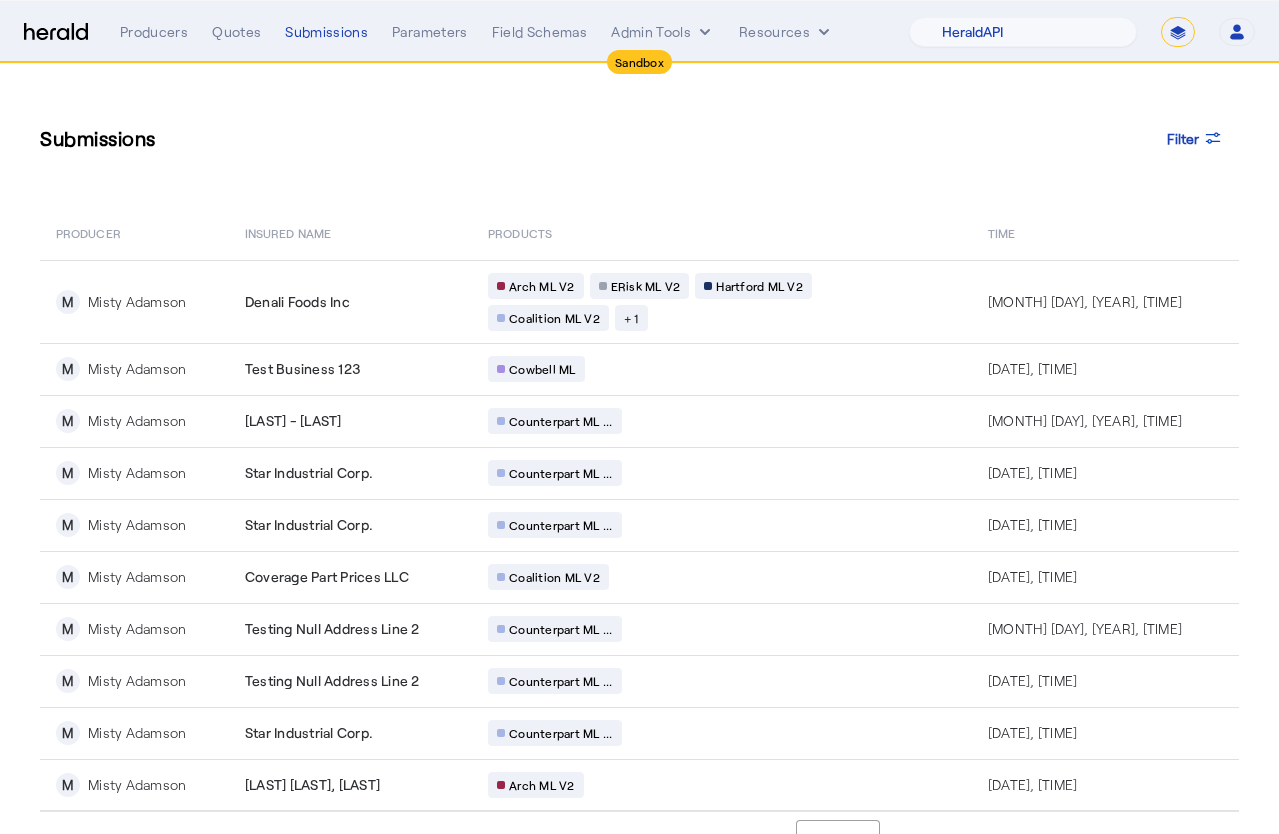 click on "**********" at bounding box center [1178, 32] 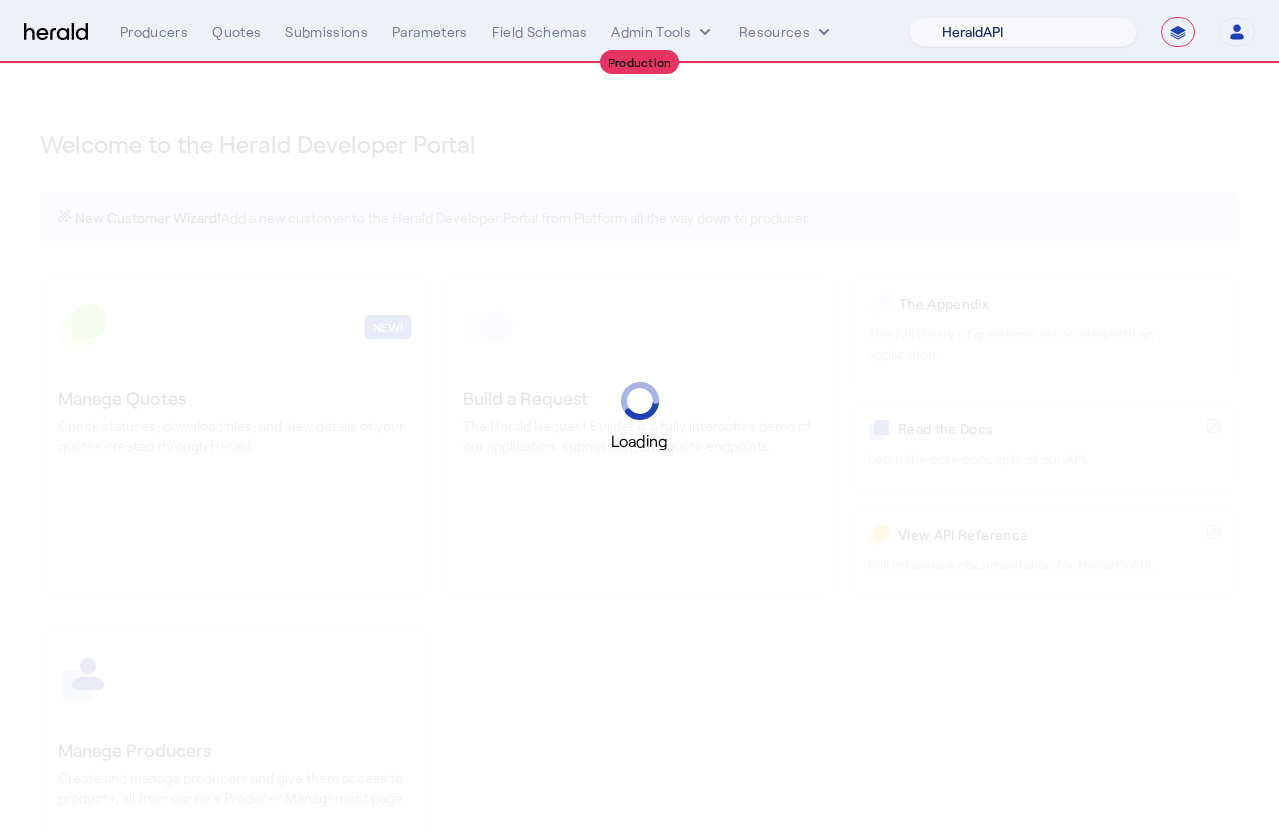 click on "1Fort   Acrisure   Acturis   Affinity Advisors   Affinity Risk   Agentero   AmWins   Anzen   Aon   Appulate   Arch   Assurely   BTIS   Babbix   Berxi   Billy   BindHQ   Bold Penguin    Bolt   Bond   Boxx   Brightway   Brit Demo Sandbox   Broker Buddha   Buddy   Bunker   Burns Wilcox   CNA Test   CRC   CS onboarding test account   Chubb Test   Citadel   Coalition   Coast   Coterie Test   Counterpart    CoverForce   CoverWallet   Coverdash   Coverhound   Cowbell   Cyber Example Platform   CyberPassport   Defy Insurance   Draftrs   ESpecialty   Embroker   Equal Parts   Exavalu   Ezyagent   Federacy Platform   FifthWall   Flow Speciality (Capitola)   Foundation   Founder Shield   Gaya   Gerent   GloveBox   Glow   Growthmill   HW Kaufman   Hartford Steam Boiler   Hawksoft   Heffernan Insurance Brokers   Herald Envoy Testing   HeraldAPI   Hypergato   Inchanted   Indemn.ai   Infinity   Insured.io   Insuremo   Insuritas   Irys   Jencap   Kamillio   Kayna   LTI Mindtree   Layr   Limit   Markel Test   Marsh   Novidea" at bounding box center [1023, 32] 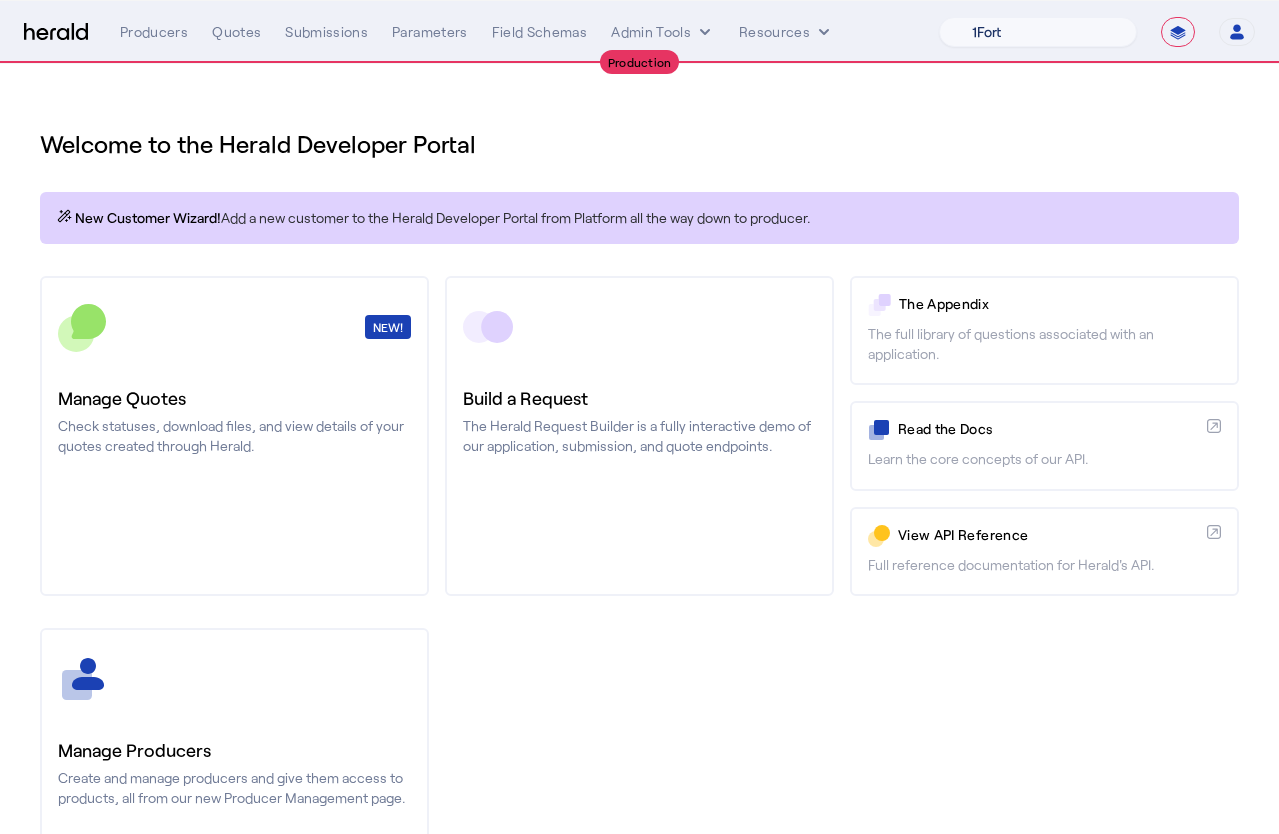 select on "pfm_z9k1_growthmill" 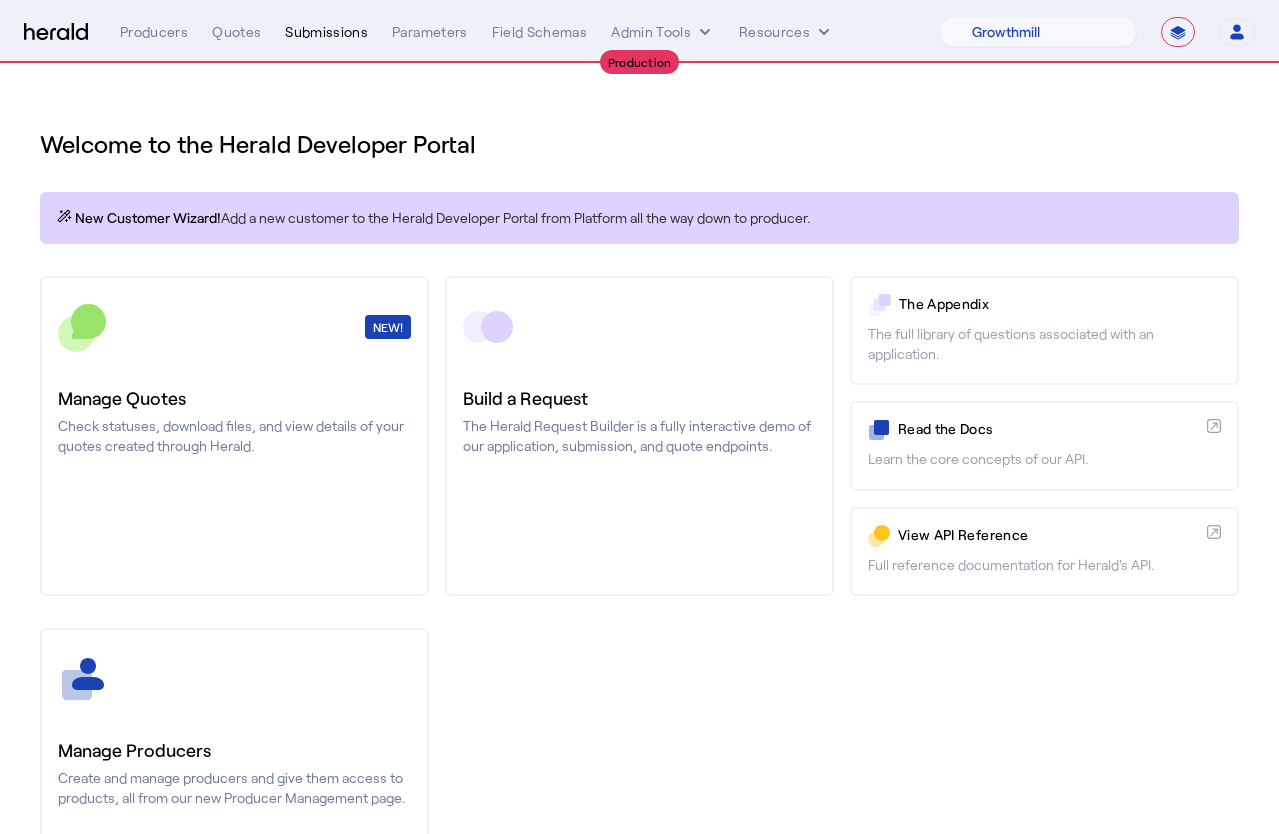 click on "Submissions" at bounding box center [326, 32] 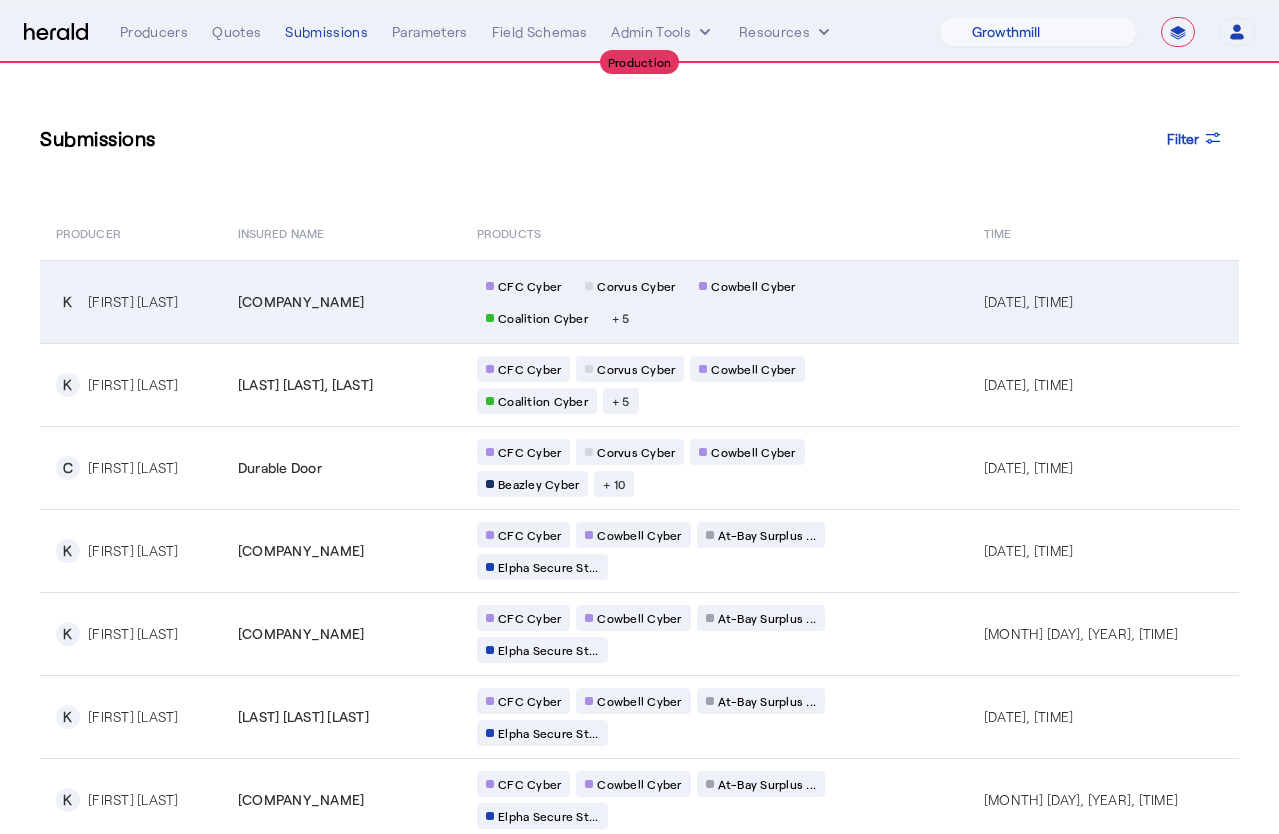 click on "+ 5" at bounding box center (621, 318) 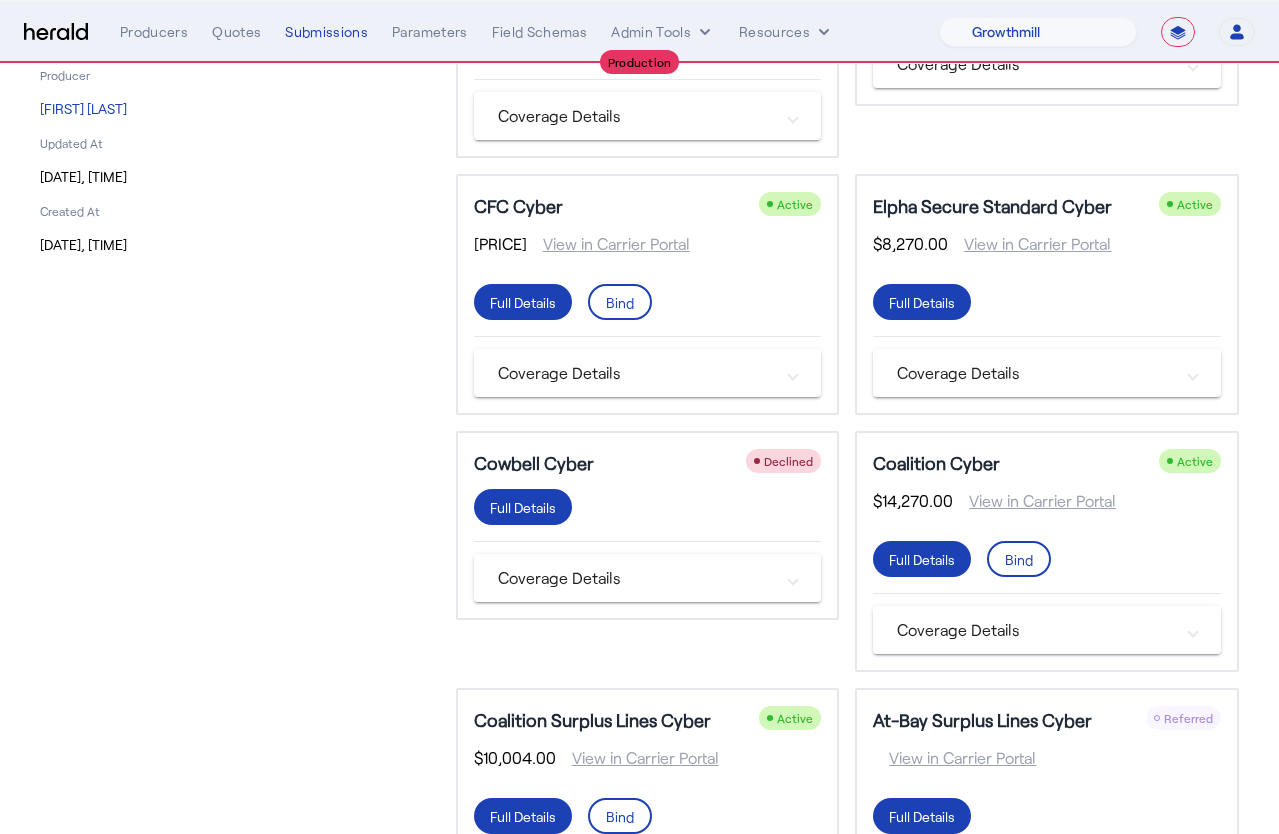 scroll, scrollTop: 0, scrollLeft: 0, axis: both 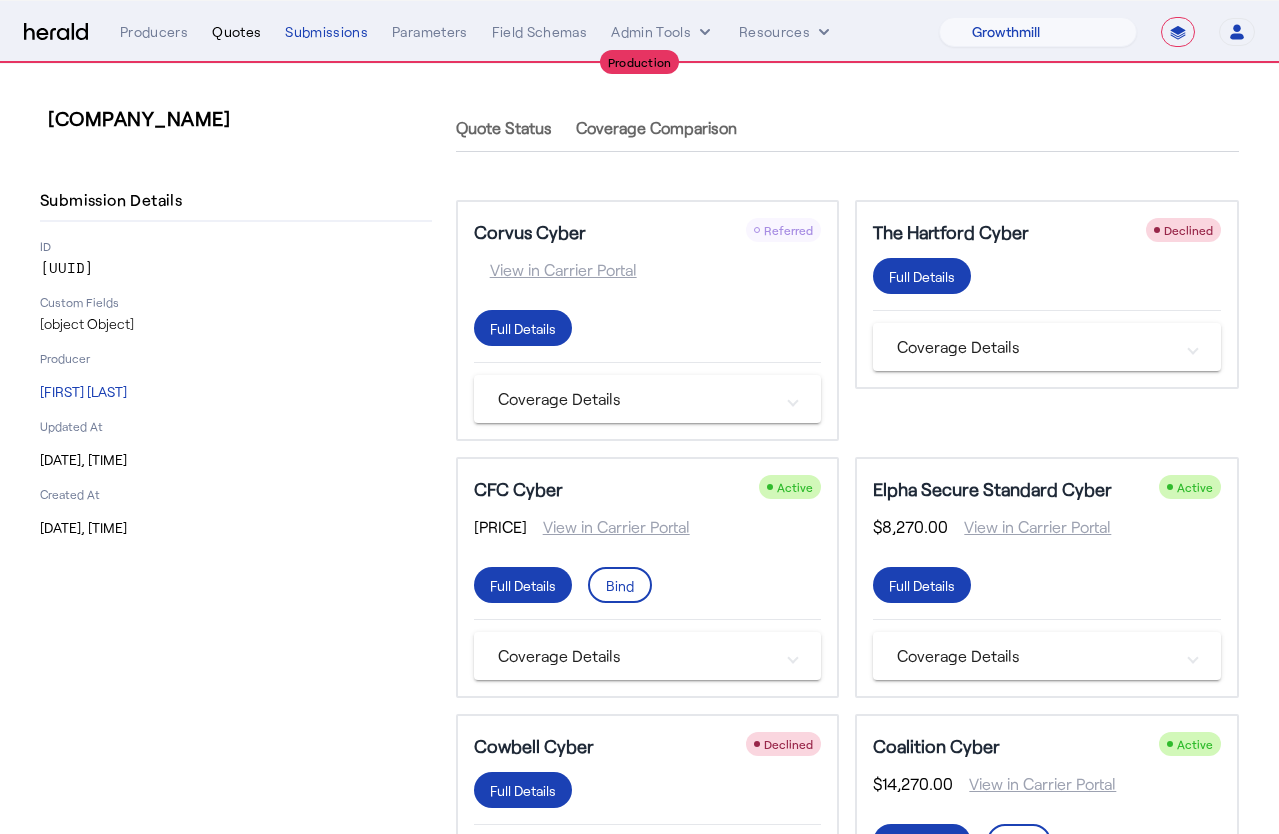 click on "Quotes" at bounding box center [236, 32] 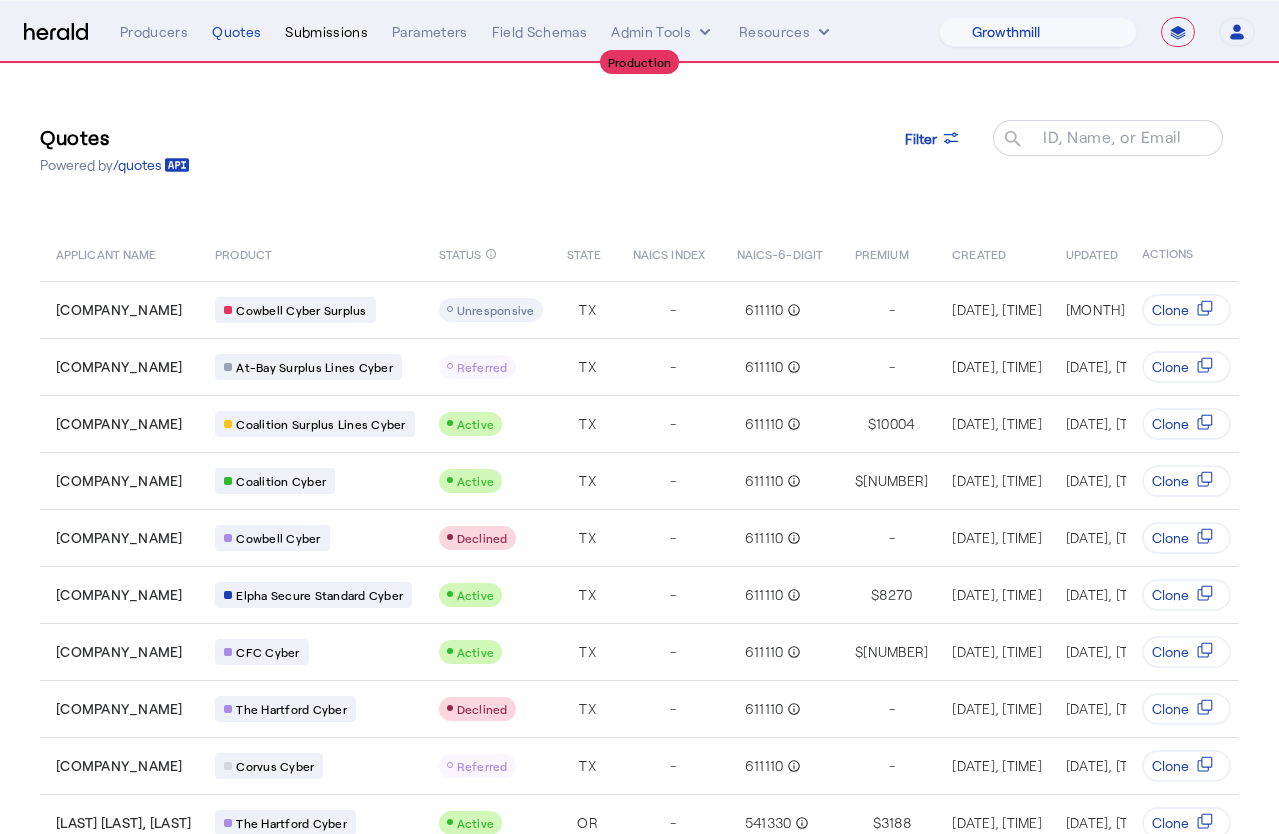click on "Submissions" at bounding box center [326, 32] 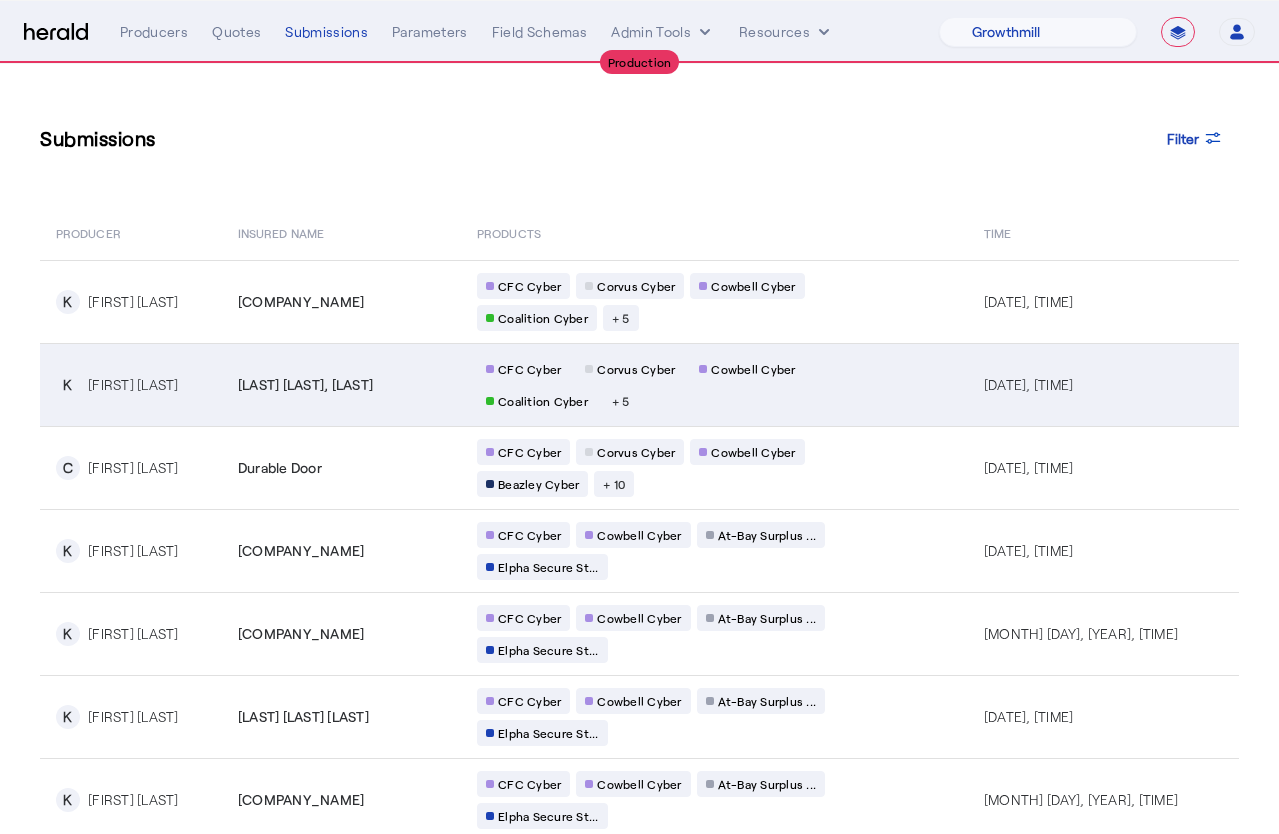 click on "[LAST] [LAST], [LAST]" at bounding box center (341, 384) 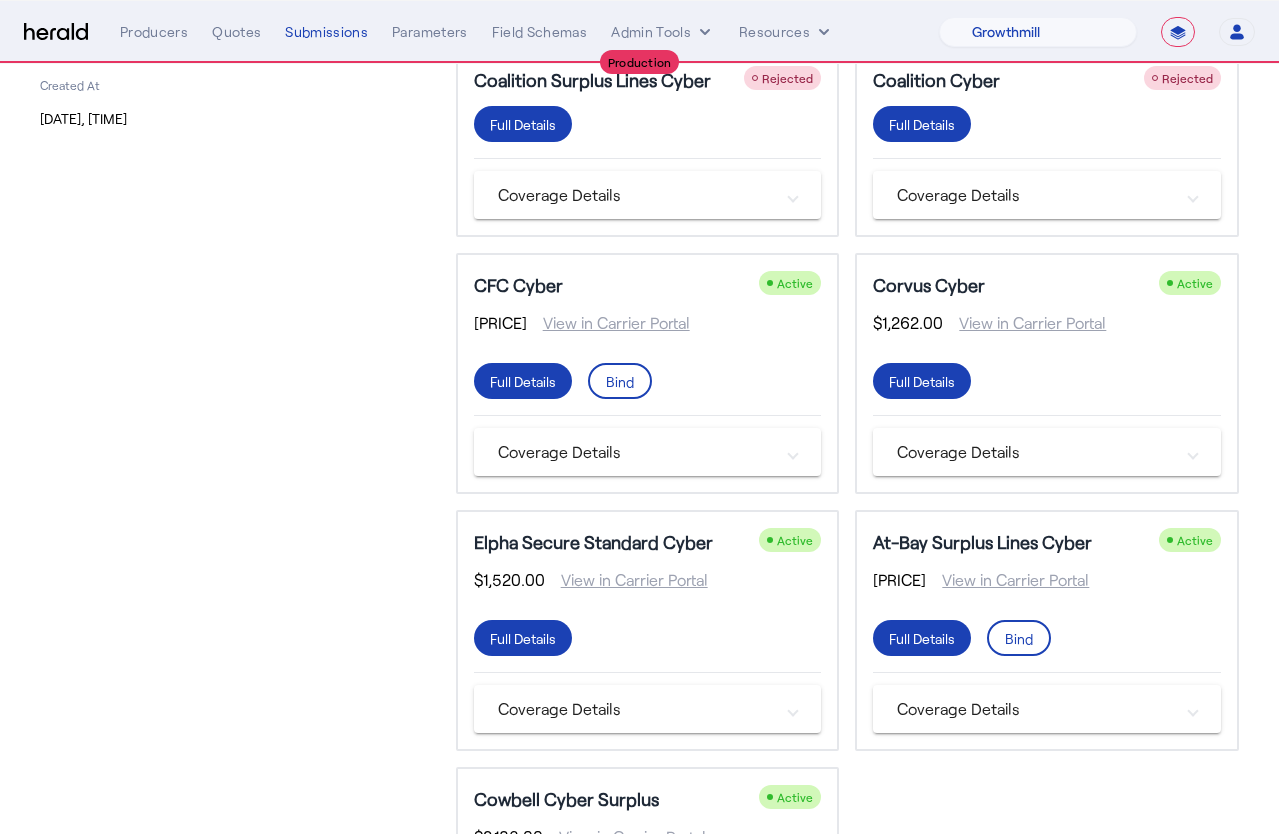 scroll, scrollTop: 0, scrollLeft: 0, axis: both 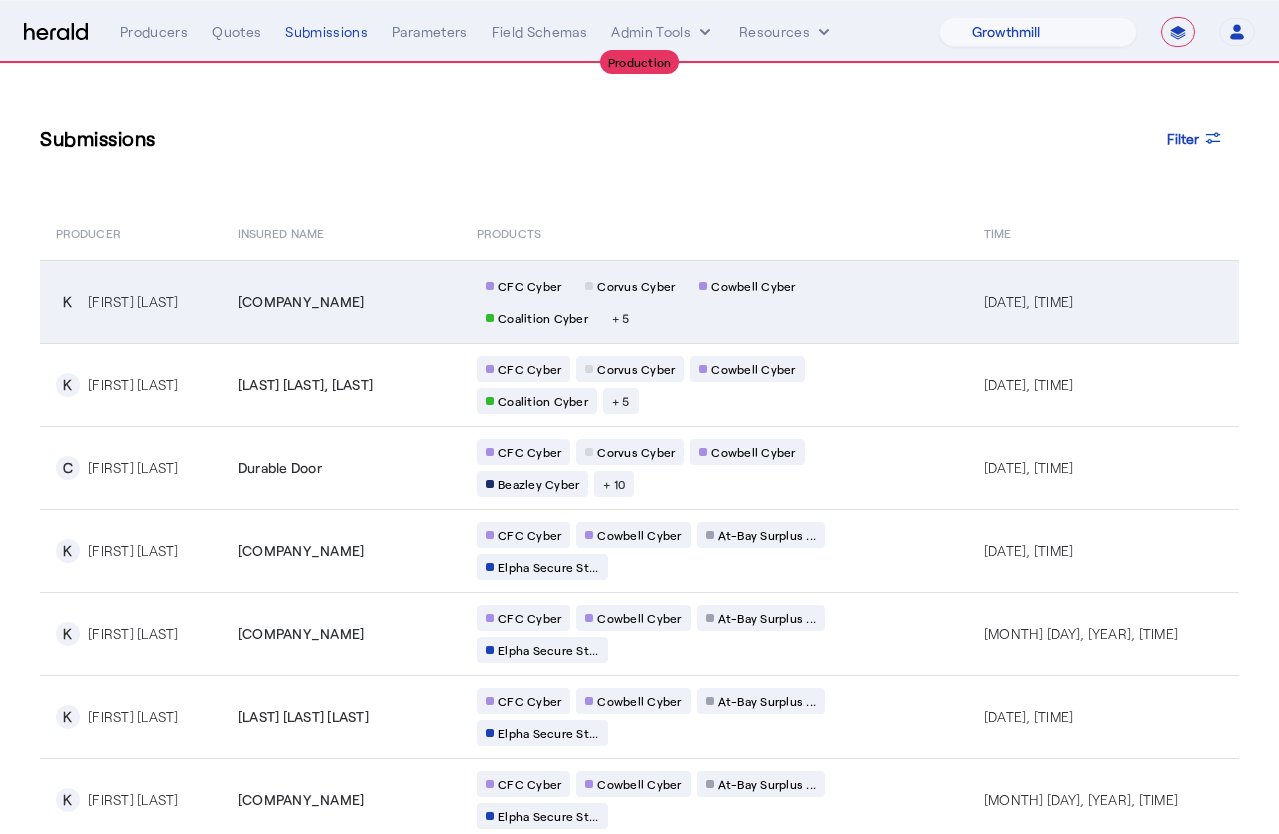 click on "[COMPANY_NAME]" at bounding box center [345, 302] 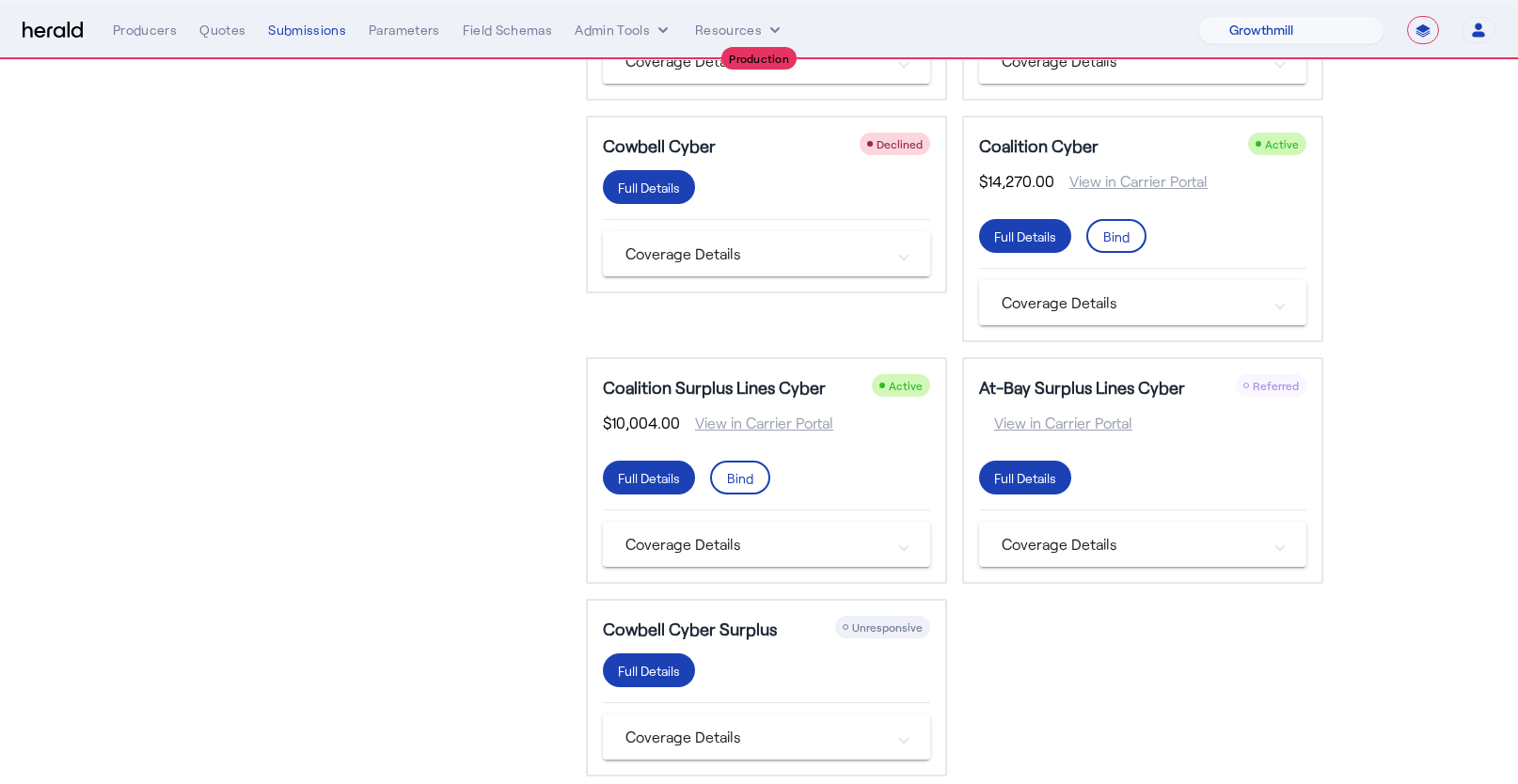 scroll, scrollTop: 557, scrollLeft: 0, axis: vertical 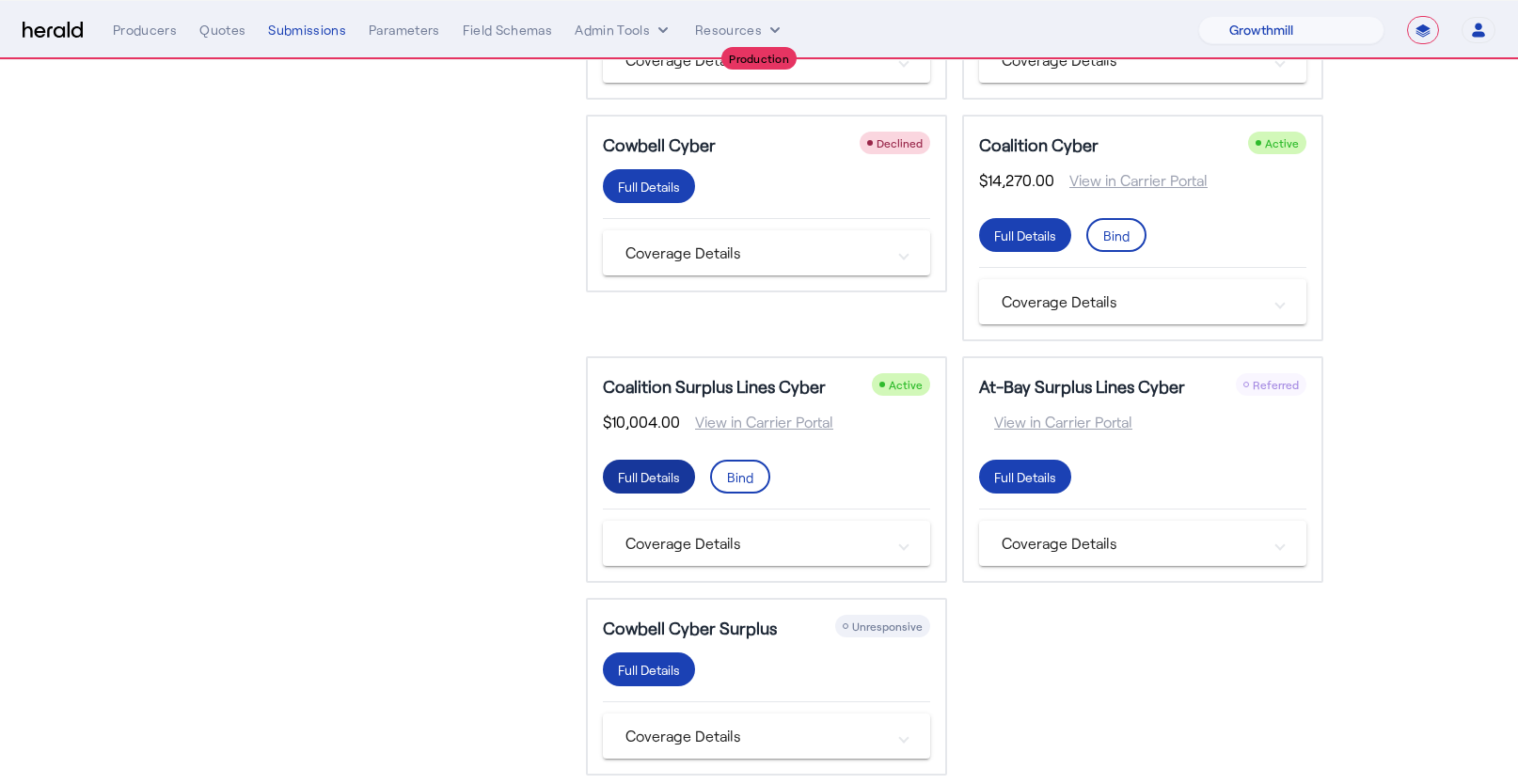 click on "Full Details" at bounding box center (649, 477) 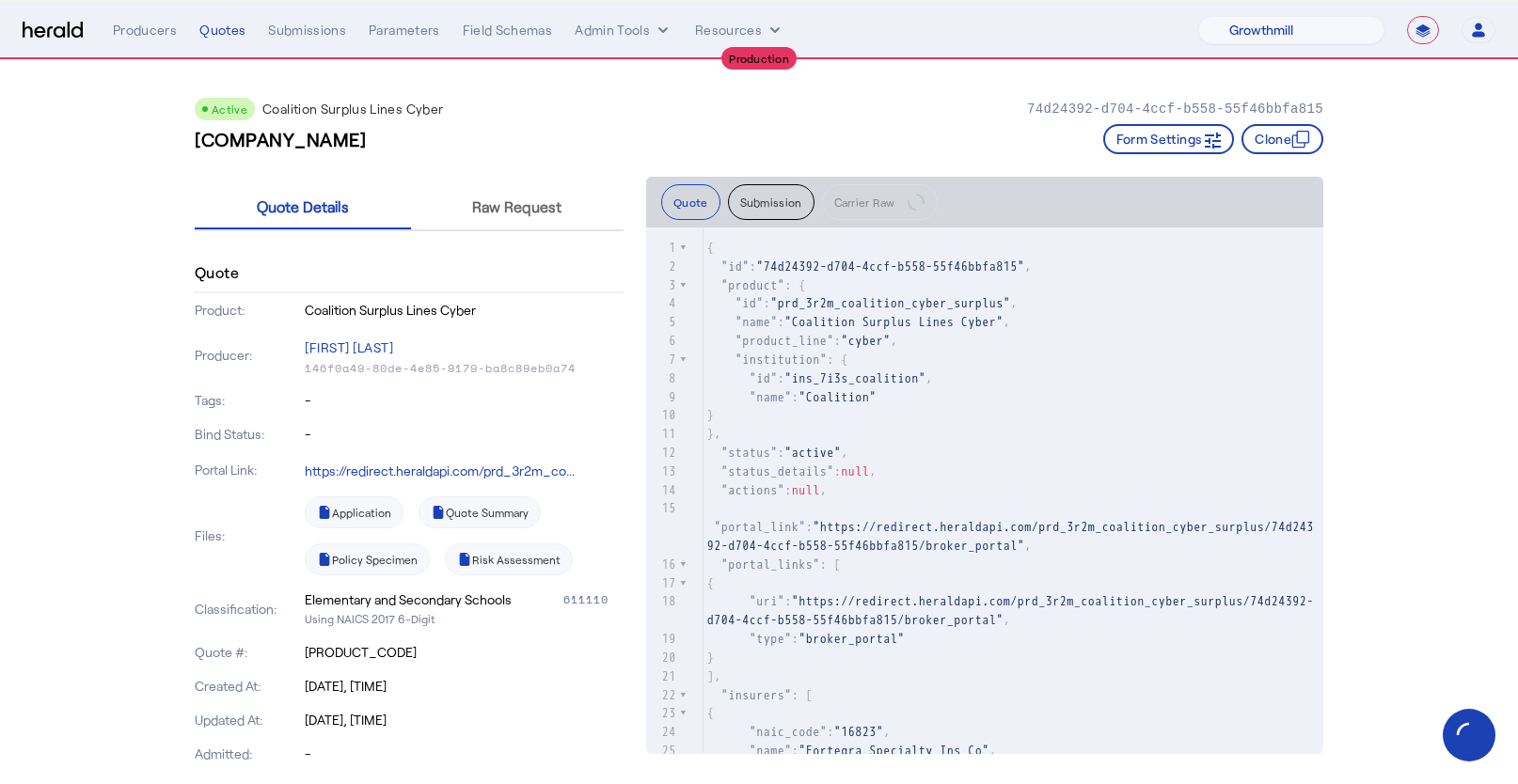 scroll, scrollTop: 520, scrollLeft: 0, axis: vertical 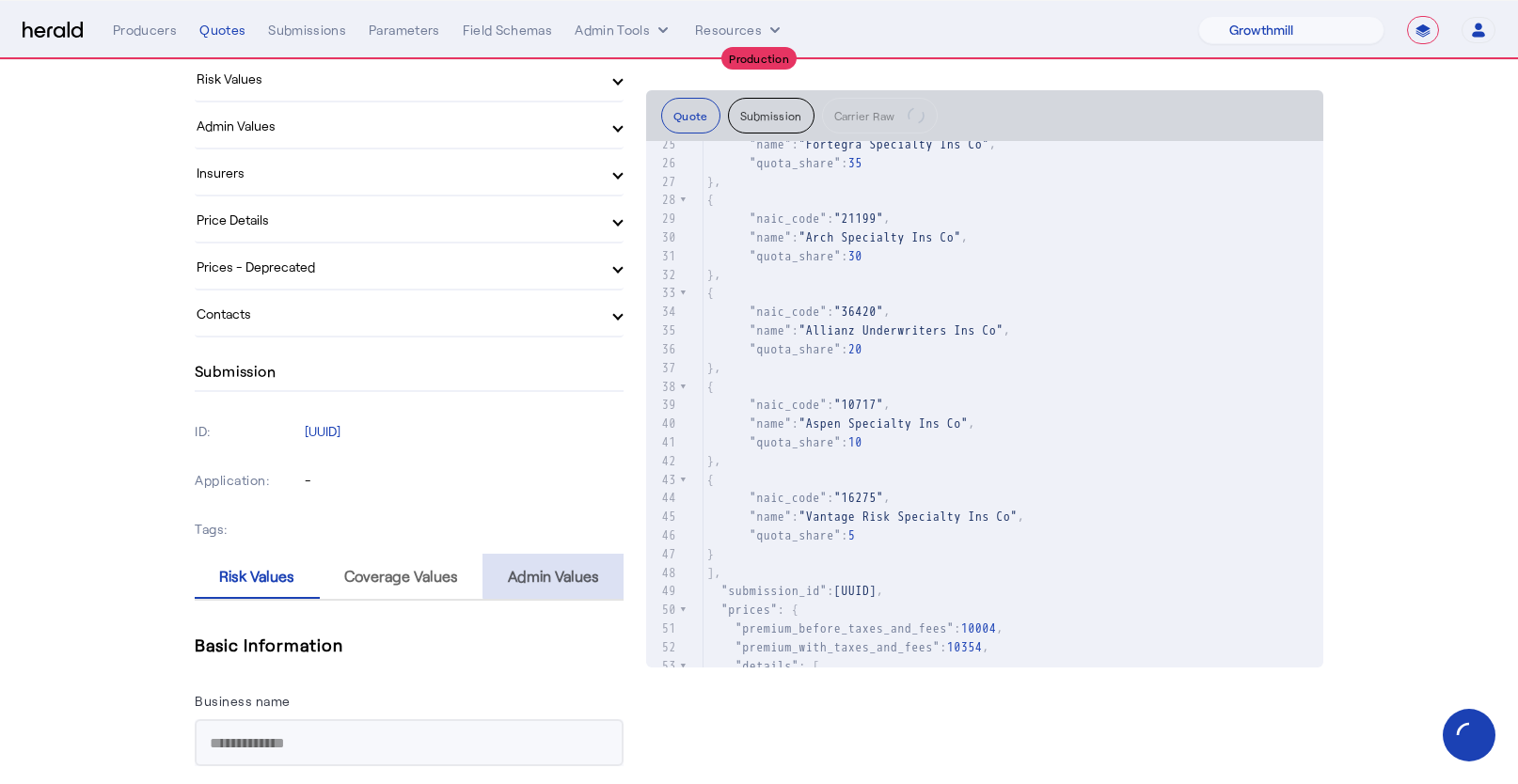 click on "Admin Values" at bounding box center (553, 576) 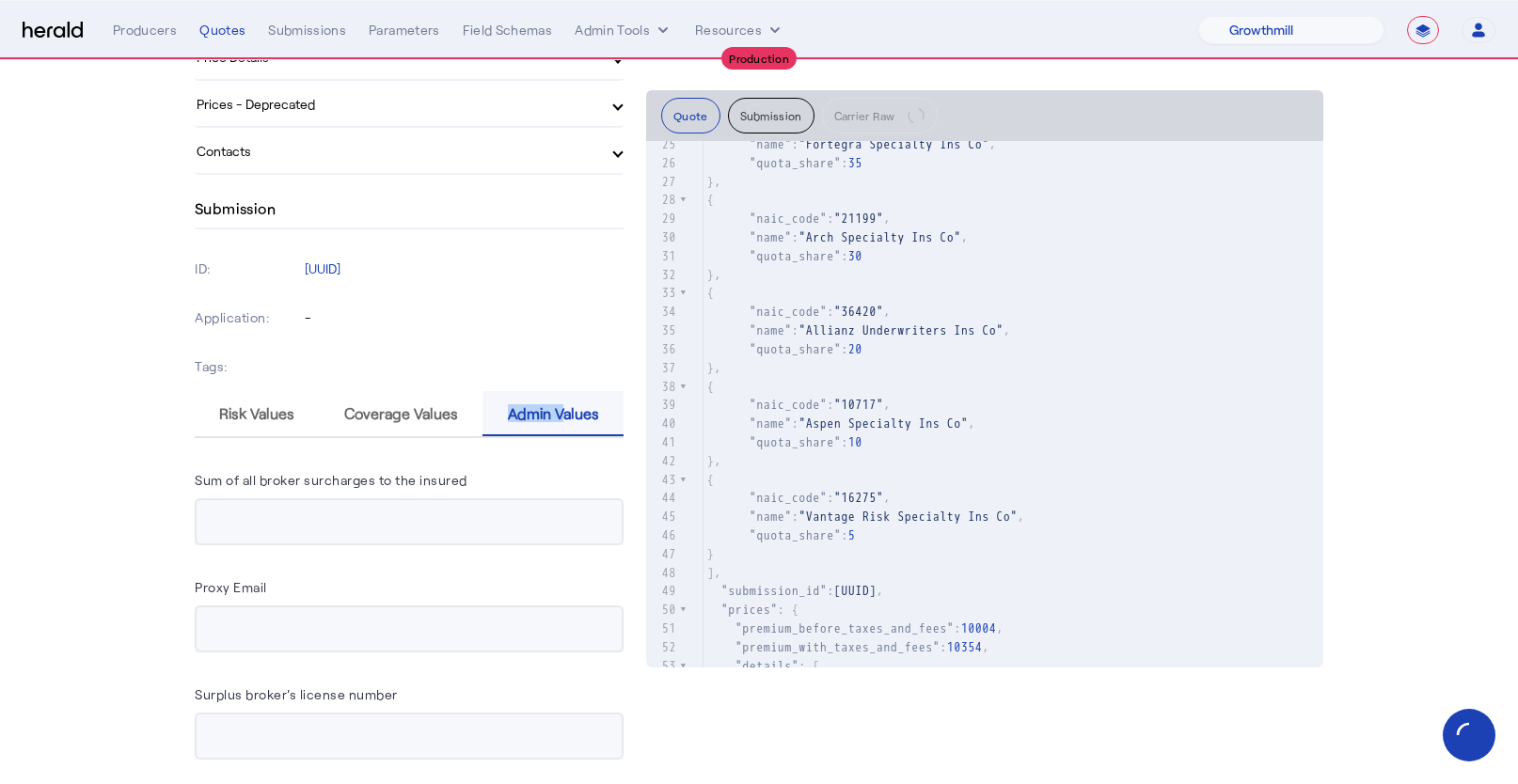 scroll, scrollTop: 929, scrollLeft: 0, axis: vertical 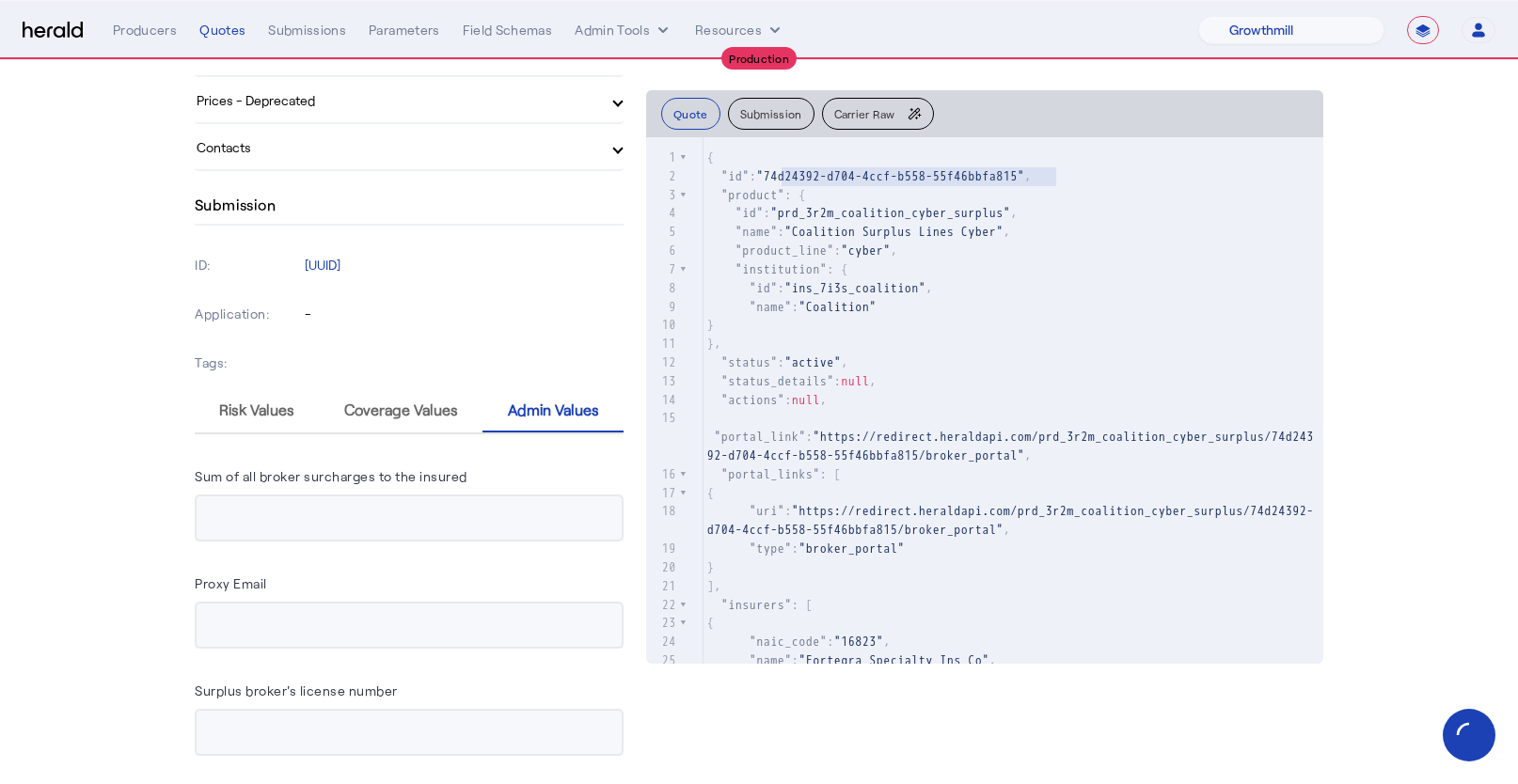 type on "**********" 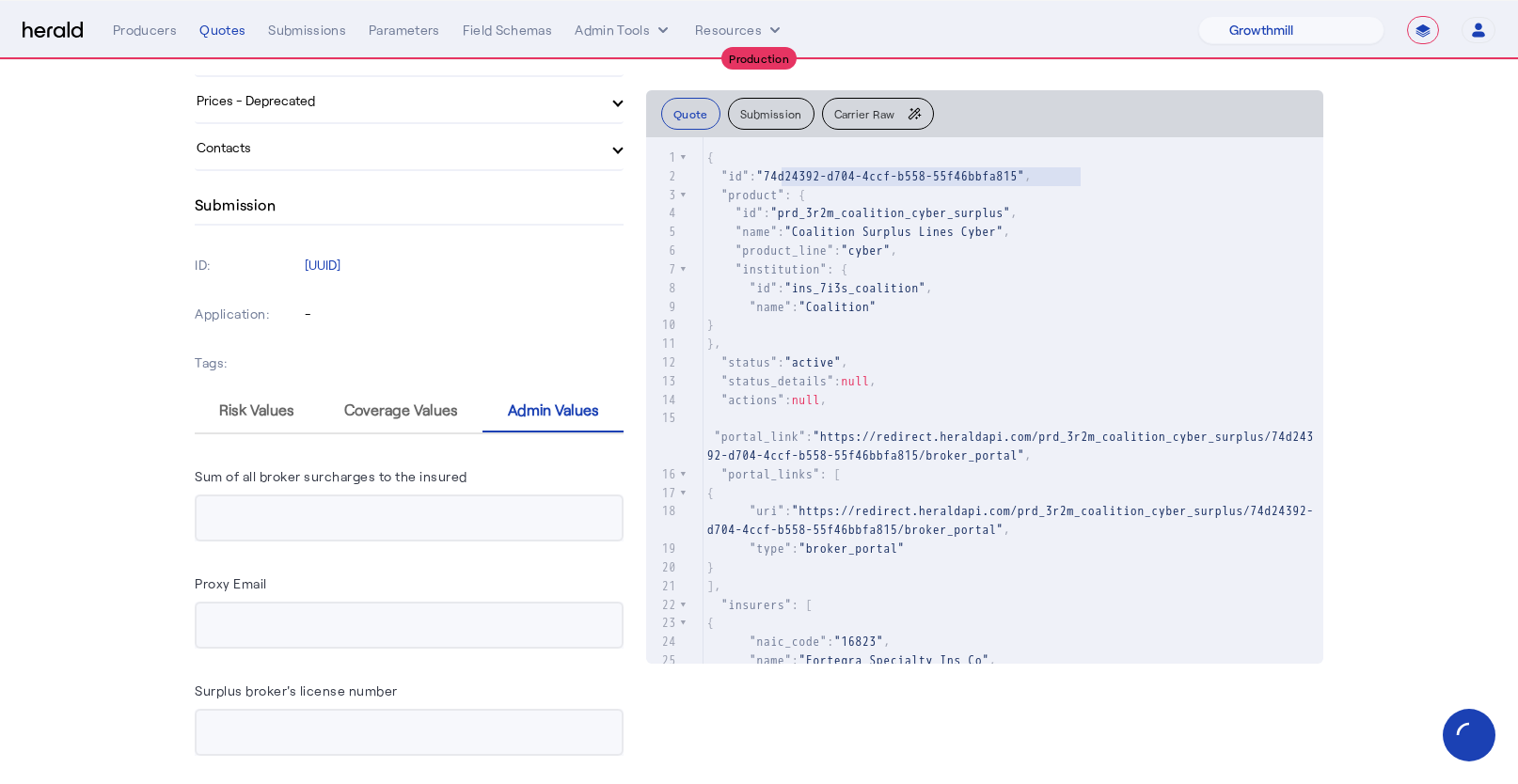 drag, startPoint x: 782, startPoint y: 173, endPoint x: 1074, endPoint y: 178, distance: 292.0428 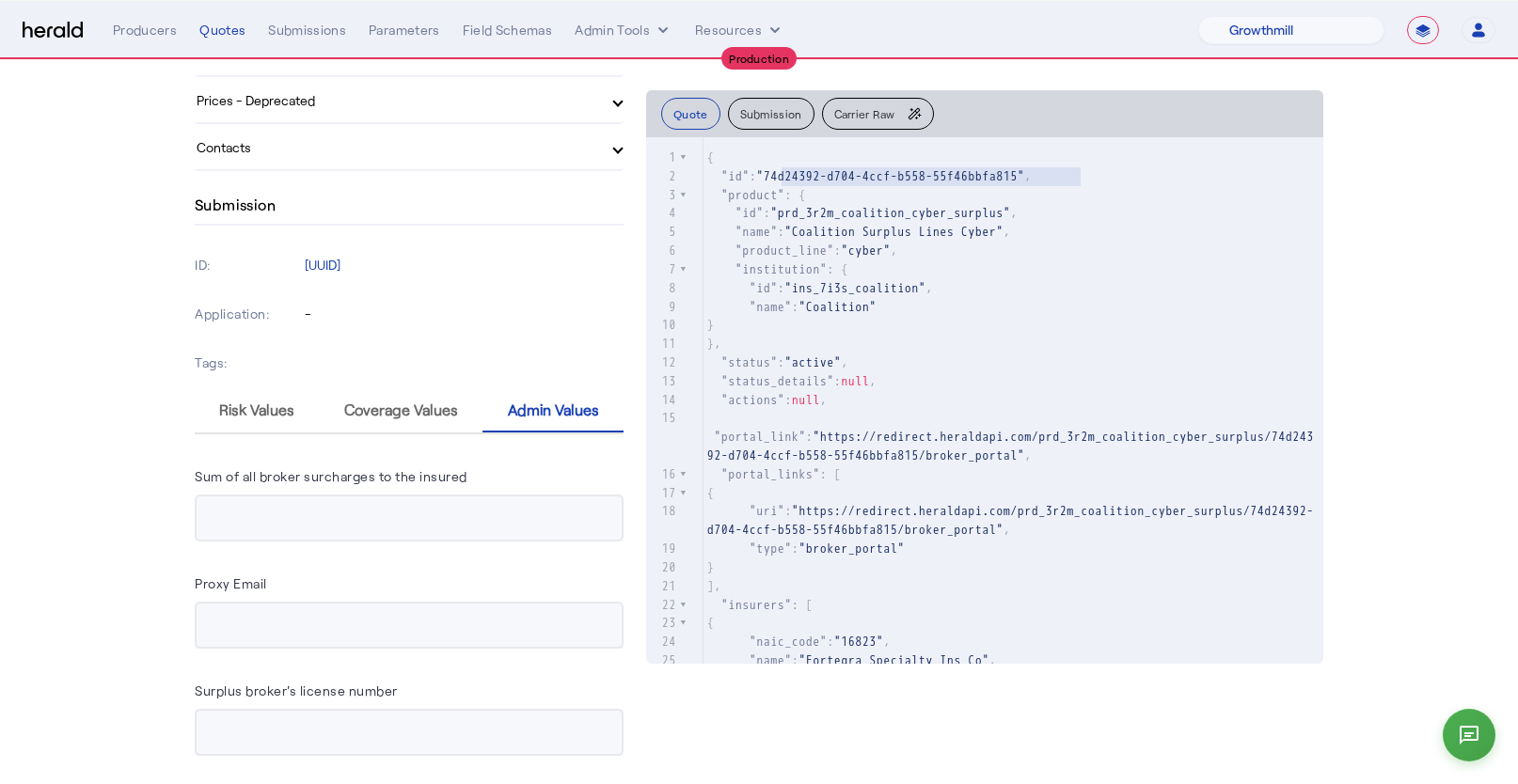 scroll, scrollTop: 0, scrollLeft: 0, axis: both 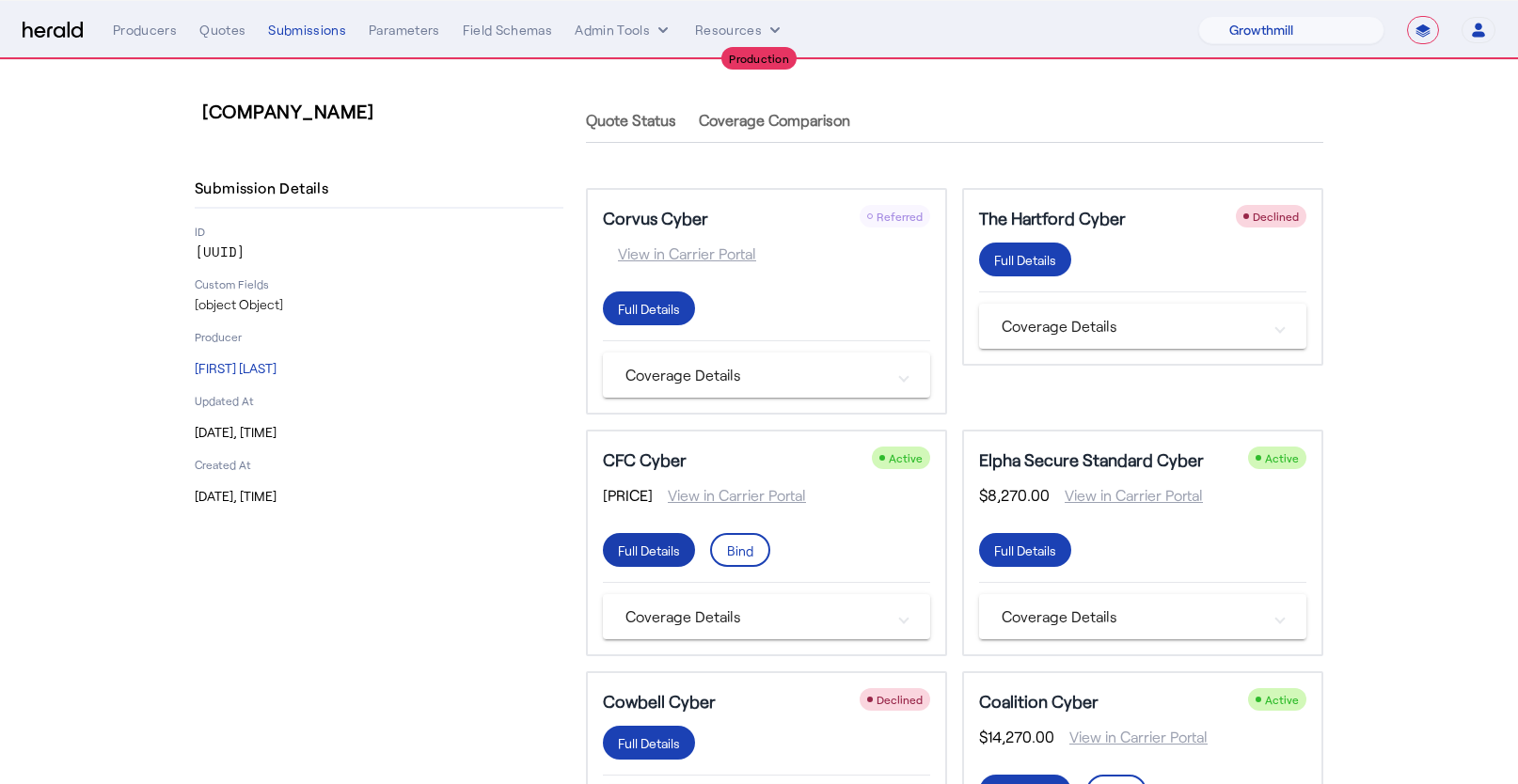 click on "Full Details" at bounding box center [649, 308] 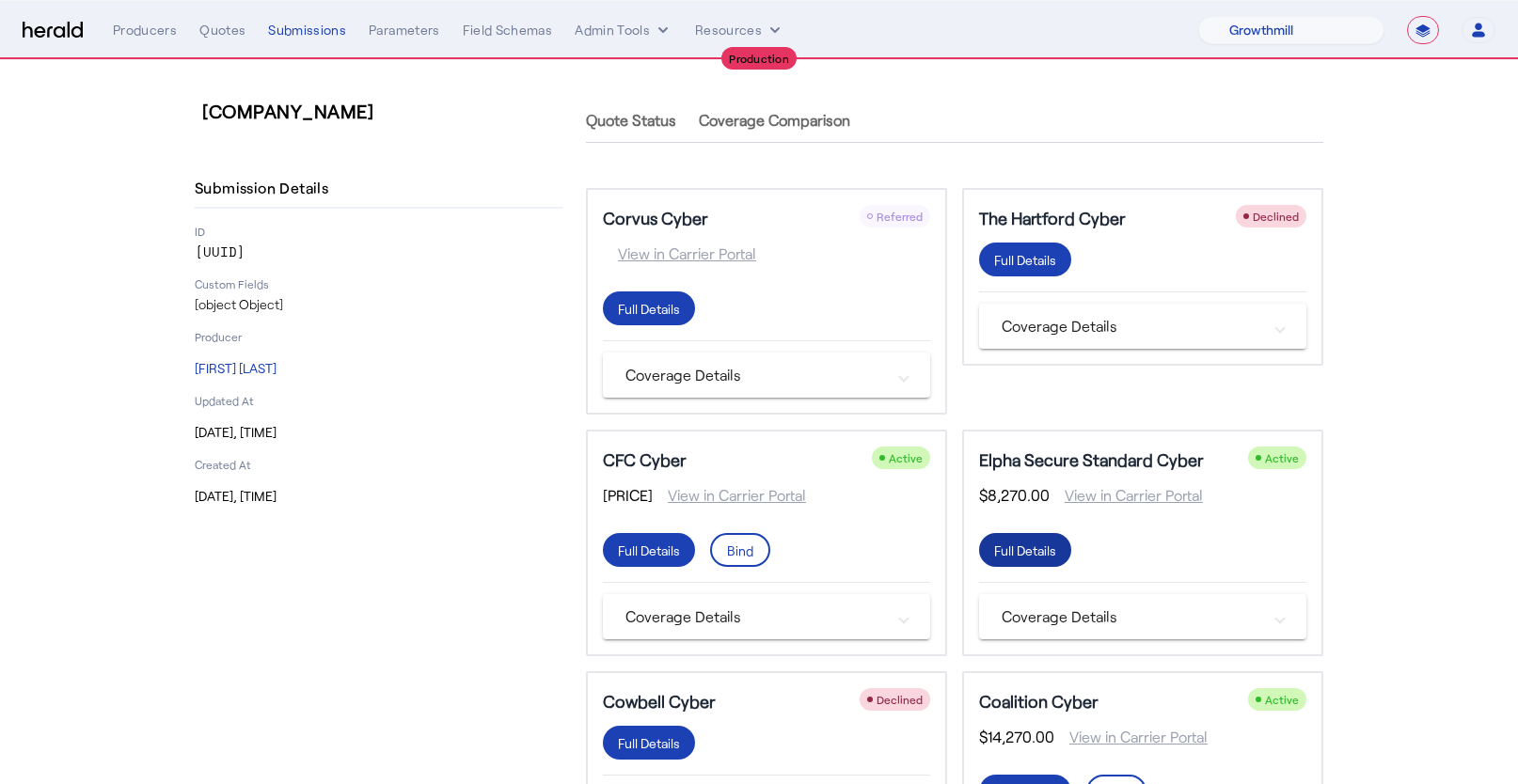 click on "Full Details" at bounding box center [1025, 550] 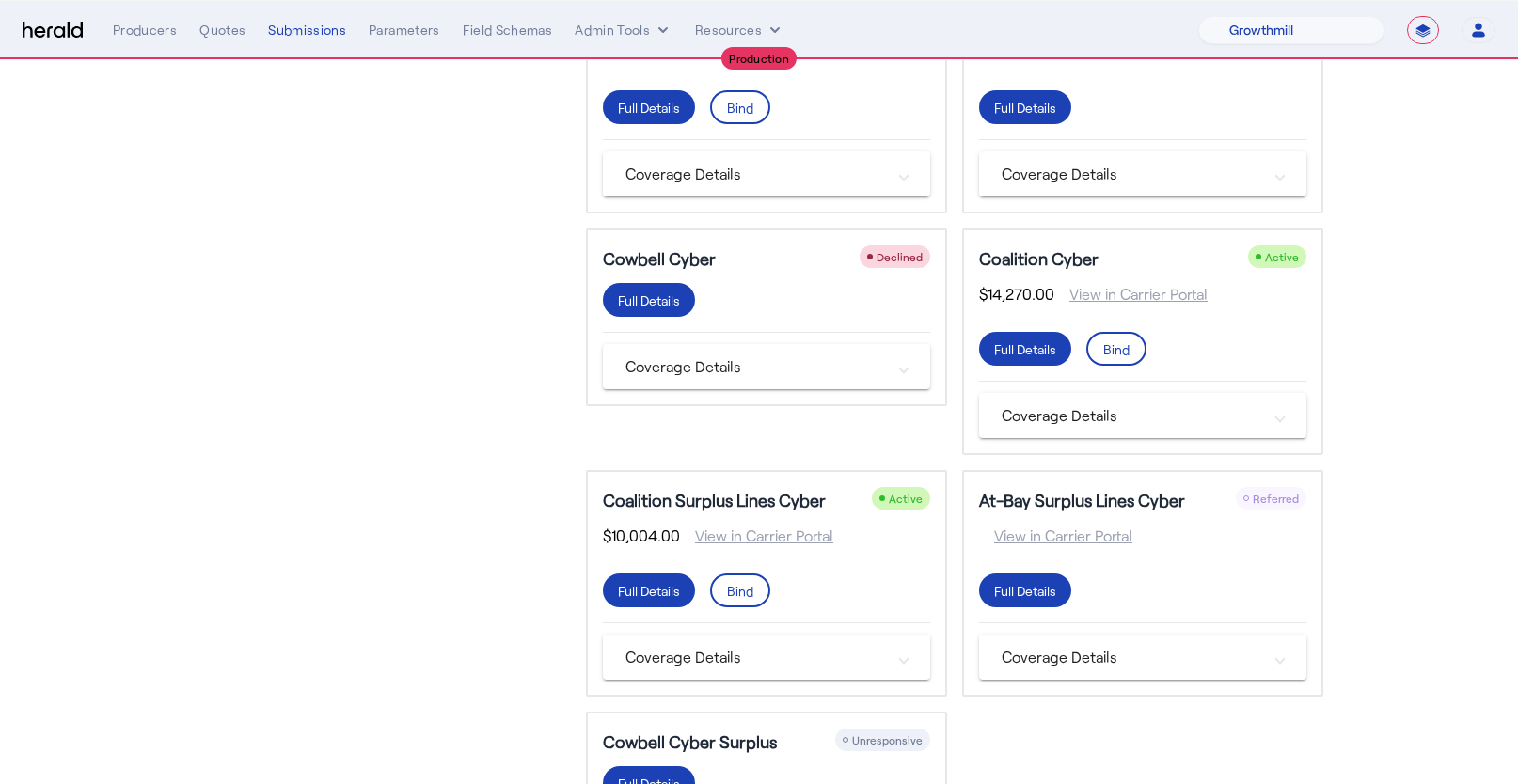 scroll, scrollTop: 449, scrollLeft: 0, axis: vertical 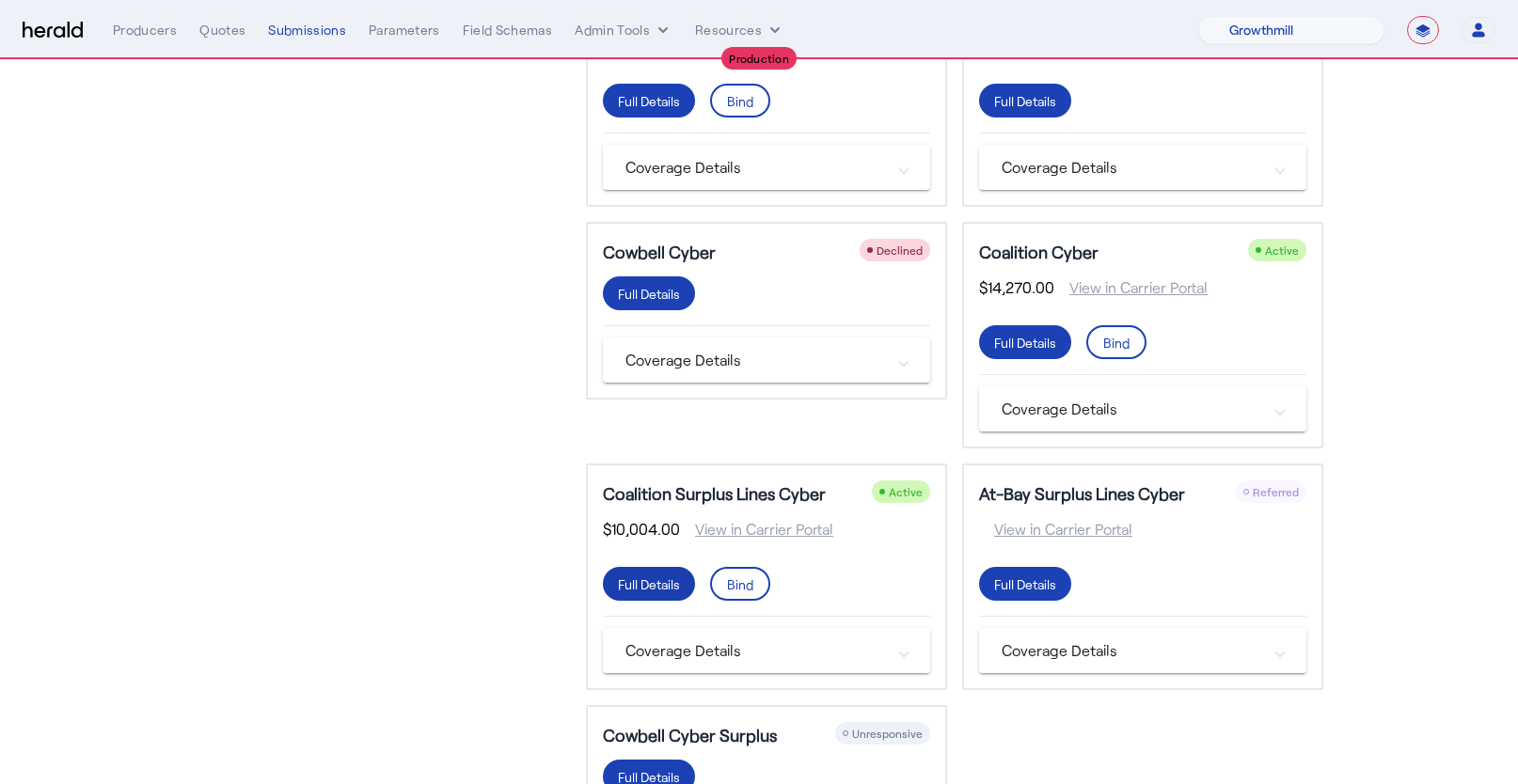 click at bounding box center (649, -141) 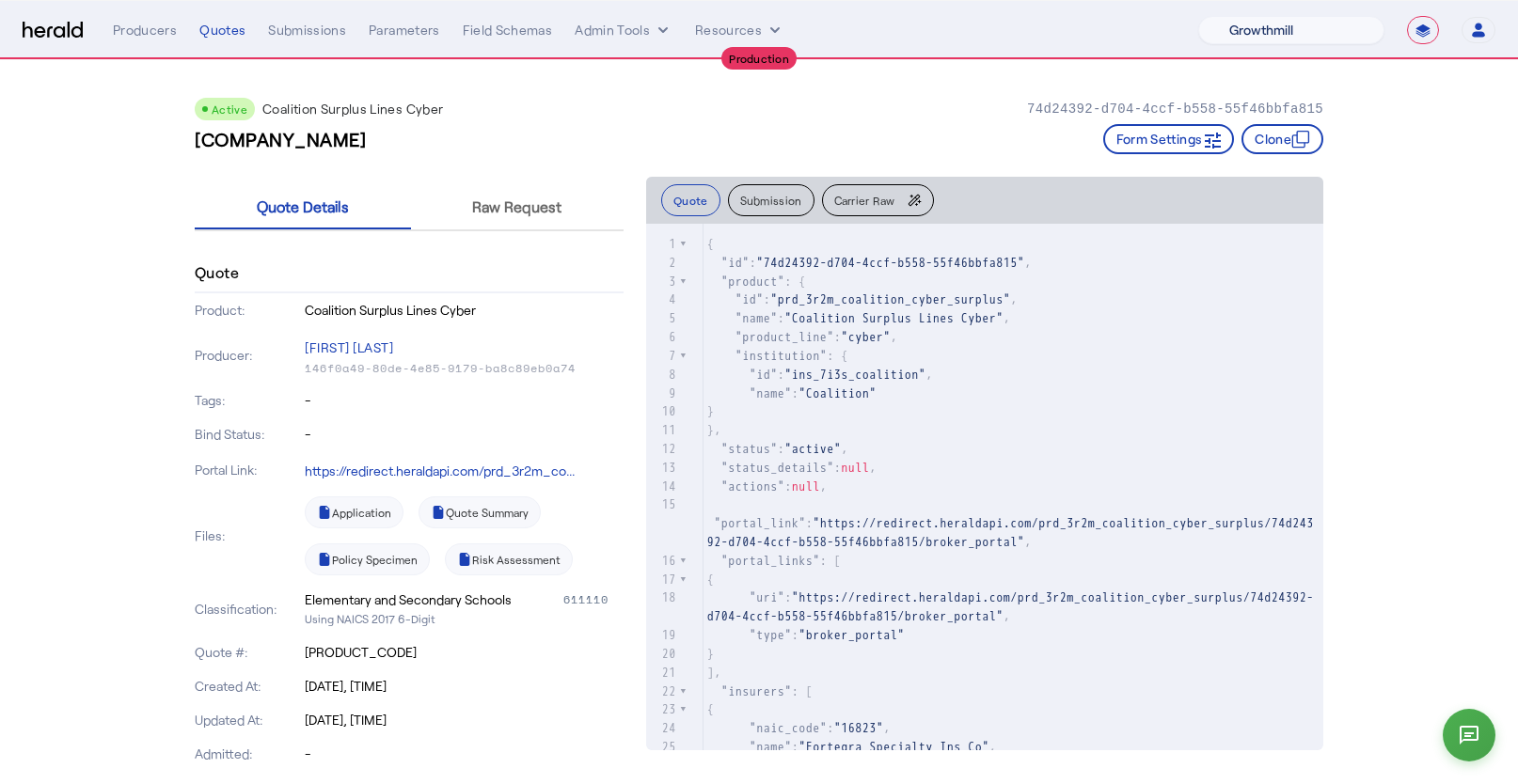 click on "1Fort   Billy   BindHQ   Bunker   CRC   Campus Coverage   Citadel   Fifthwall   Flow Specialty (Capitola)   Founder Shield   Growthmill   HIB Marketplace   HeraldAPI   Layr   Limit   Marsh   QuoteWell   Sayata Labs   Semsee   Stere   USI   Vouch   Zywave" at bounding box center [1291, 30] 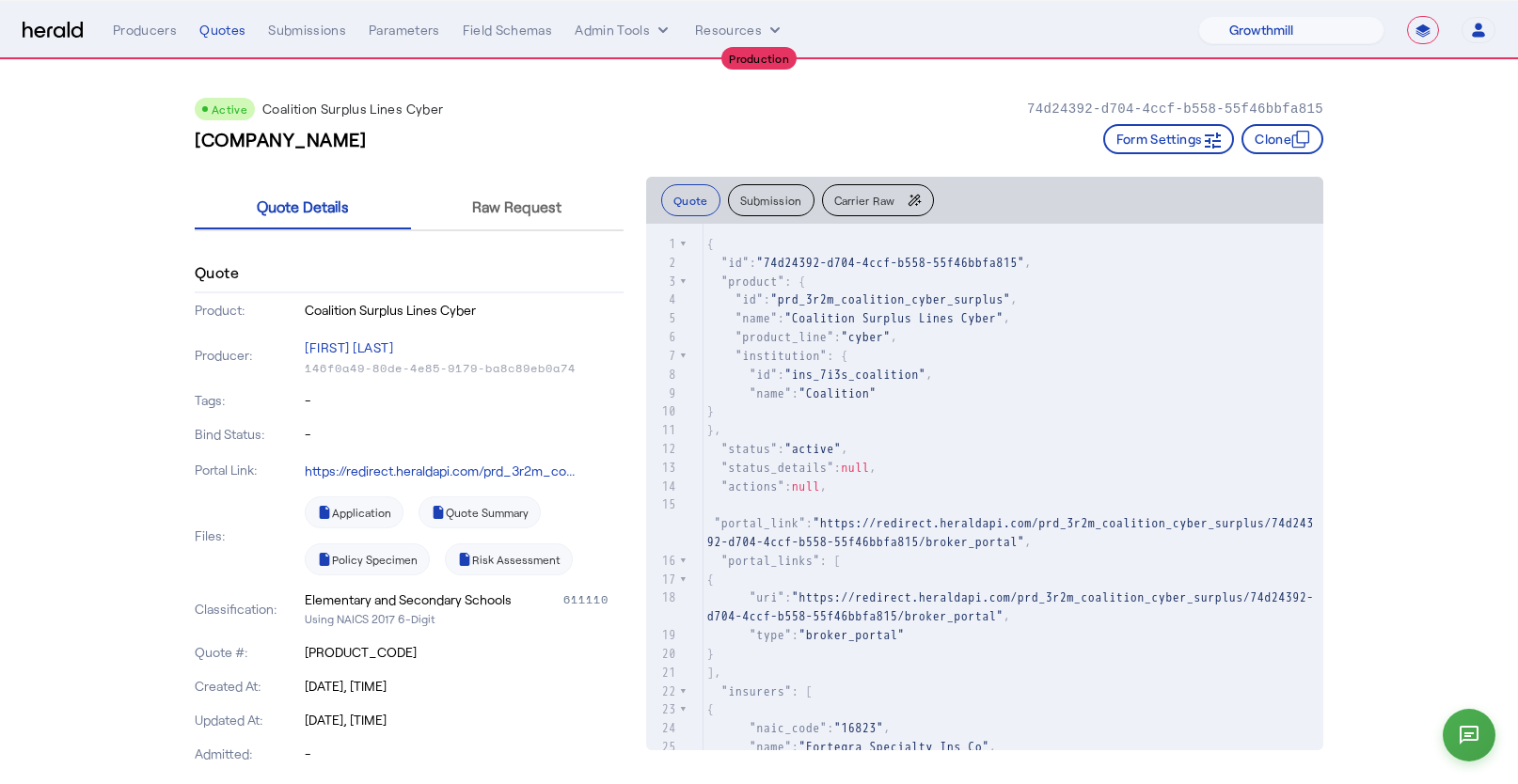 click on "**********" at bounding box center (1423, 30) 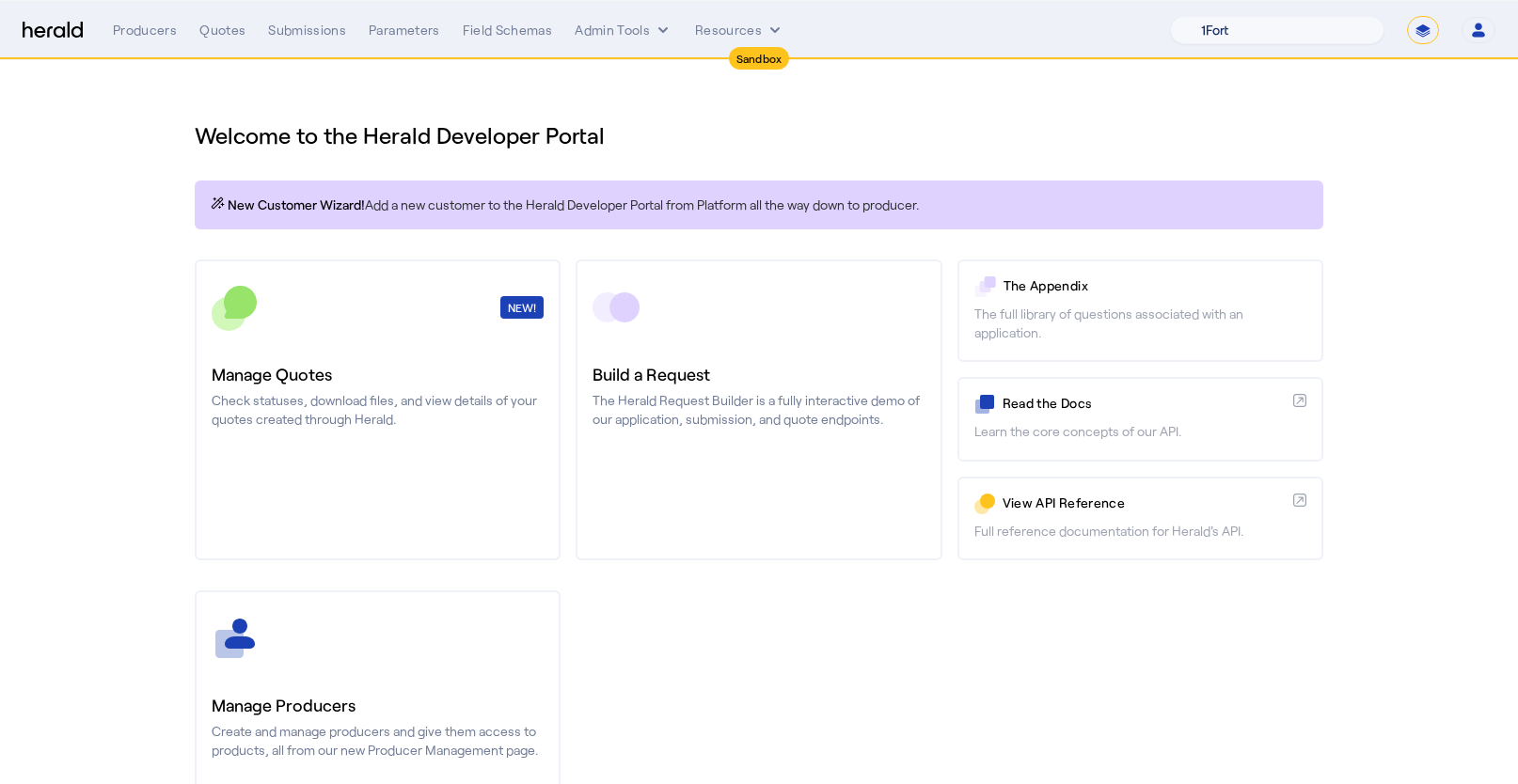 click on "1Fort   Acrisure   Acturis   Affinity Advisors   Affinity Risk   Agentero   AmWins   Anzen   Aon   Appulate   Arch   Assurely   BTIS   Babbix   Berxi   Billy   BindHQ   Bold Penguin    Bolt   Bond   Boxx   Brightway   Brit Demo Sandbox   Broker Buddha   Buddy   Bunker   Burns Wilcox   CNA Test   CRC   CS onboarding test account   Chubb Test   Citadel   Coalition   Coast   Coterie Test   Counterpart    CoverForce   CoverWallet   Coverdash   Coverhound   Cowbell   Cyber Example Platform   CyberPassport   Defy Insurance   Draftrs   ESpecialty   Embroker   Equal Parts   Exavalu   Ezyagent   Federacy Platform   FifthWall   Flow Speciality (Capitola)   Foundation   Founder Shield   Gaya   Gerent   GloveBox   Glow   Growthmill   HW Kaufman   Hartford Steam Boiler   Hawksoft   Heffernan Insurance Brokers   Herald Envoy Testing   HeraldAPI   Hypergato   Inchanted   Indemn.ai   Infinity   Insured.io   Insuremo   Insuritas   Irys   Jencap   Kamillio   Kayna   LTI Mindtree   Layr   Limit   Markel Test   Marsh   Novidea" at bounding box center (1277, 30) 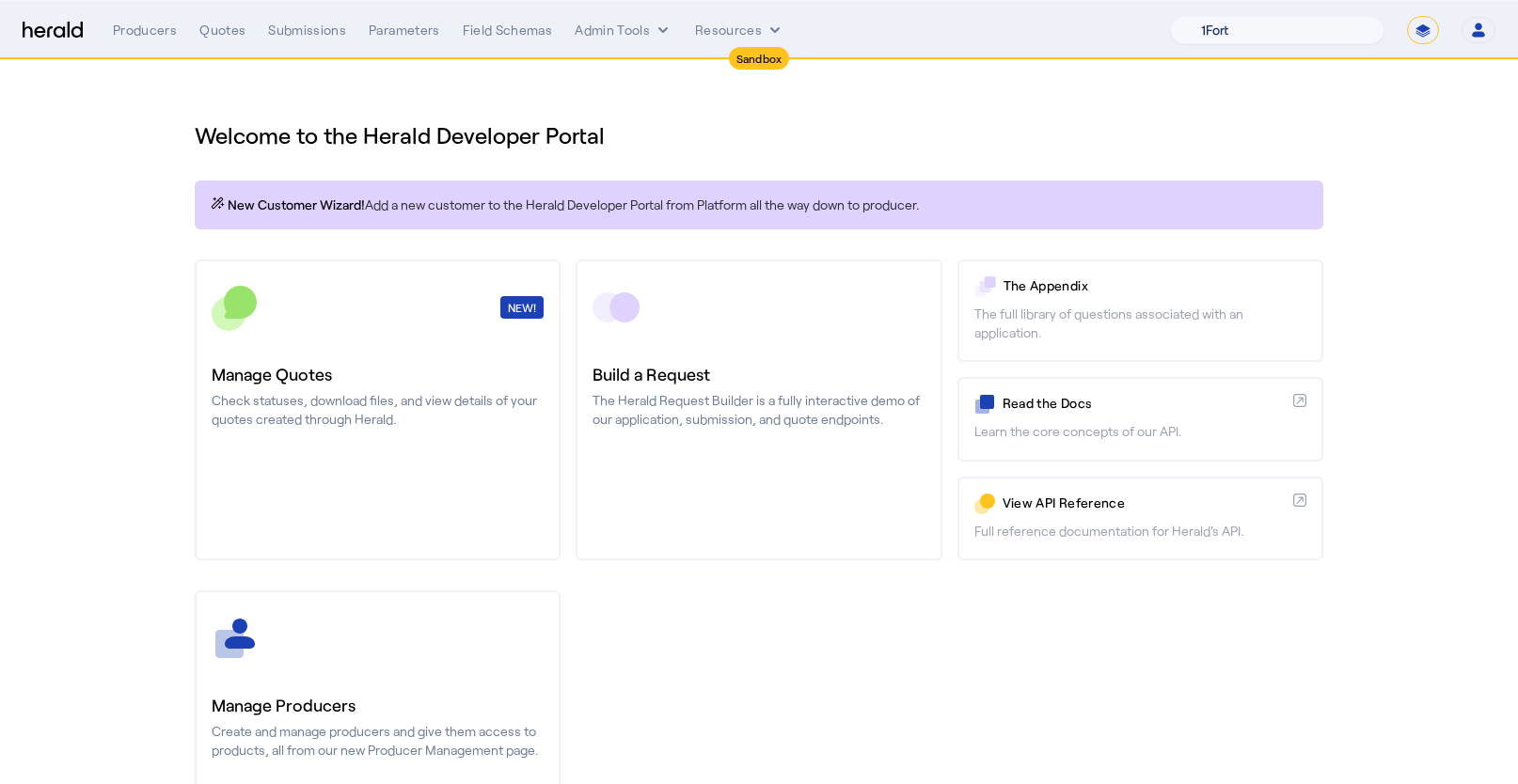 select on "pfm_het1_herald_envoy" 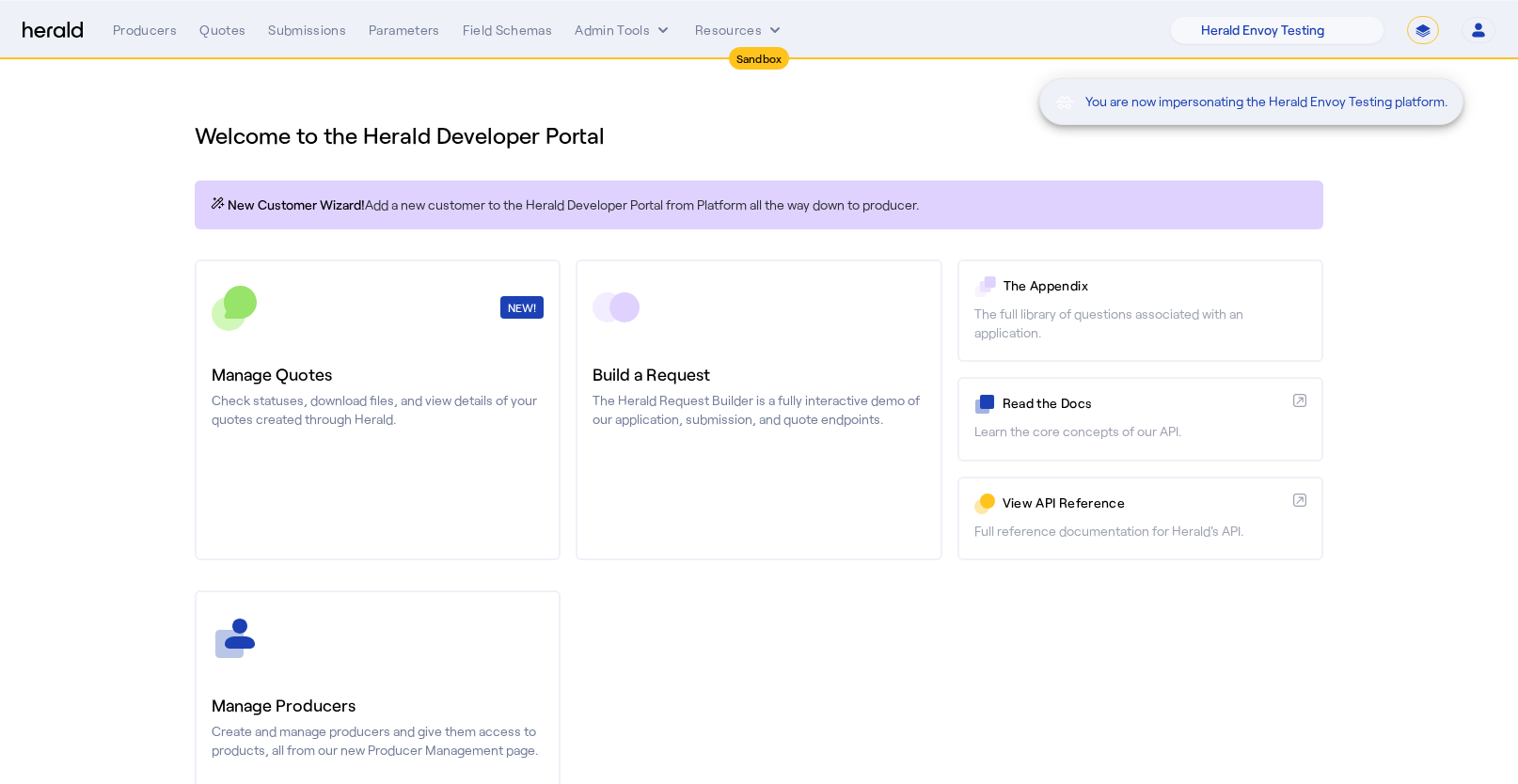 click on "You are now impersonating the Herald Envoy Testing platform." at bounding box center [759, 392] 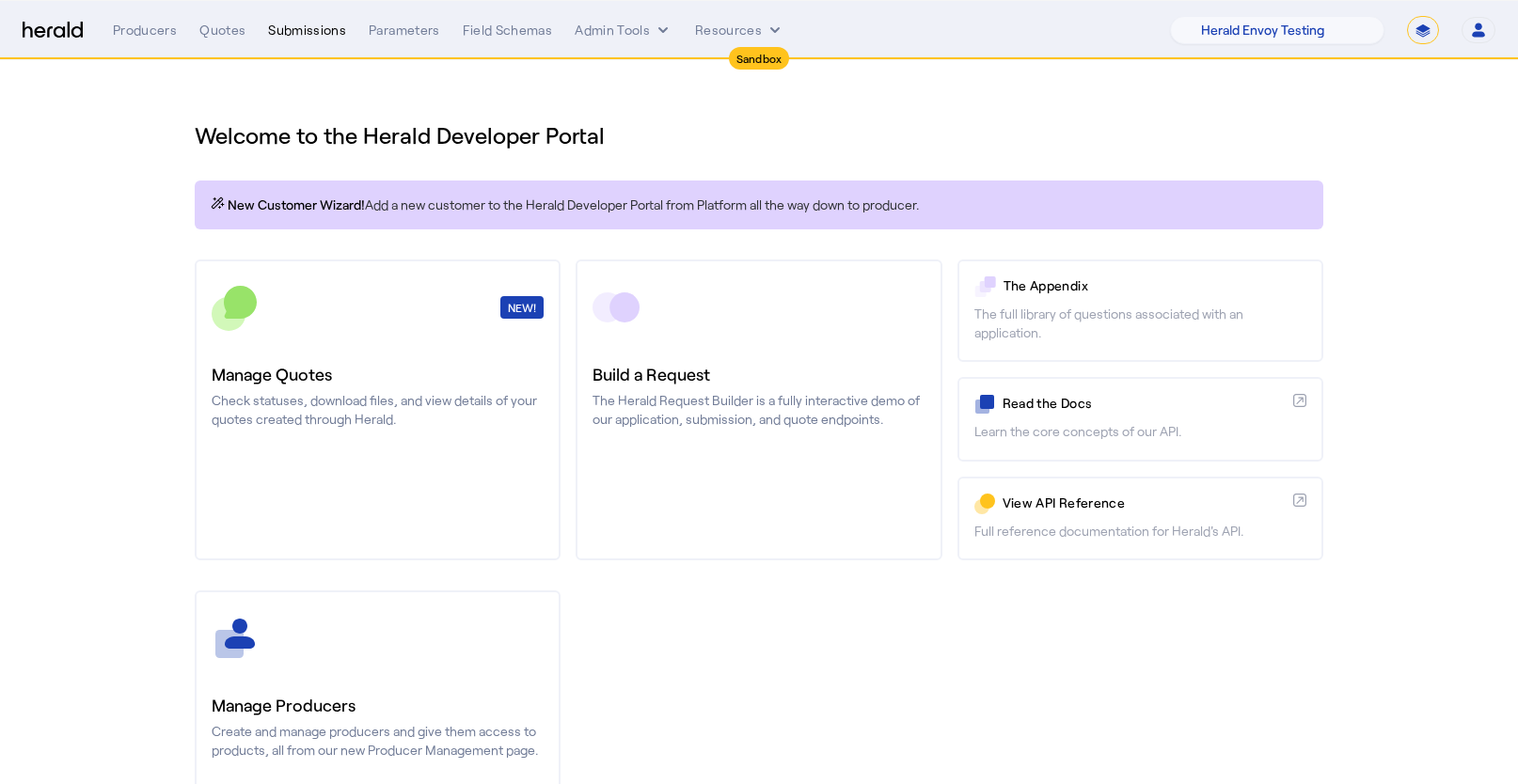 click on "Submissions" at bounding box center [307, 30] 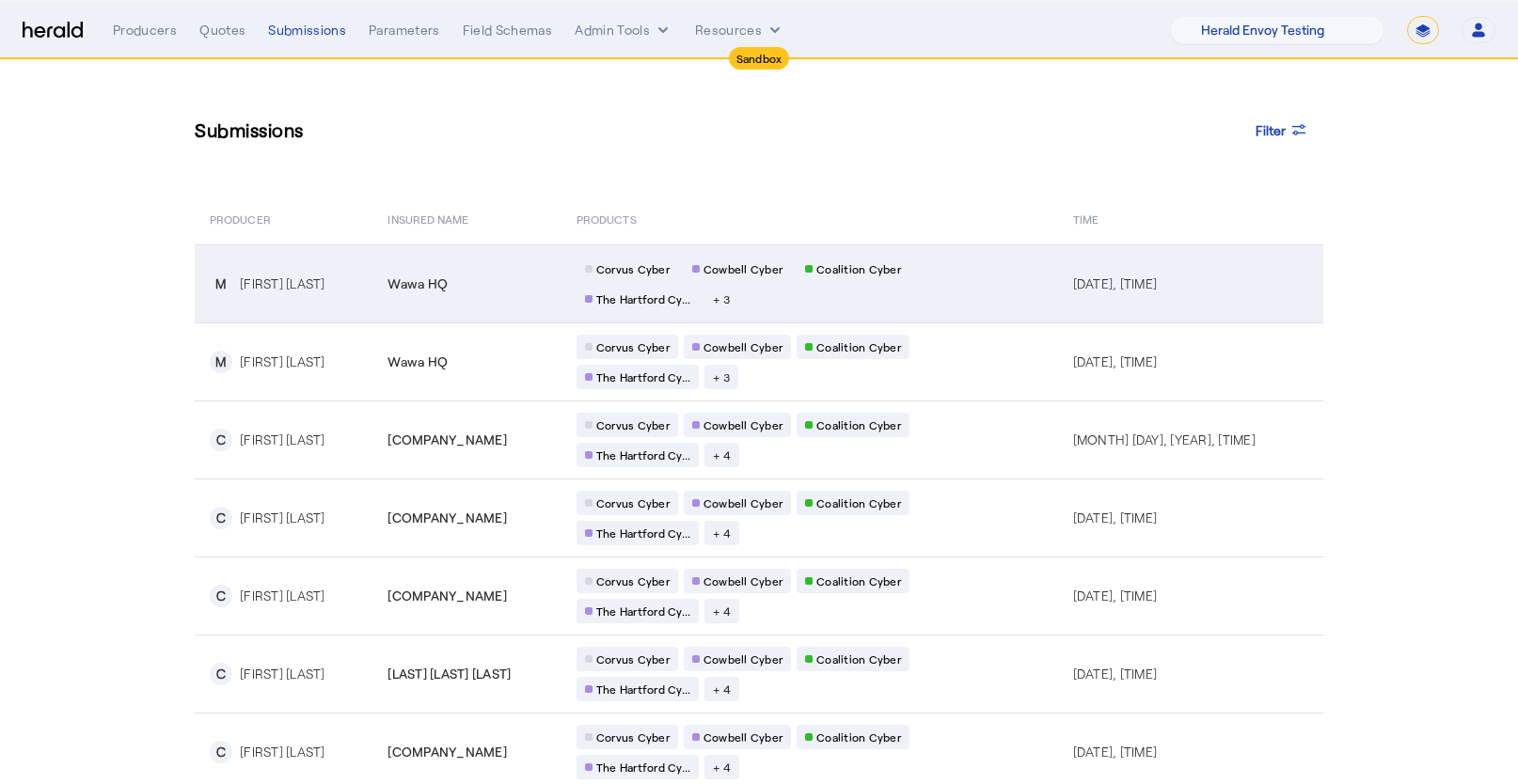 click on "Wawa HQ" at bounding box center (466, 283) 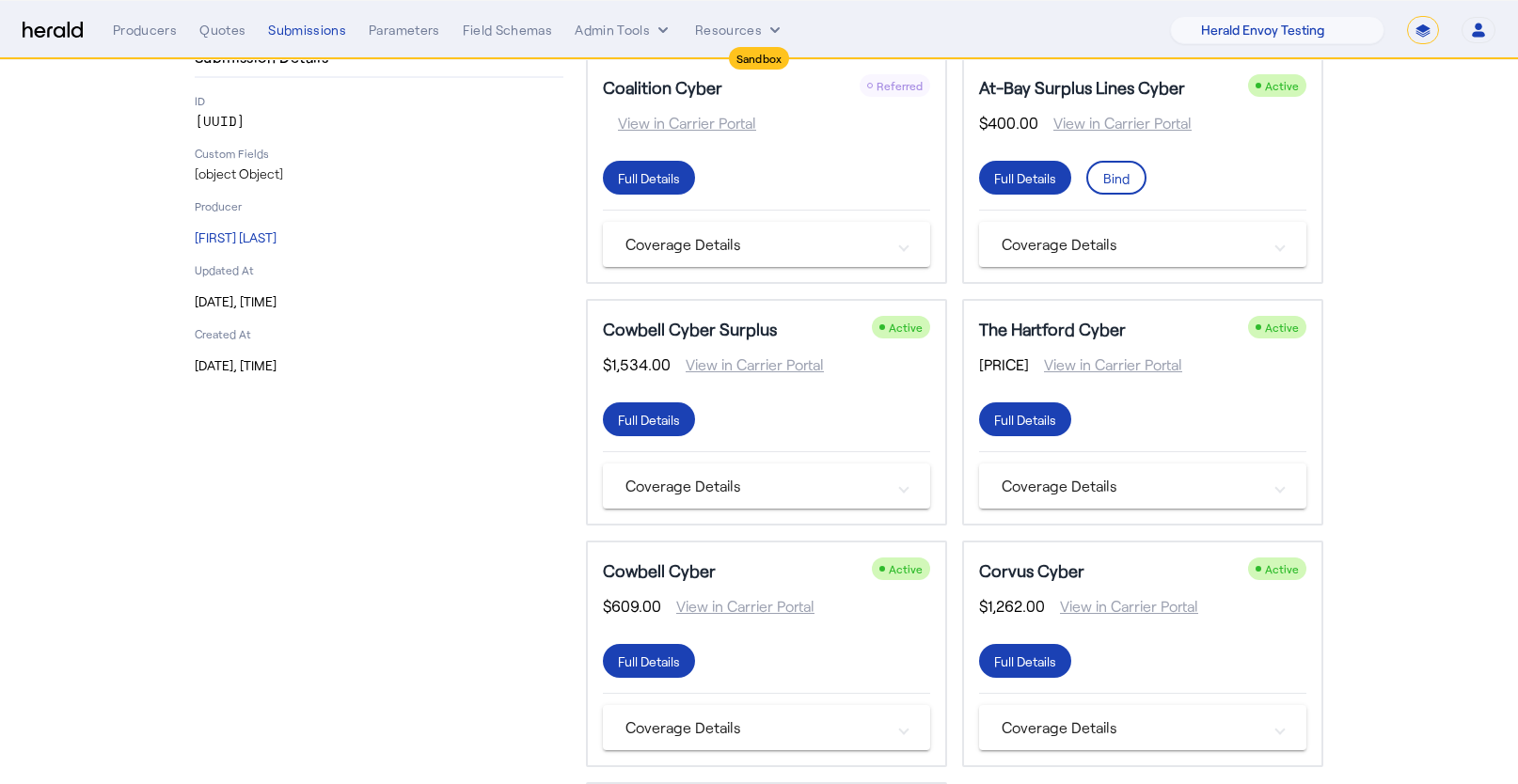 scroll, scrollTop: 132, scrollLeft: 0, axis: vertical 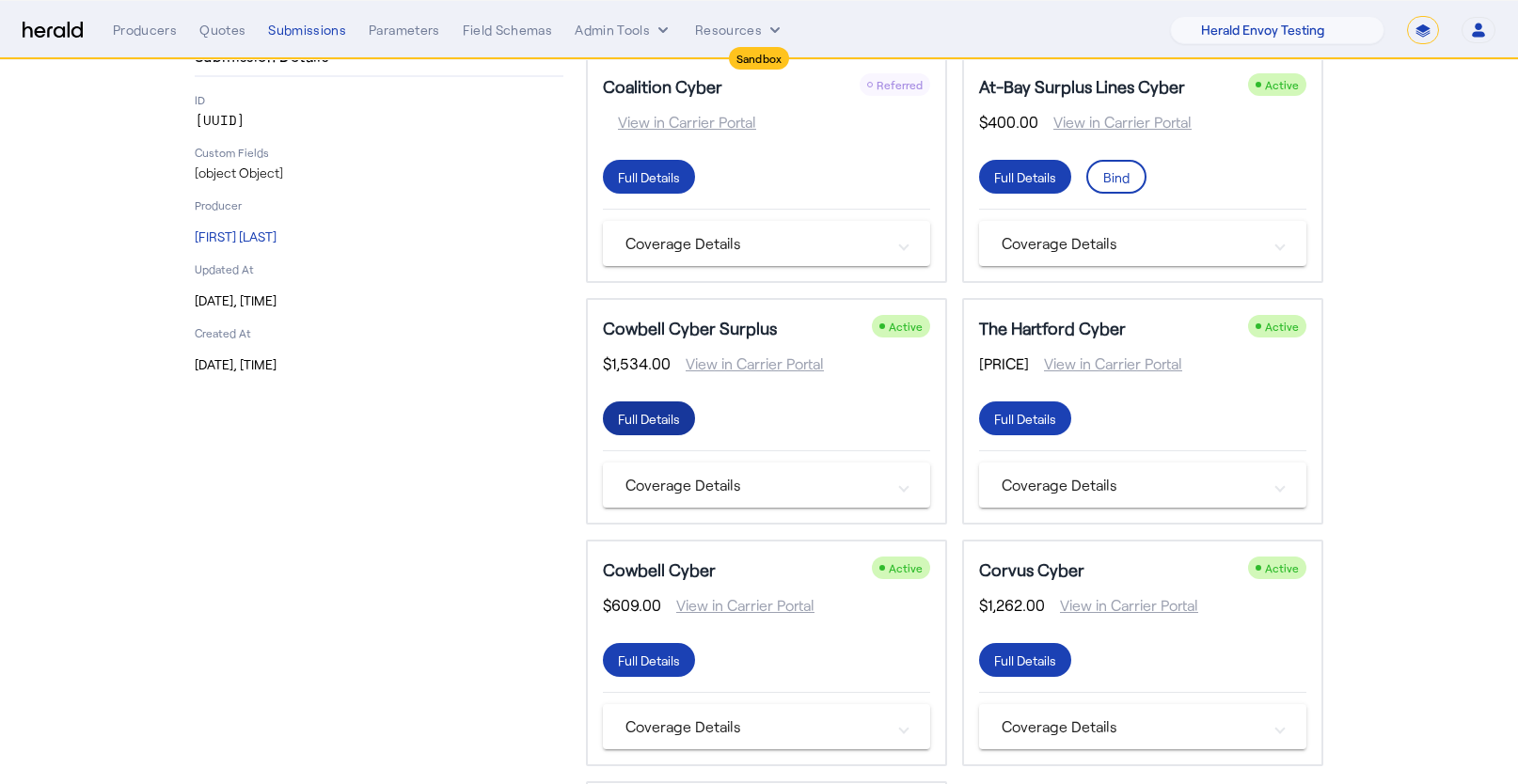 click on "Full Details" at bounding box center [649, 418] 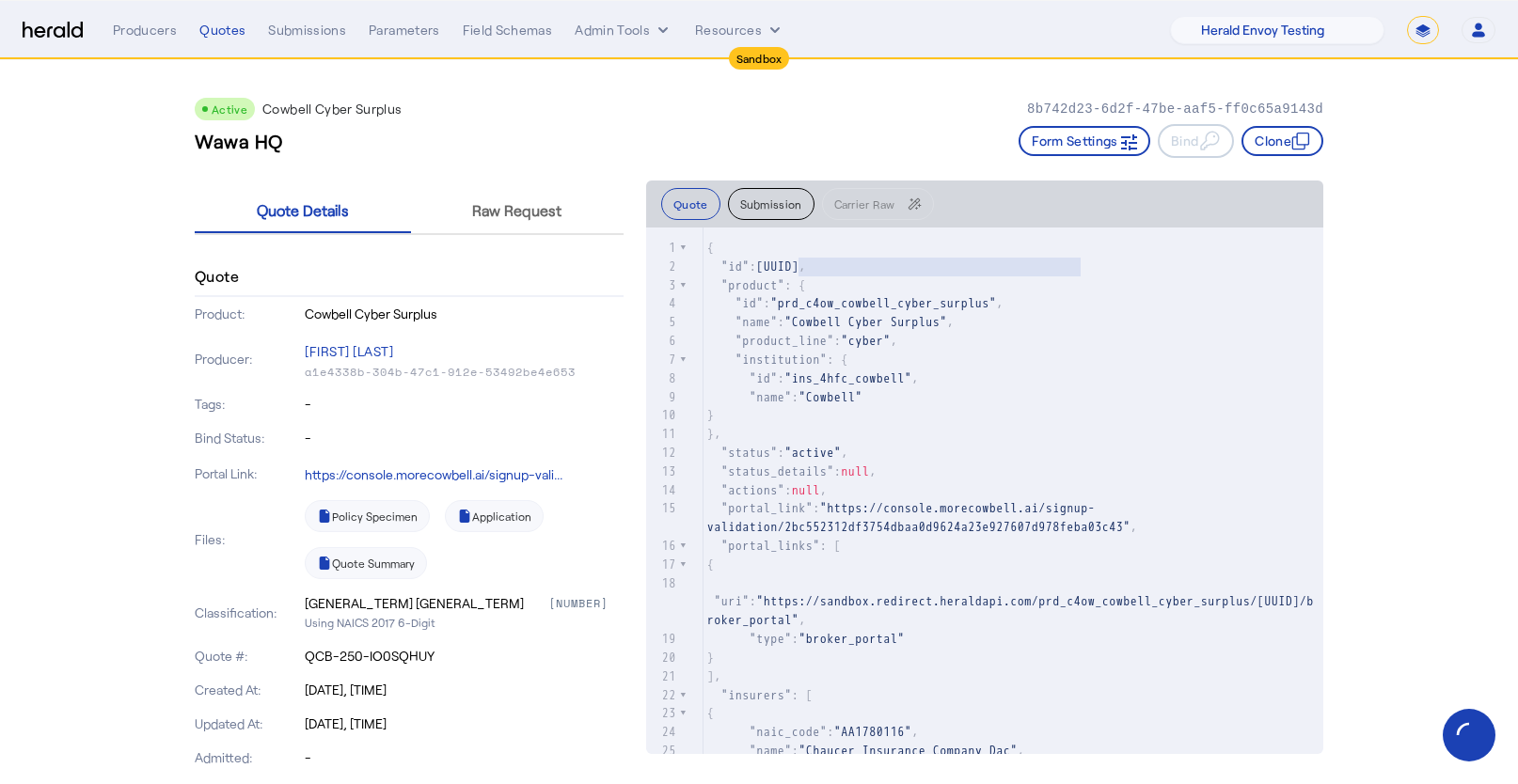 type on "**********" 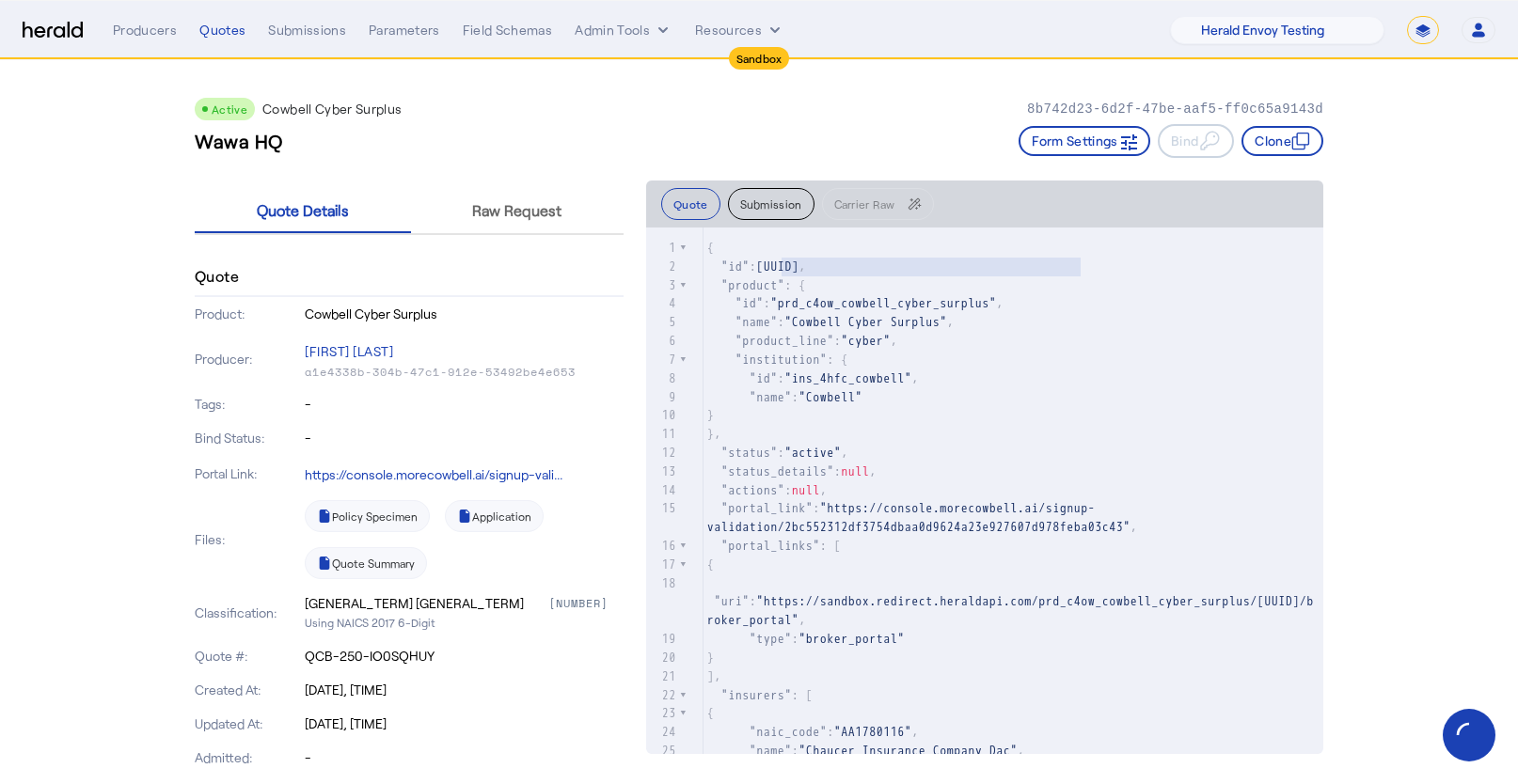 drag, startPoint x: 1080, startPoint y: 264, endPoint x: 781, endPoint y: 262, distance: 299.0067 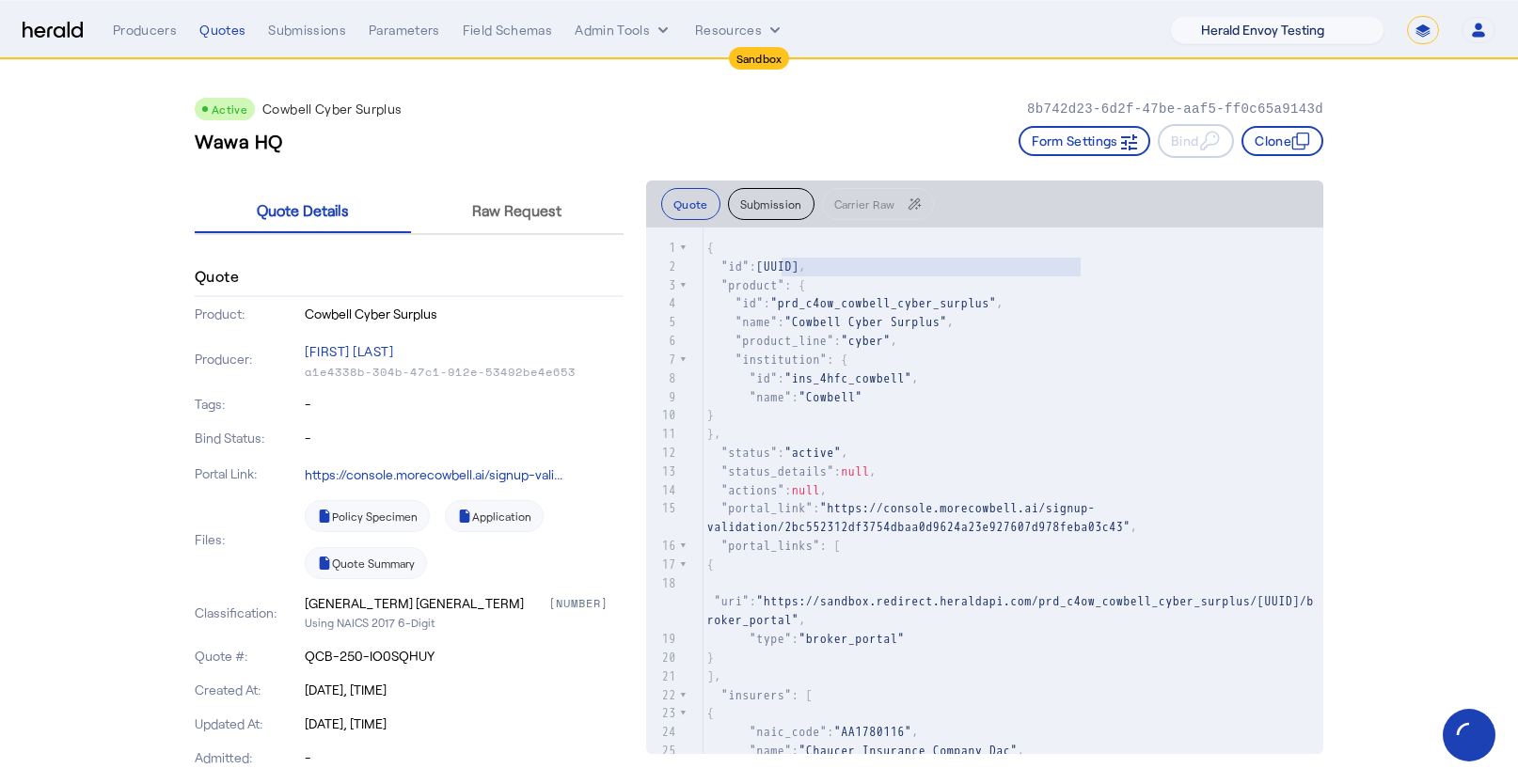 click on "1Fort   Acrisure   Acturis   Affinity Advisors   Affinity Risk   Agentero   AmWins   Anzen   Aon   Appulate   Arch   Assurely   BTIS   Babbix   Berxi   Billy   BindHQ   Bold Penguin    Bolt   Bond   Boxx   Brightway   Brit Demo Sandbox   Broker Buddha   Buddy   Bunker   Burns Wilcox   CNA Test   CRC   CS onboarding test account   Chubb Test   Citadel   Coalition   Coast   Coterie Test   Counterpart    CoverForce   CoverWallet   Coverdash   Coverhound   Cowbell   Cyber Example Platform   CyberPassport   Defy Insurance   Draftrs   ESpecialty   Embroker   Equal Parts   Exavalu   Ezyagent   Federacy Platform   FifthWall   Flow Speciality (Capitola)   Foundation   Founder Shield   Gaya   Gerent   GloveBox   Glow   Growthmill   HW Kaufman   Hartford Steam Boiler   Hawksoft   Heffernan Insurance Brokers   Herald Envoy Testing   HeraldAPI   Hypergato   Inchanted   Indemn.ai   Infinity   Insured.io   Insuremo   Insuritas   Irys   Jencap   Kamillio   Kayna   LTI Mindtree   Layr   Limit   Markel Test   Marsh   Novidea" at bounding box center (1277, 30) 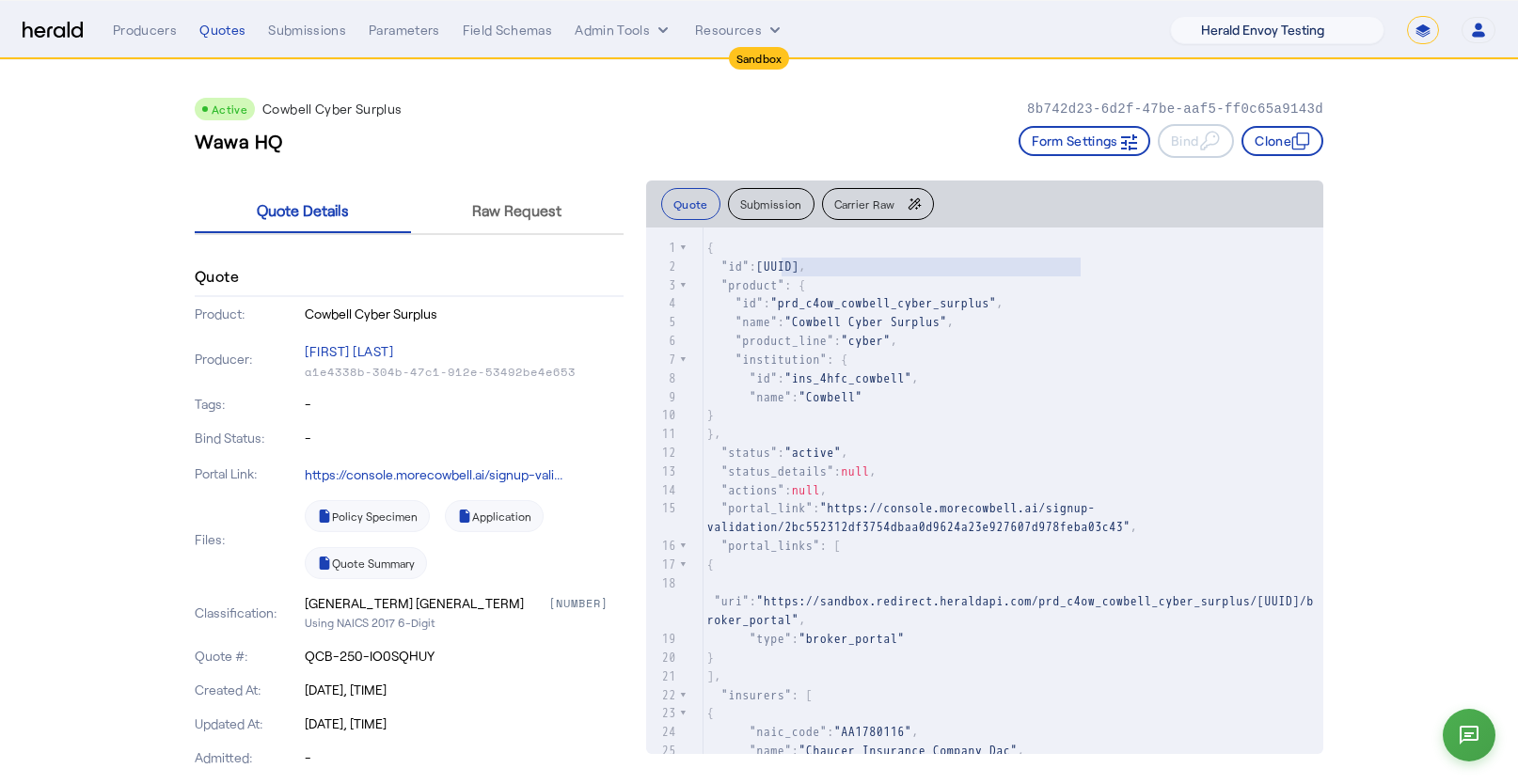 select on "pfm_129z_babbix" 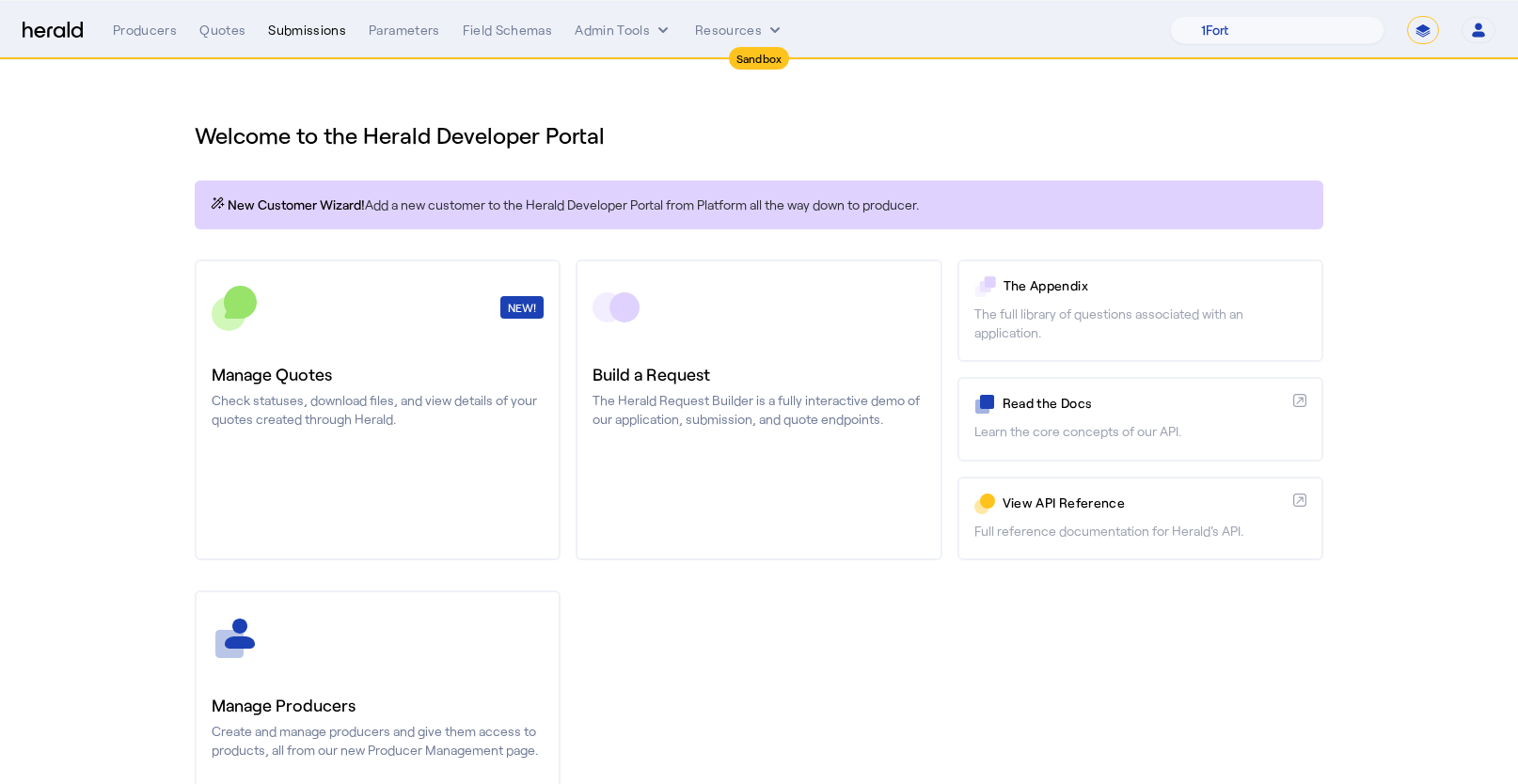 click on "Submissions" at bounding box center [307, 30] 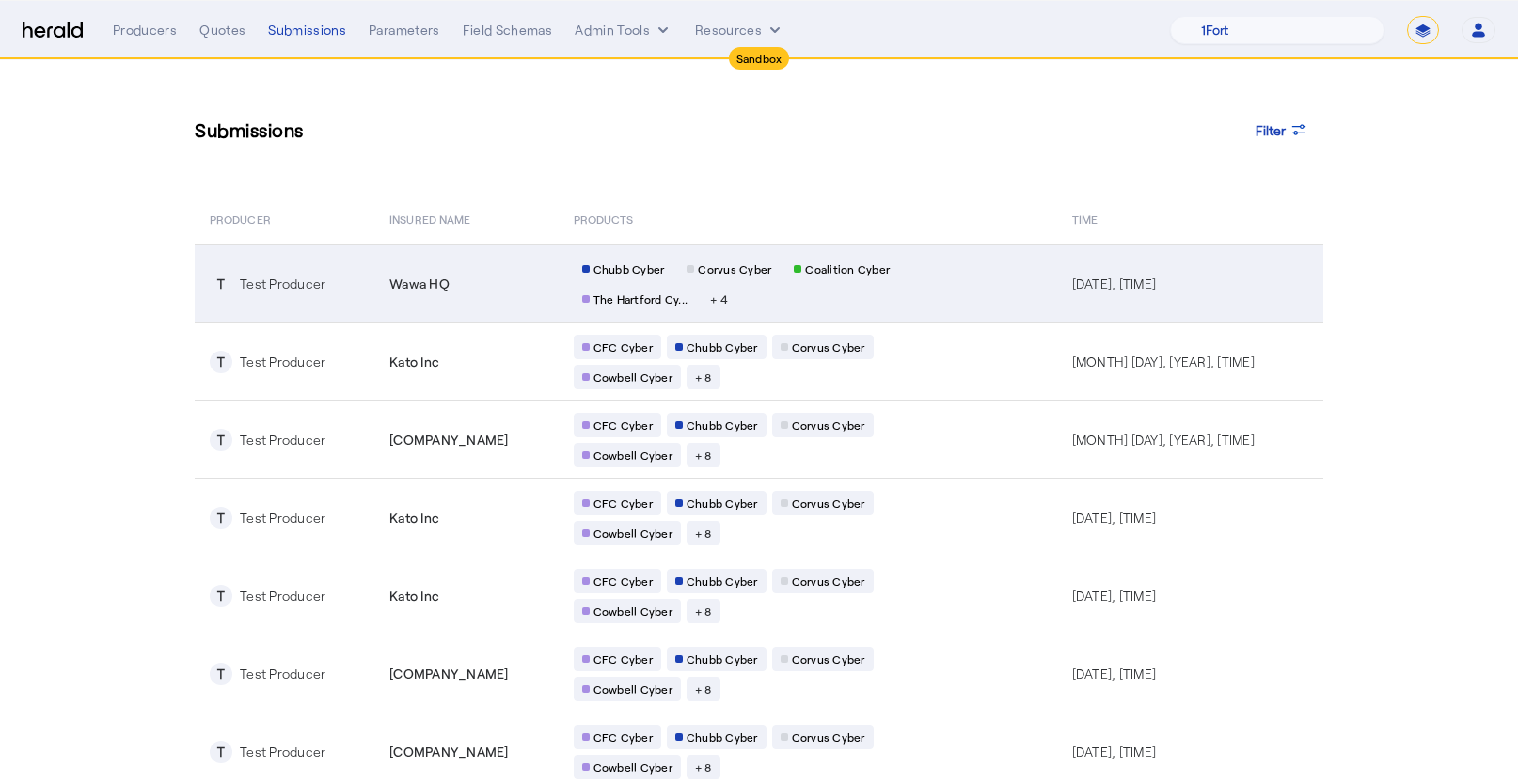 click on "Test Producer" at bounding box center [282, 284] 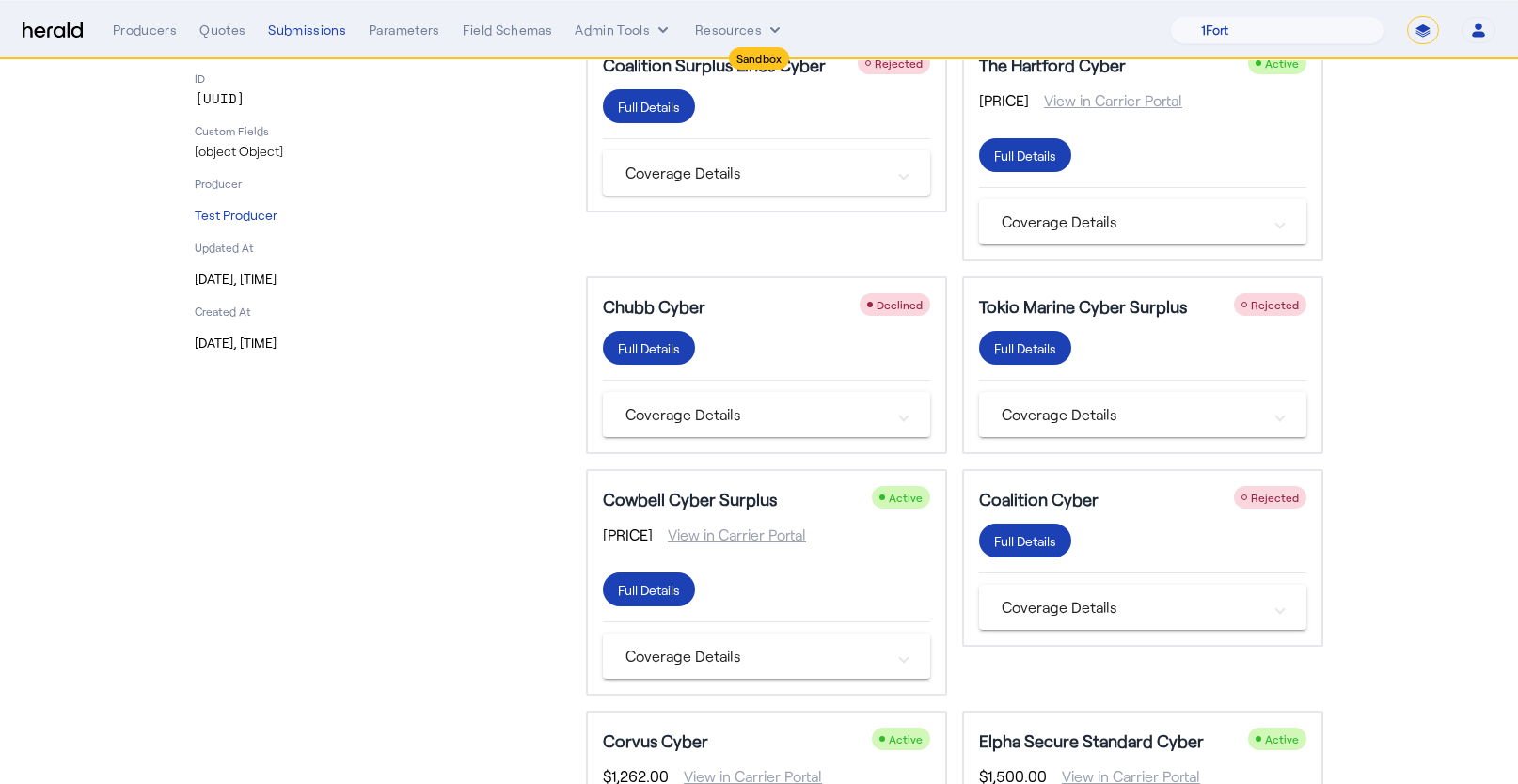 scroll, scrollTop: 158, scrollLeft: 0, axis: vertical 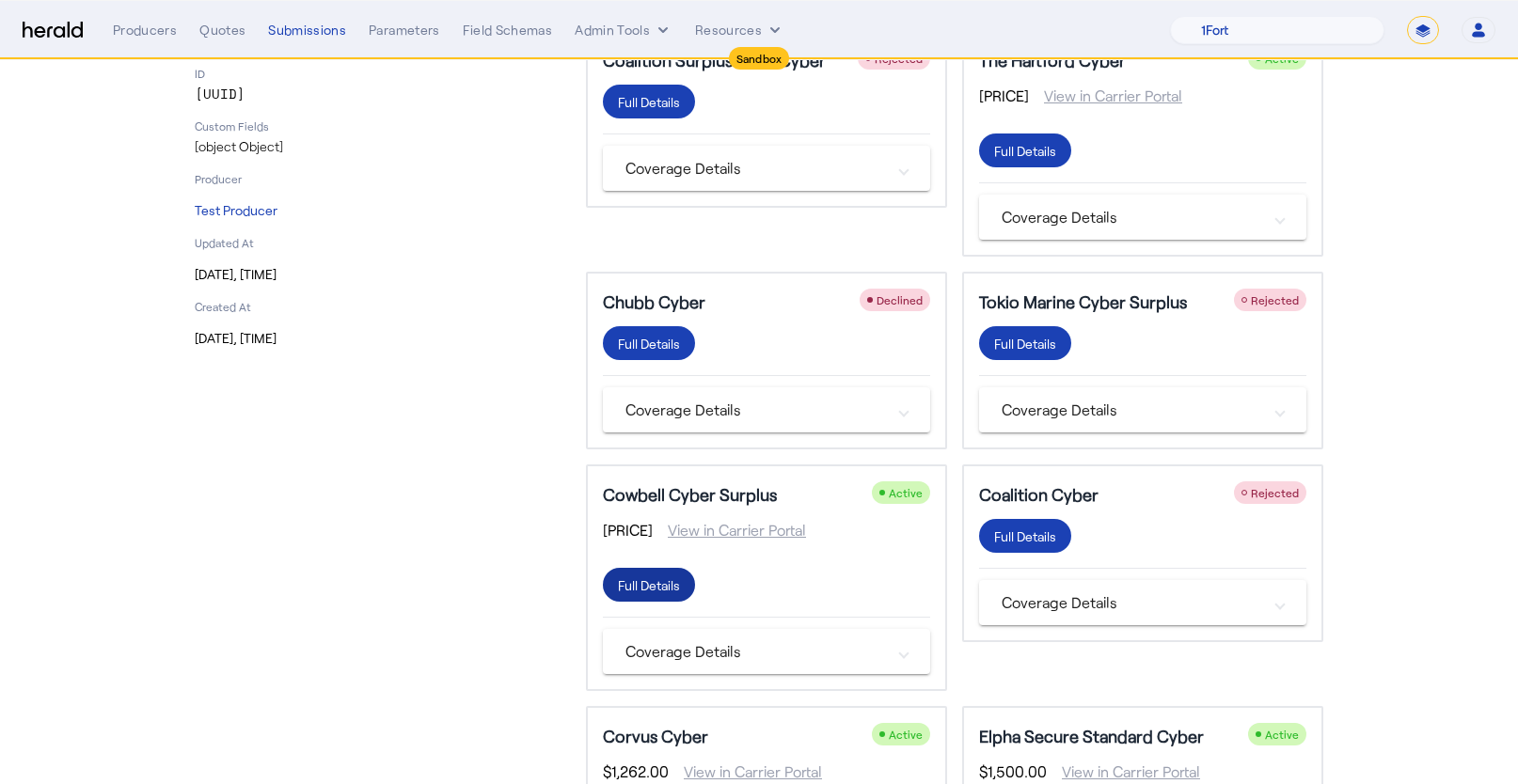 click at bounding box center (649, 585) 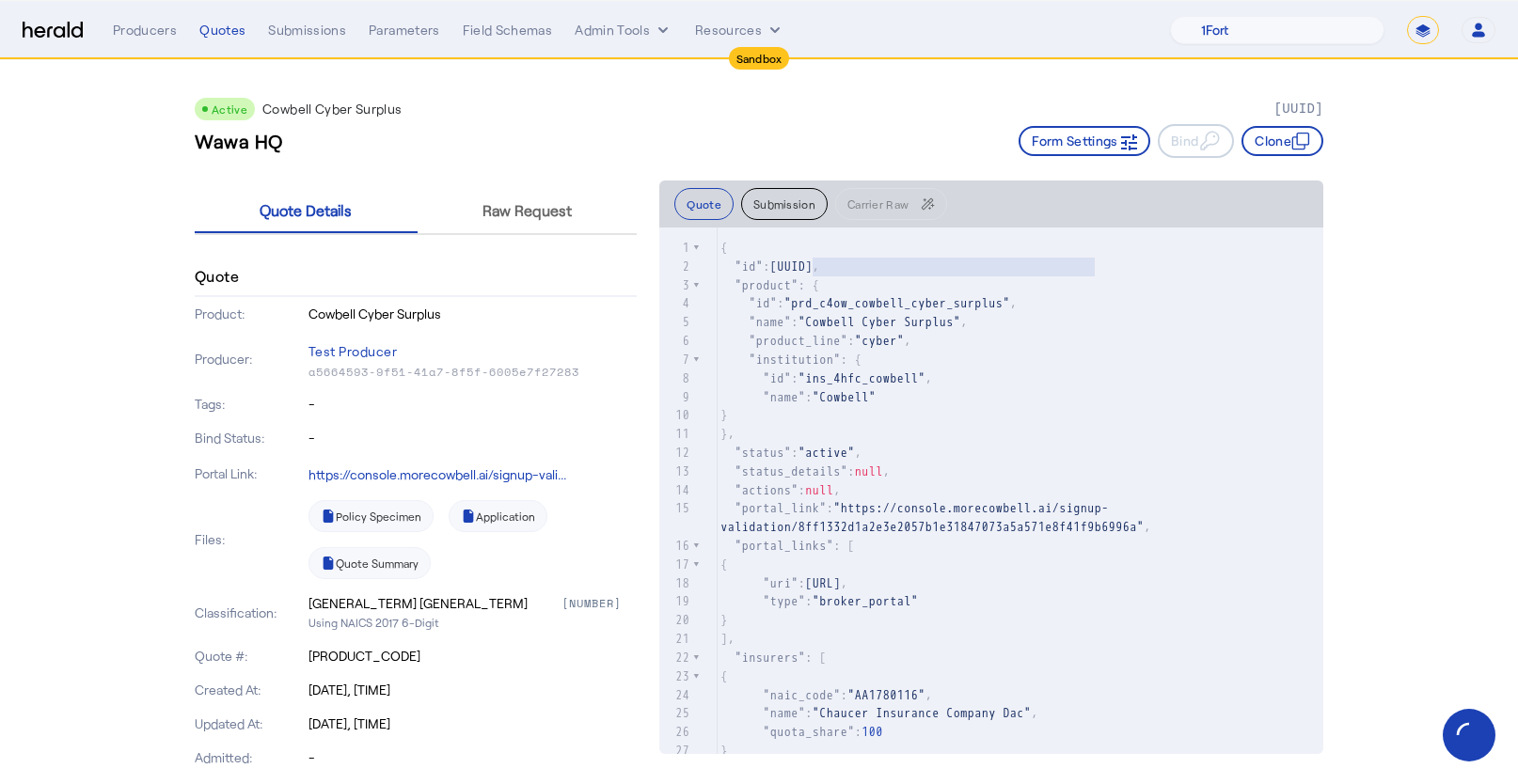 type on "**********" 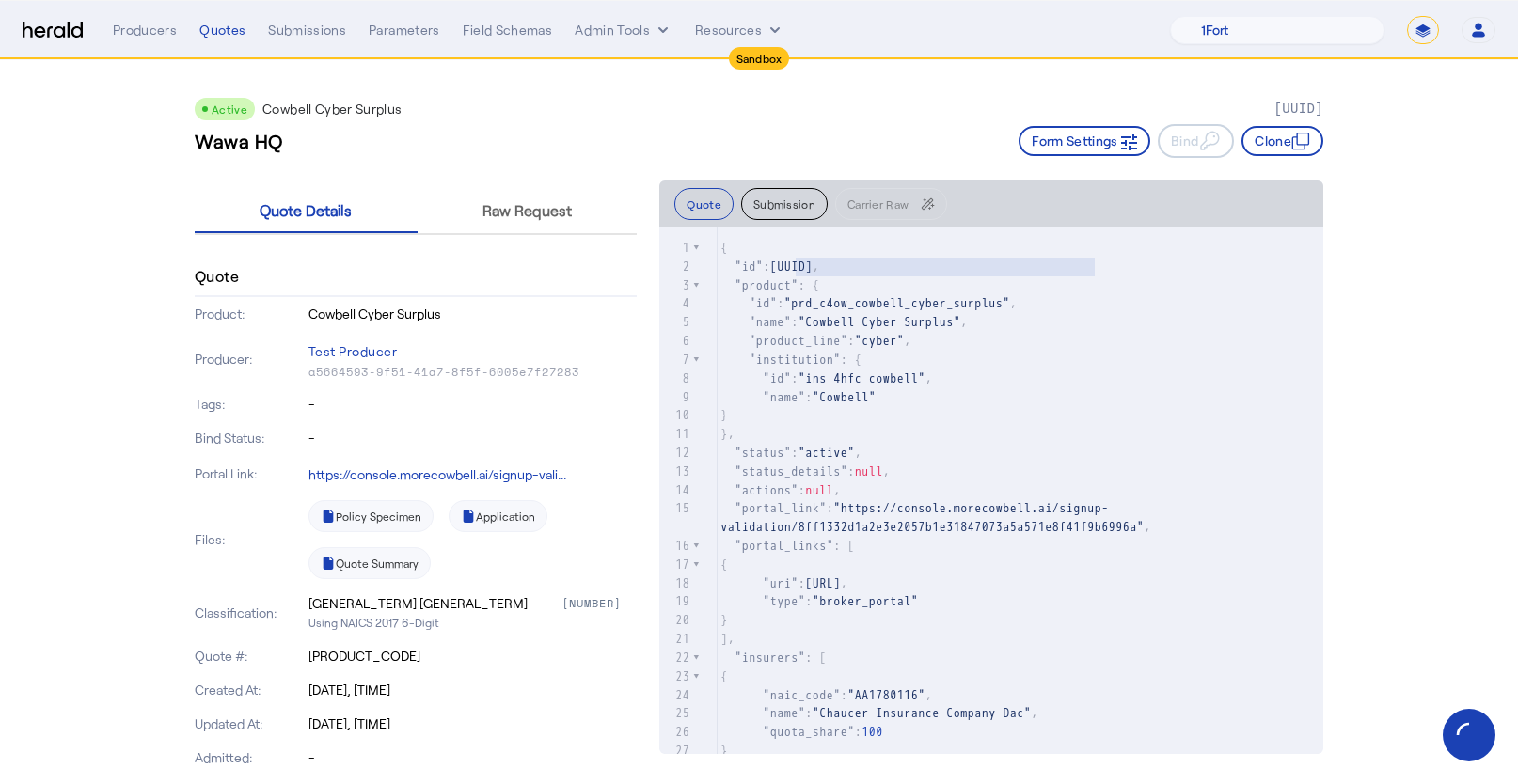drag, startPoint x: 1079, startPoint y: 268, endPoint x: 782, endPoint y: 268, distance: 297 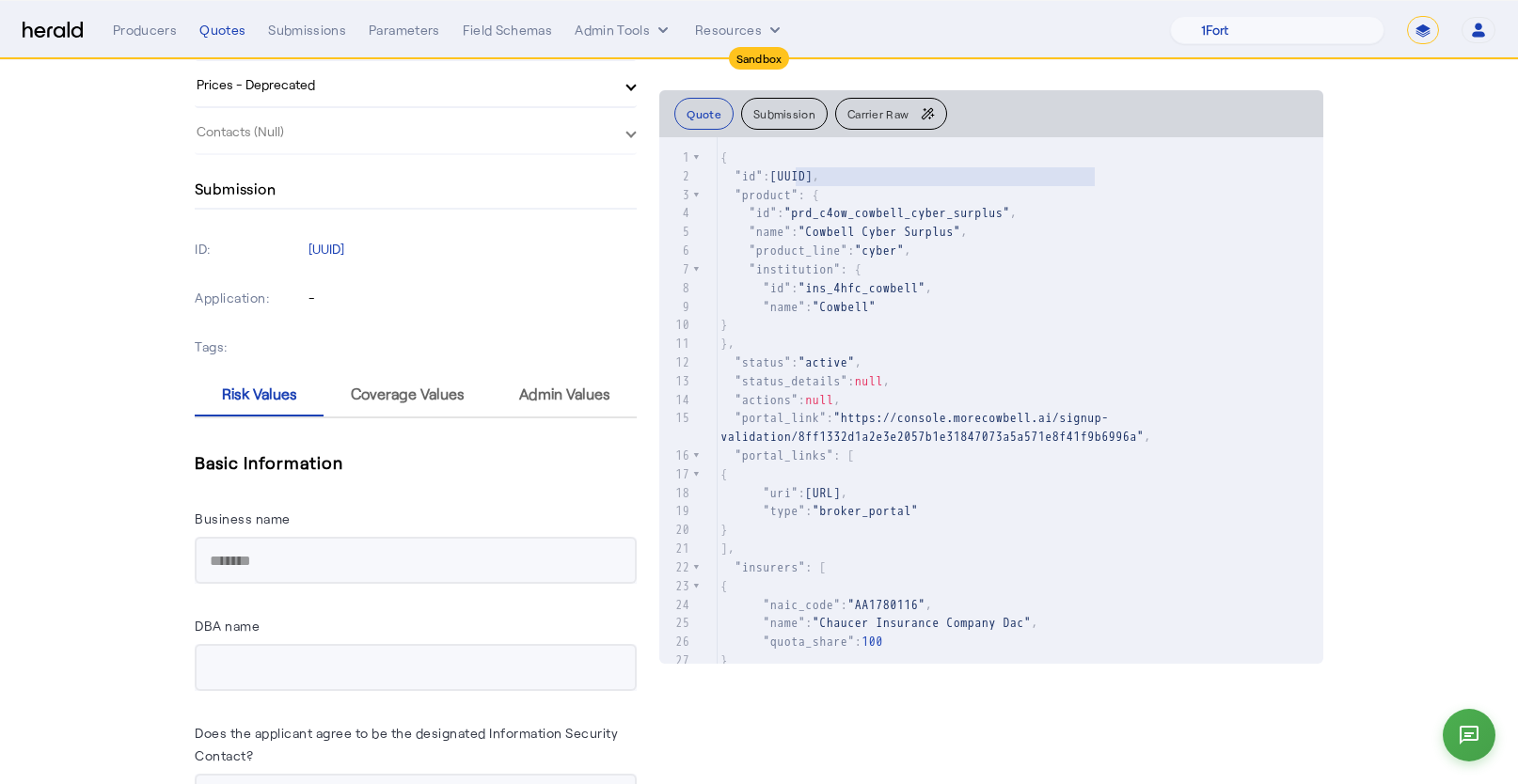 scroll, scrollTop: 1024, scrollLeft: 0, axis: vertical 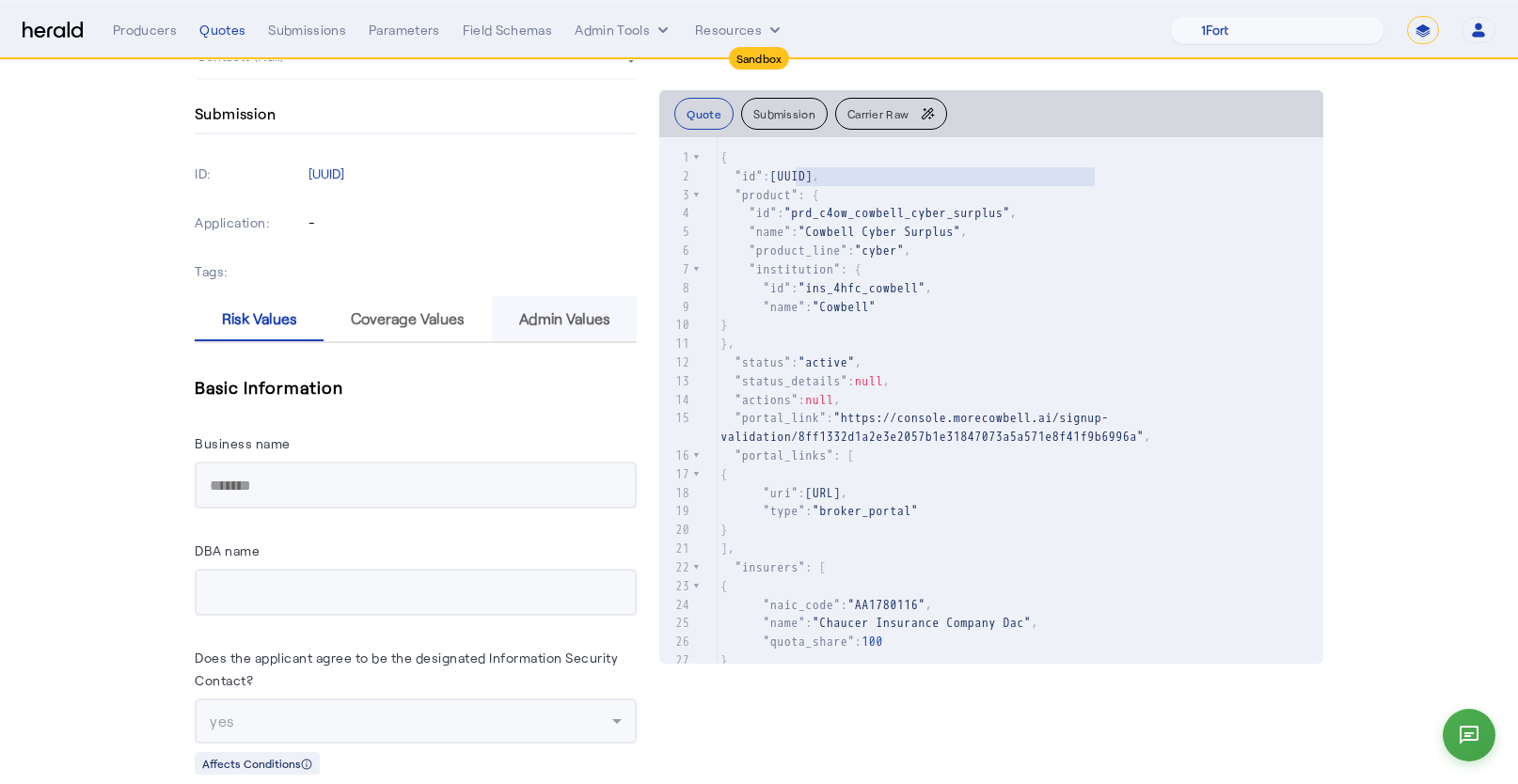 click on "Admin Values" at bounding box center [564, 319] 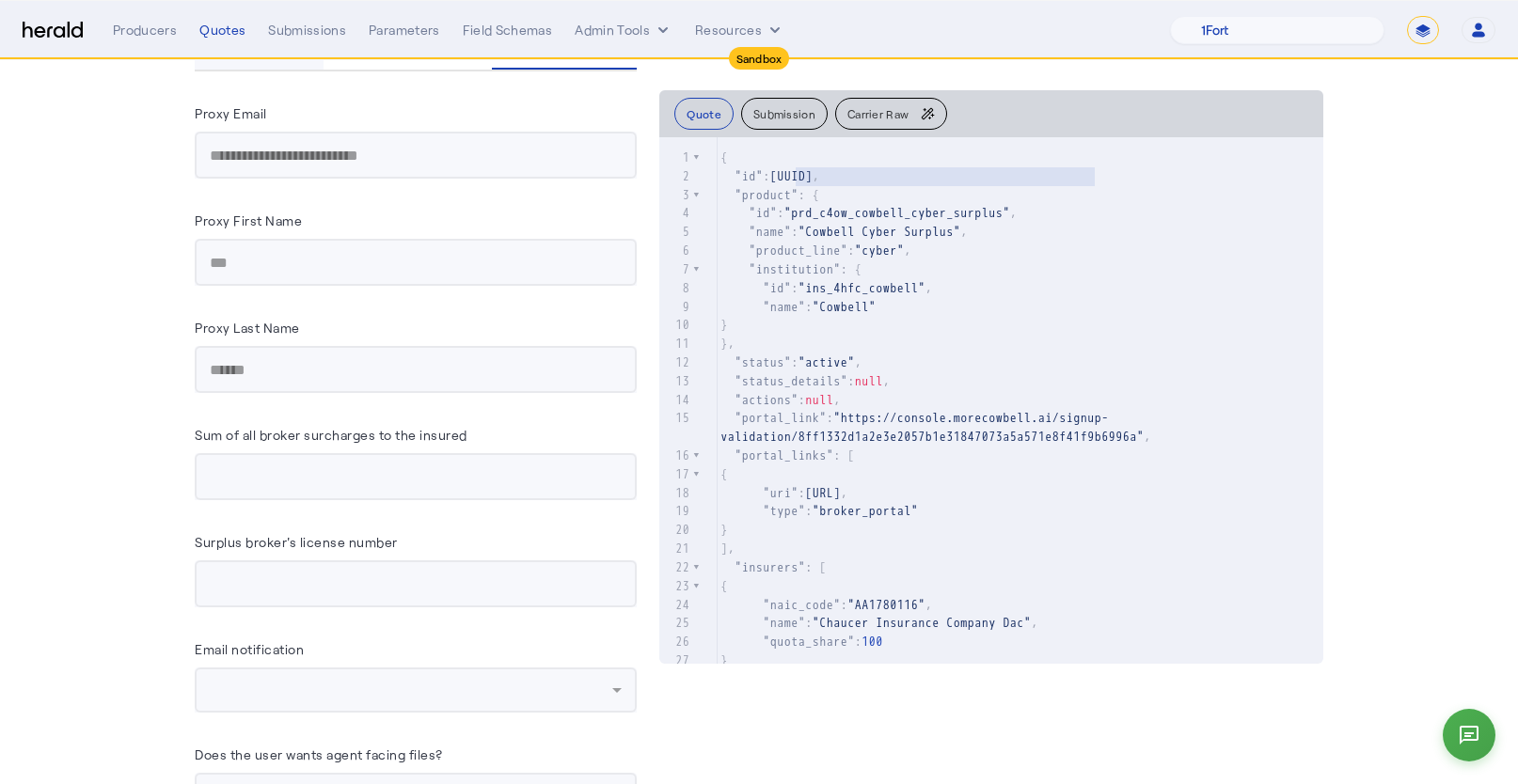 scroll, scrollTop: 1350, scrollLeft: 0, axis: vertical 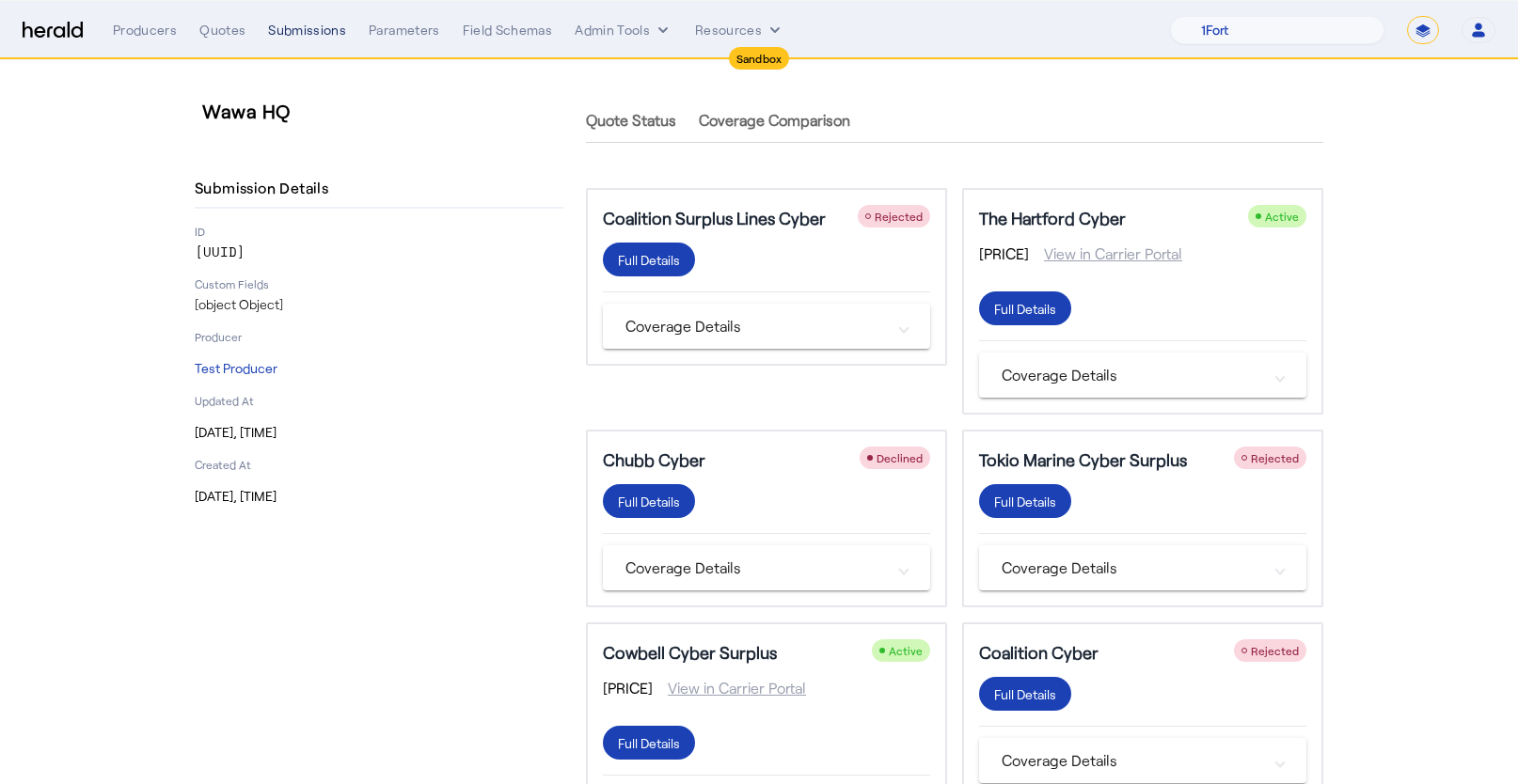 click on "Submissions" at bounding box center [307, 30] 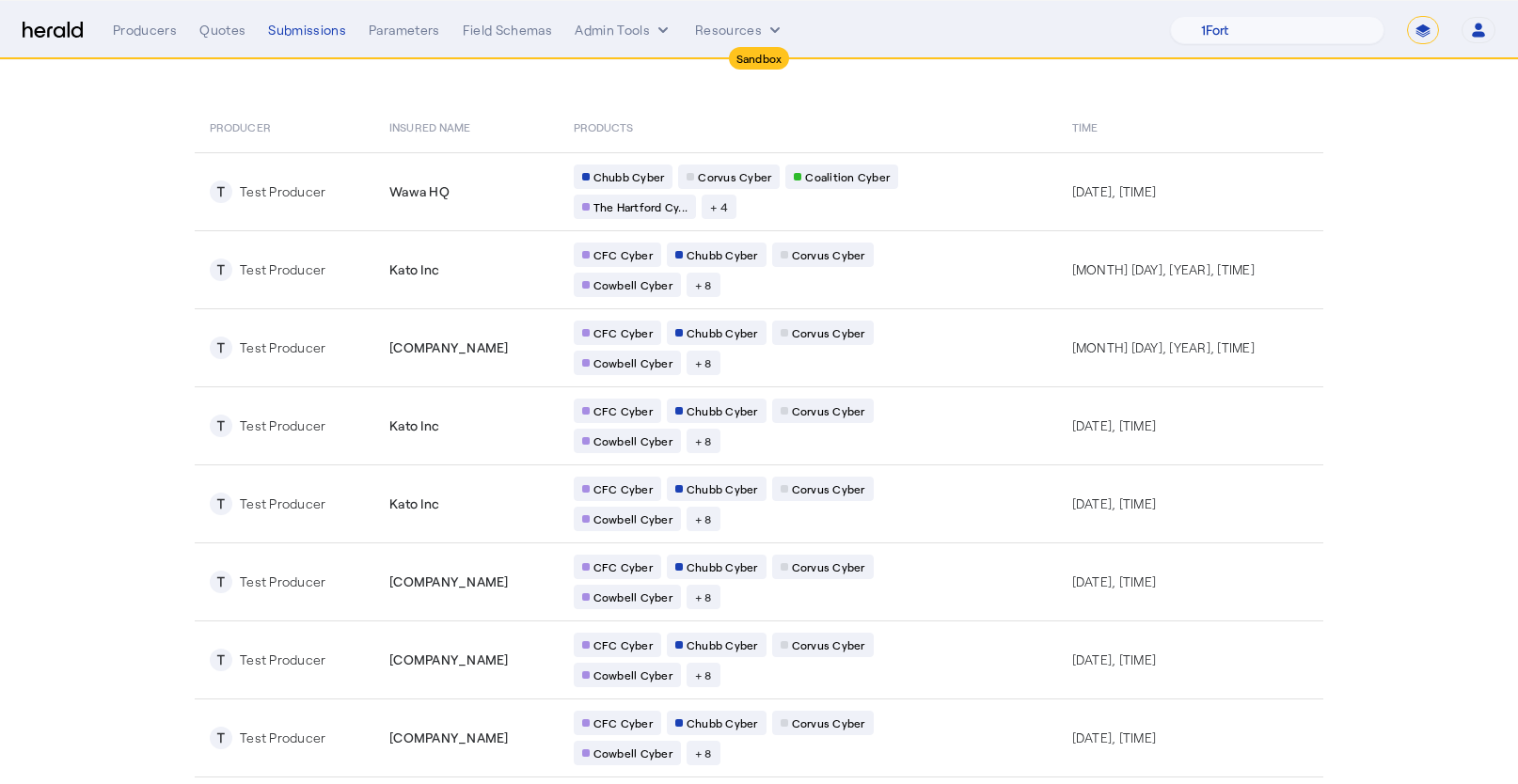 scroll, scrollTop: 294, scrollLeft: 0, axis: vertical 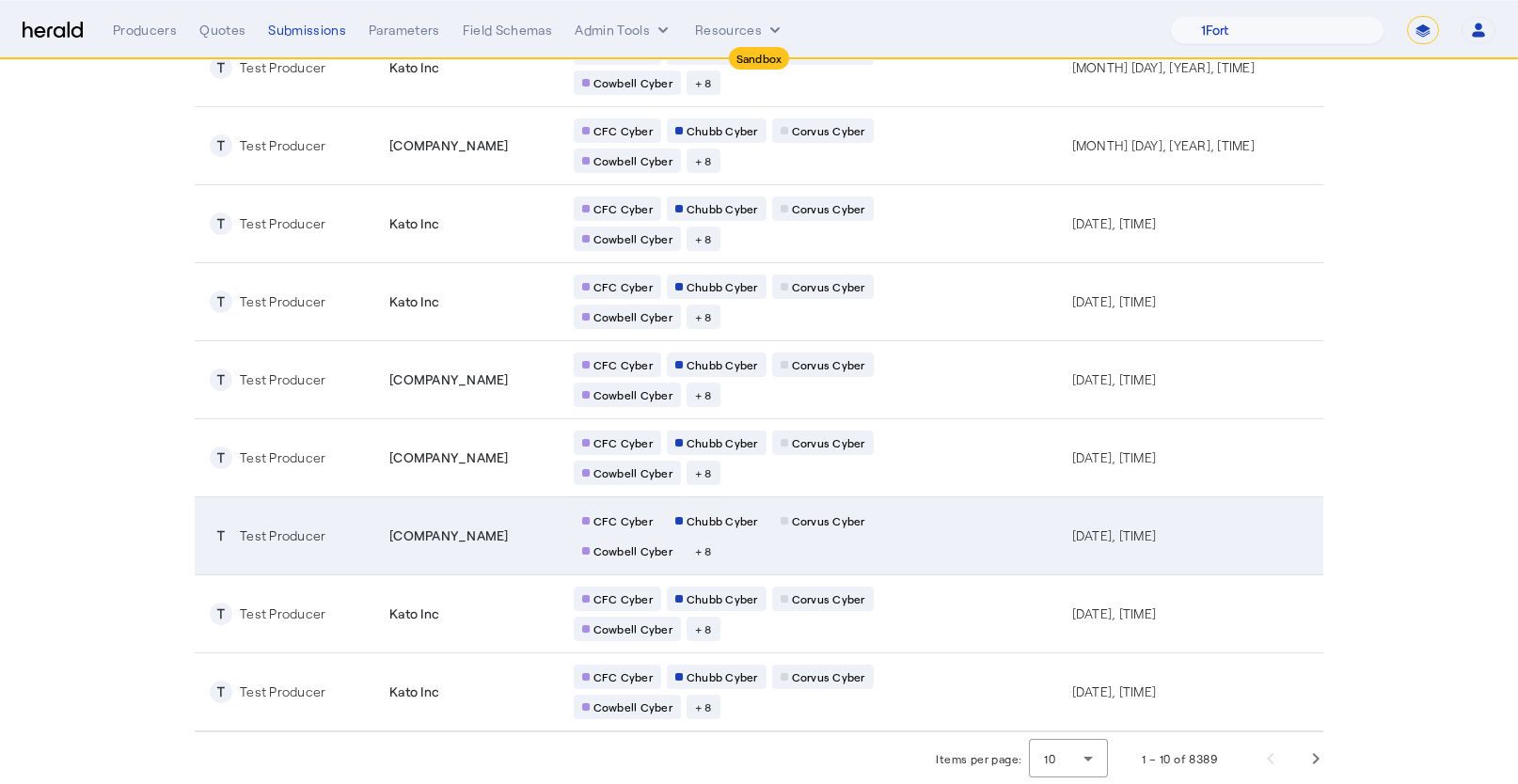 click on "T   Test Producer" at bounding box center (288, 536) 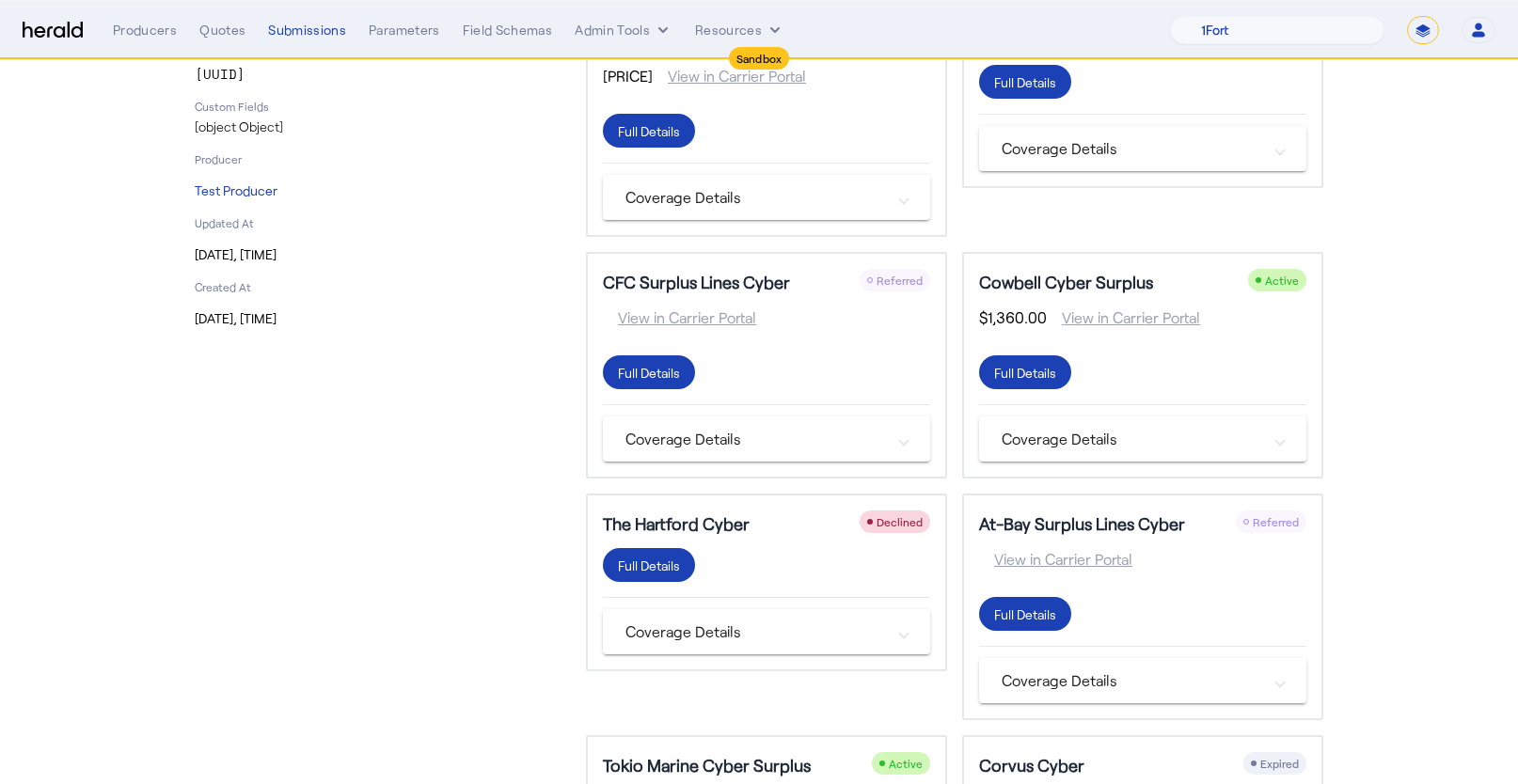 scroll, scrollTop: 180, scrollLeft: 0, axis: vertical 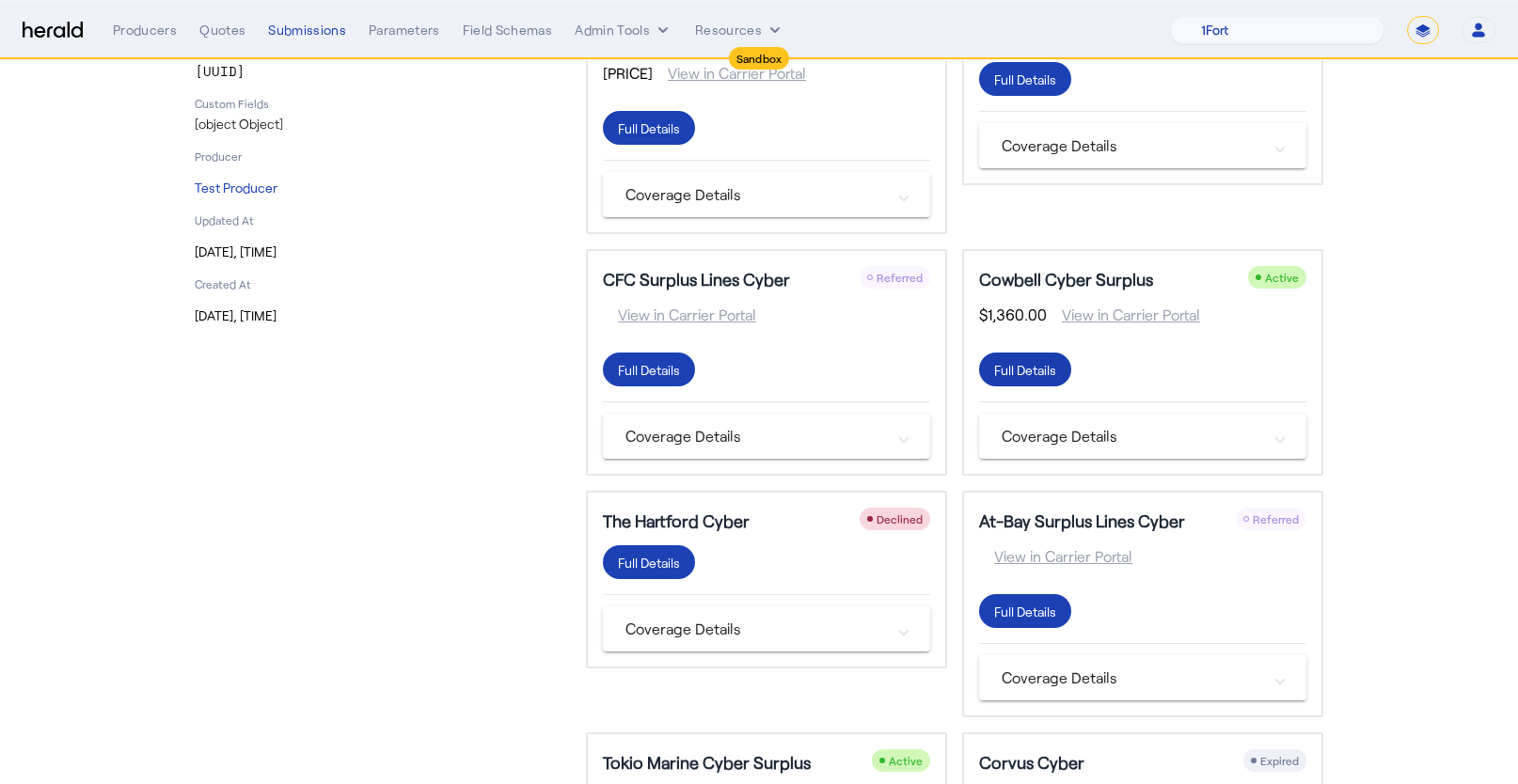 click on "Full Details" at bounding box center (649, 128) 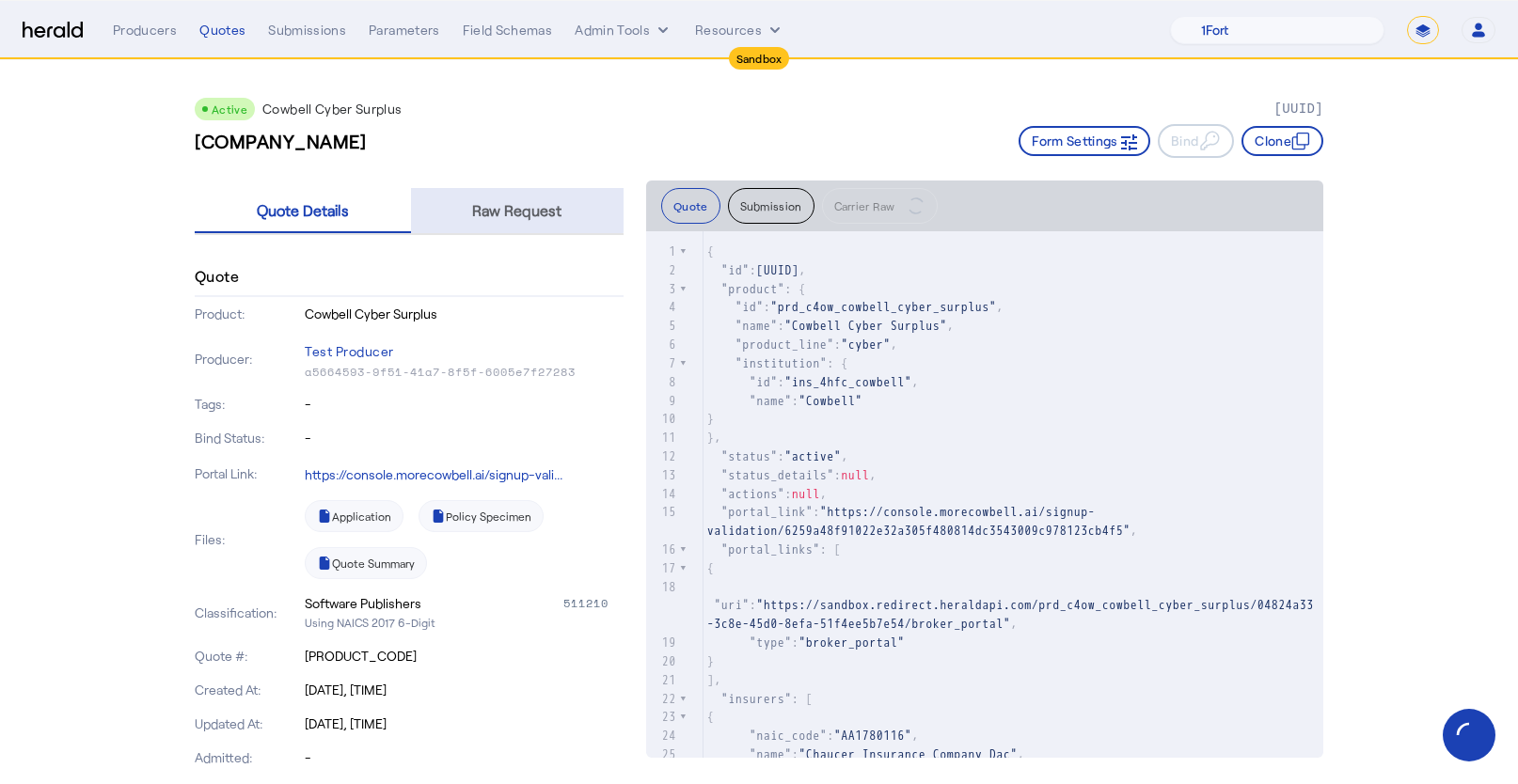 click on "Raw Request" at bounding box center [516, 211] 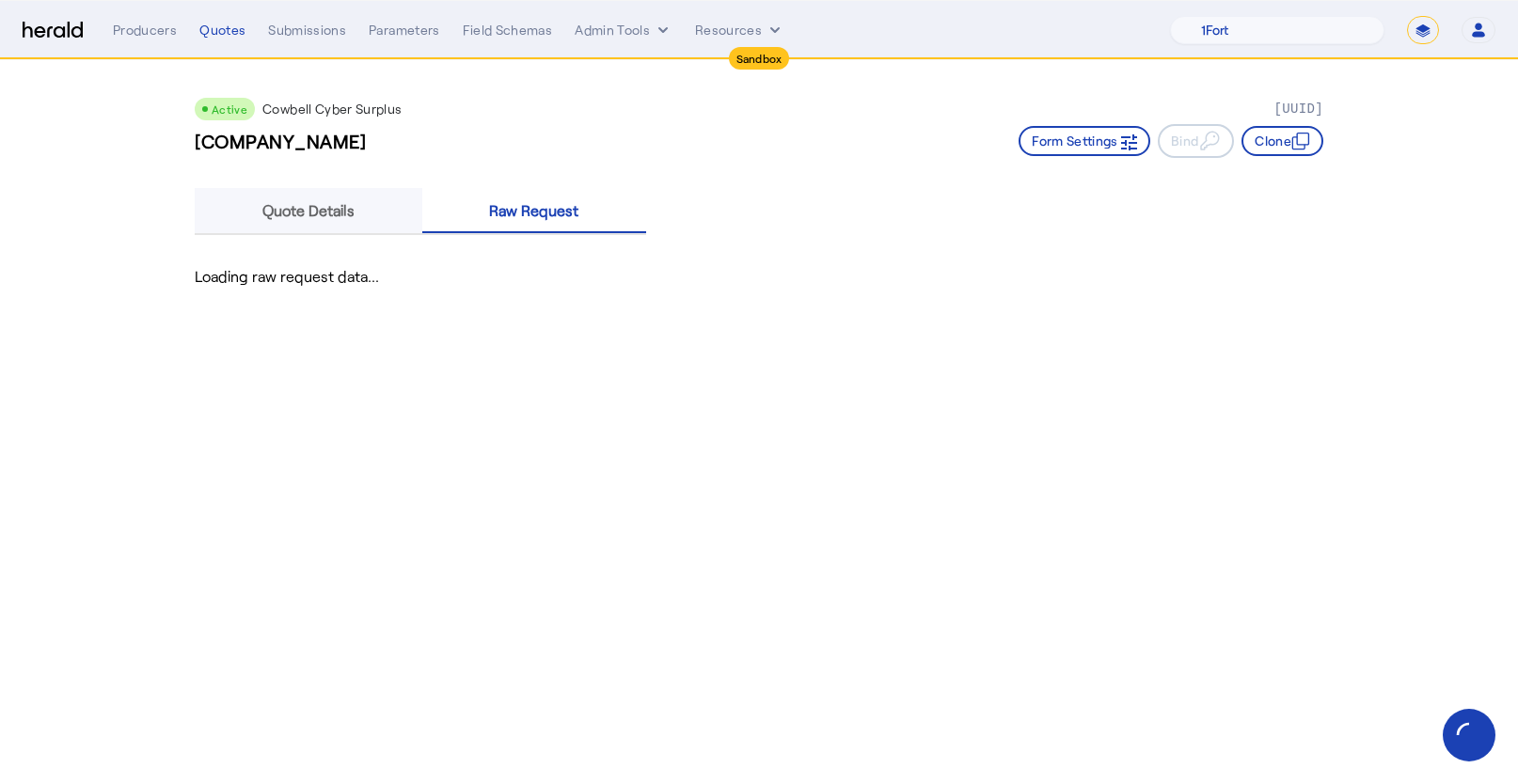 click on "Quote Details" at bounding box center [308, 211] 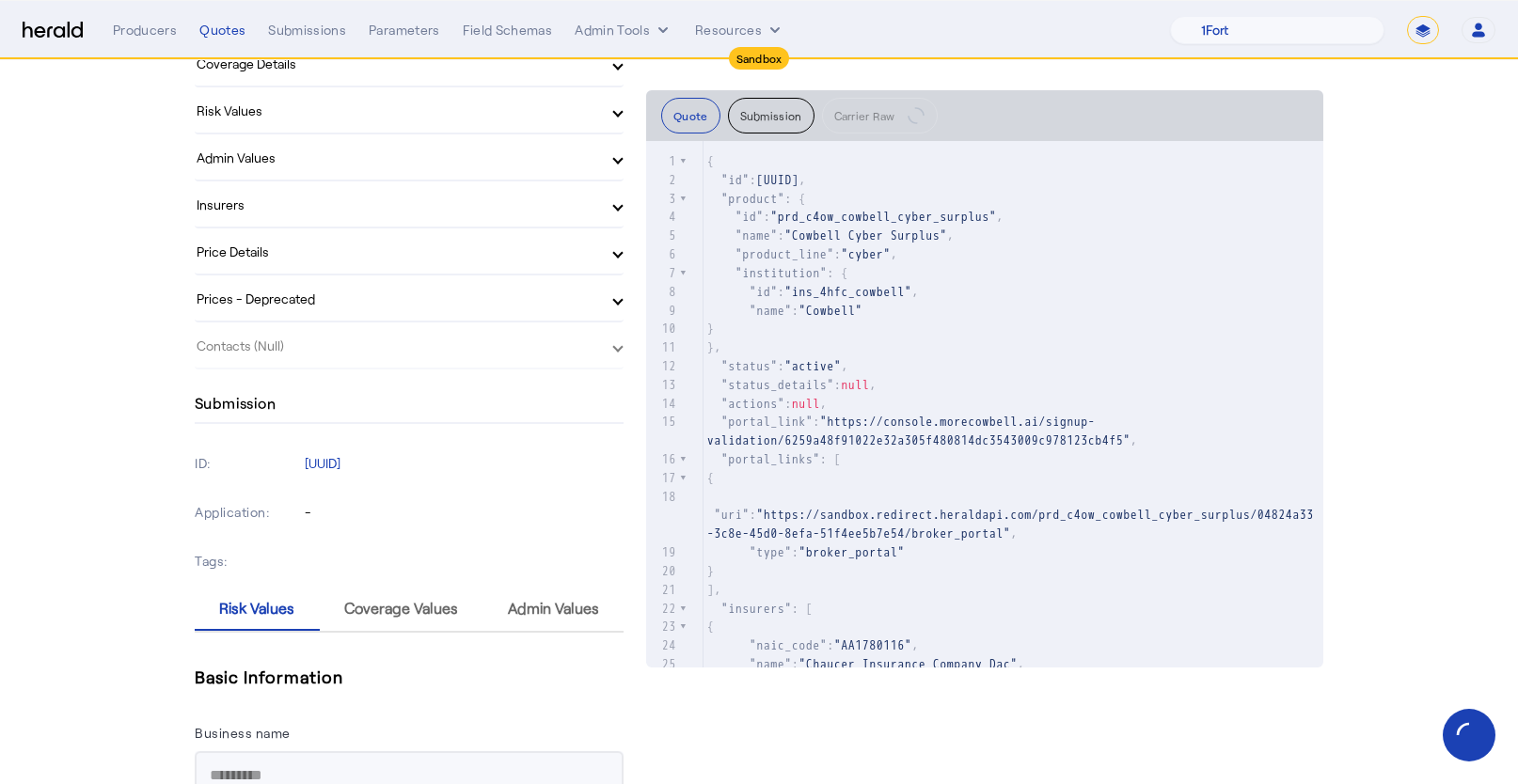 scroll, scrollTop: 732, scrollLeft: 0, axis: vertical 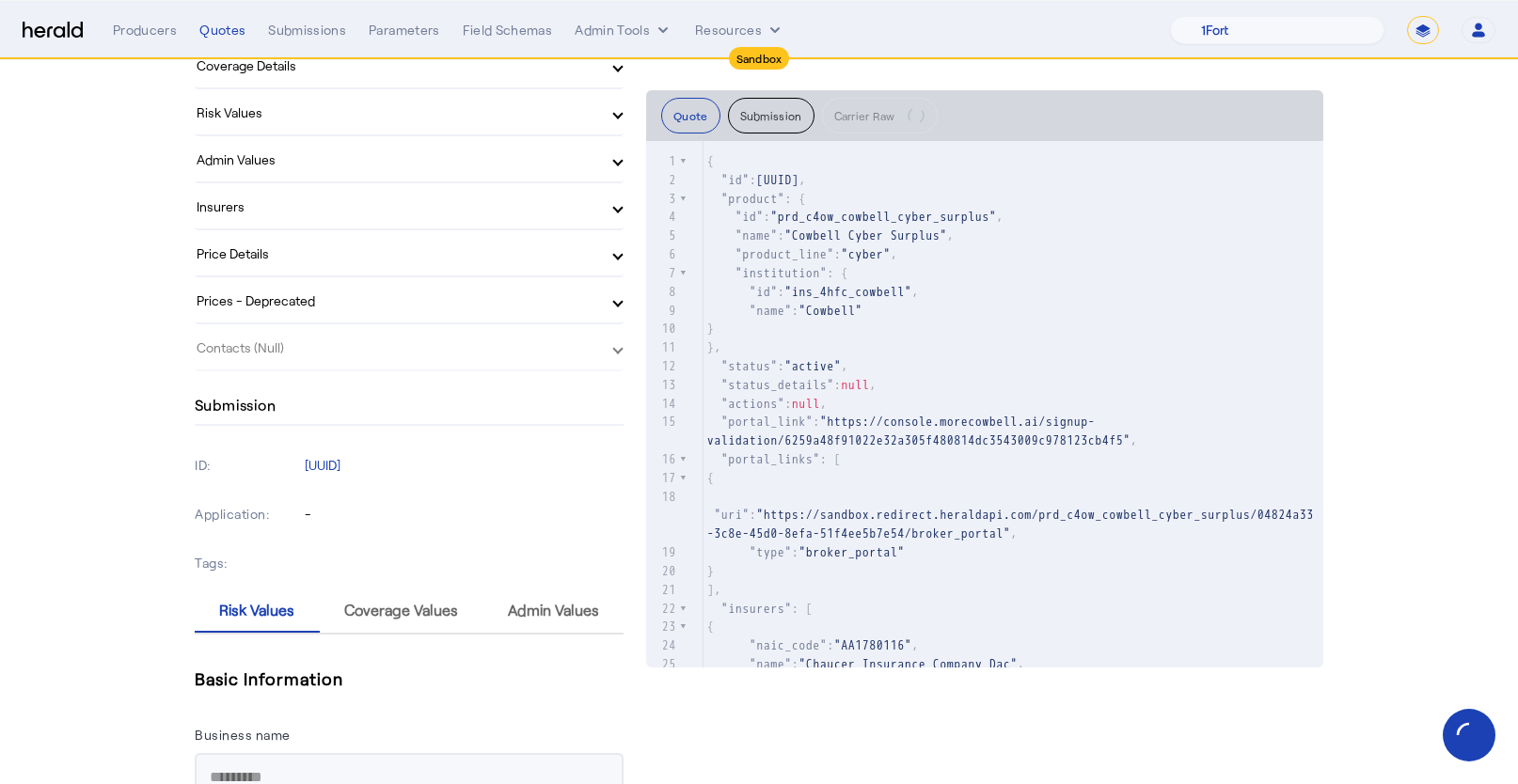 click on "Admin Values" at bounding box center (409, 159) 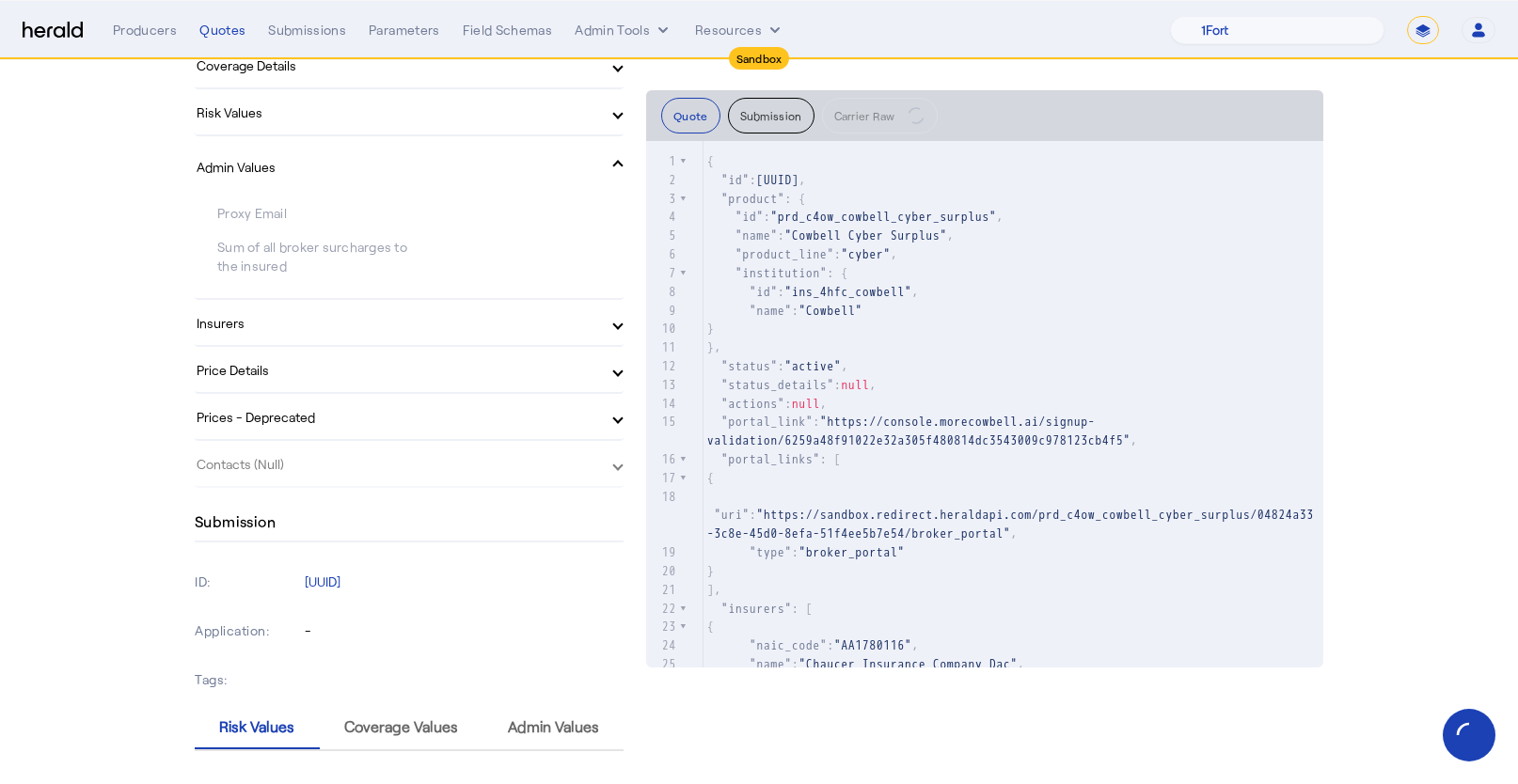 scroll, scrollTop: 0, scrollLeft: 0, axis: both 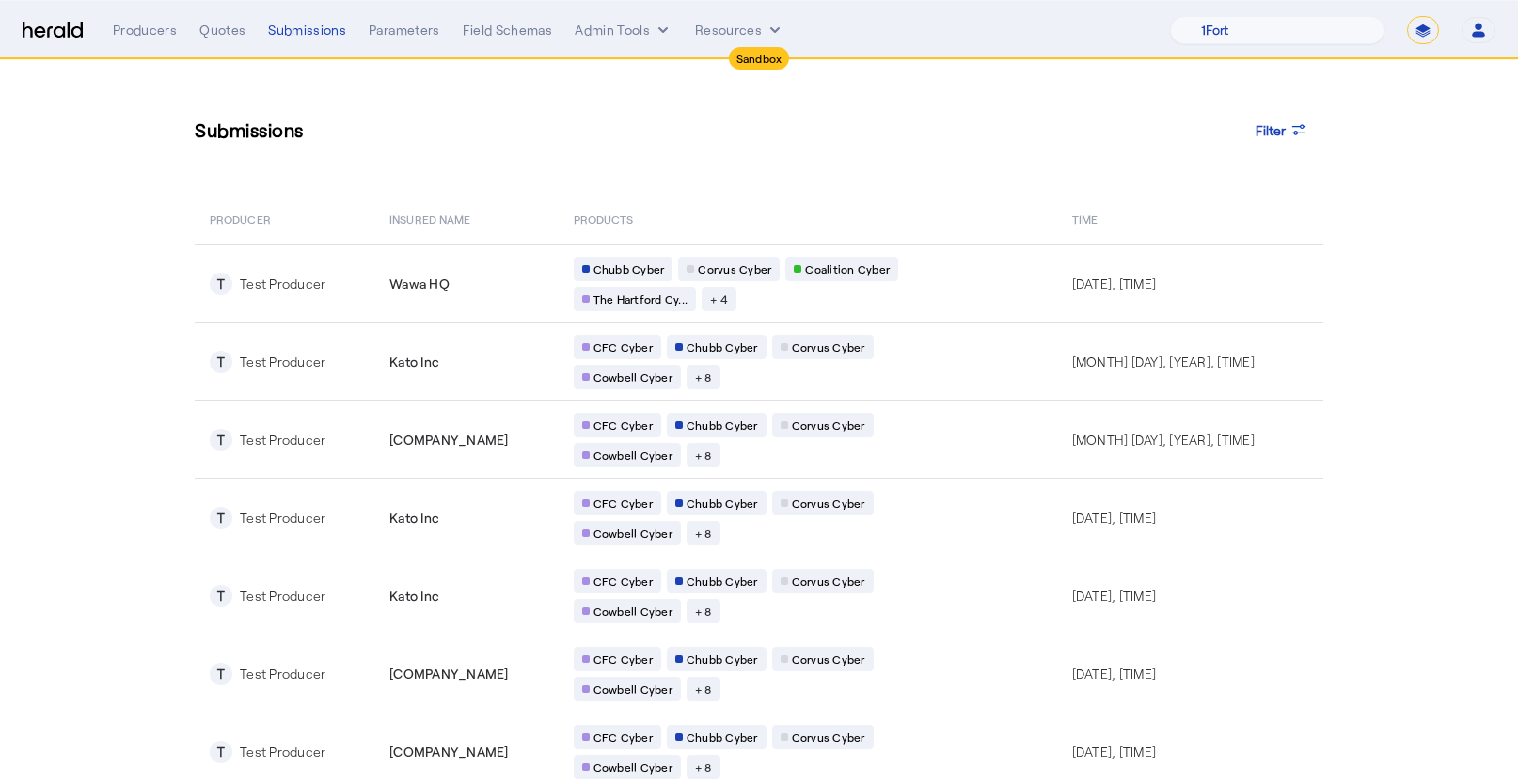click on "Sandbox
Menu
Producers   Quotes   Submissions   Parameters   Field Schemas   Admin Tools
Resources
1Fort   Acrisure   Acturis   Affinity Advisors   Affinity Risk   Agentero   AmWins   Anzen   Aon   Appulate   Arch   Assurely   BTIS   Babbix   Berxi   Billy   BindHQ   Bold Penguin    Bolt   Bond   Boxx   Brightway   Brit Demo Sandbox   Broker Buddha   Buddy   Bunker   Burns Wilcox   CNA Test   CRC   CS onboarding test account   Chubb Test   Citadel   Coalition   Coast   Coterie Test   Counterpart    CoverForce   CoverWallet   Coverdash   Coverhound   Cowbell   Cyber Example Platform   CyberPassport   Defy Insurance   Draftrs   ESpecialty   Embroker   Equal Parts   Exavalu   Ezyagent   Federacy Platform   FifthWall   Flow Speciality (Capitola)   Foundation   Founder Shield   Gaya   Gerent   GloveBox   Glow   Growthmill   HW Kaufman   Hartford Steam Boiler   Hawksoft   Heffernan Insurance Brokers" at bounding box center (759, 30) 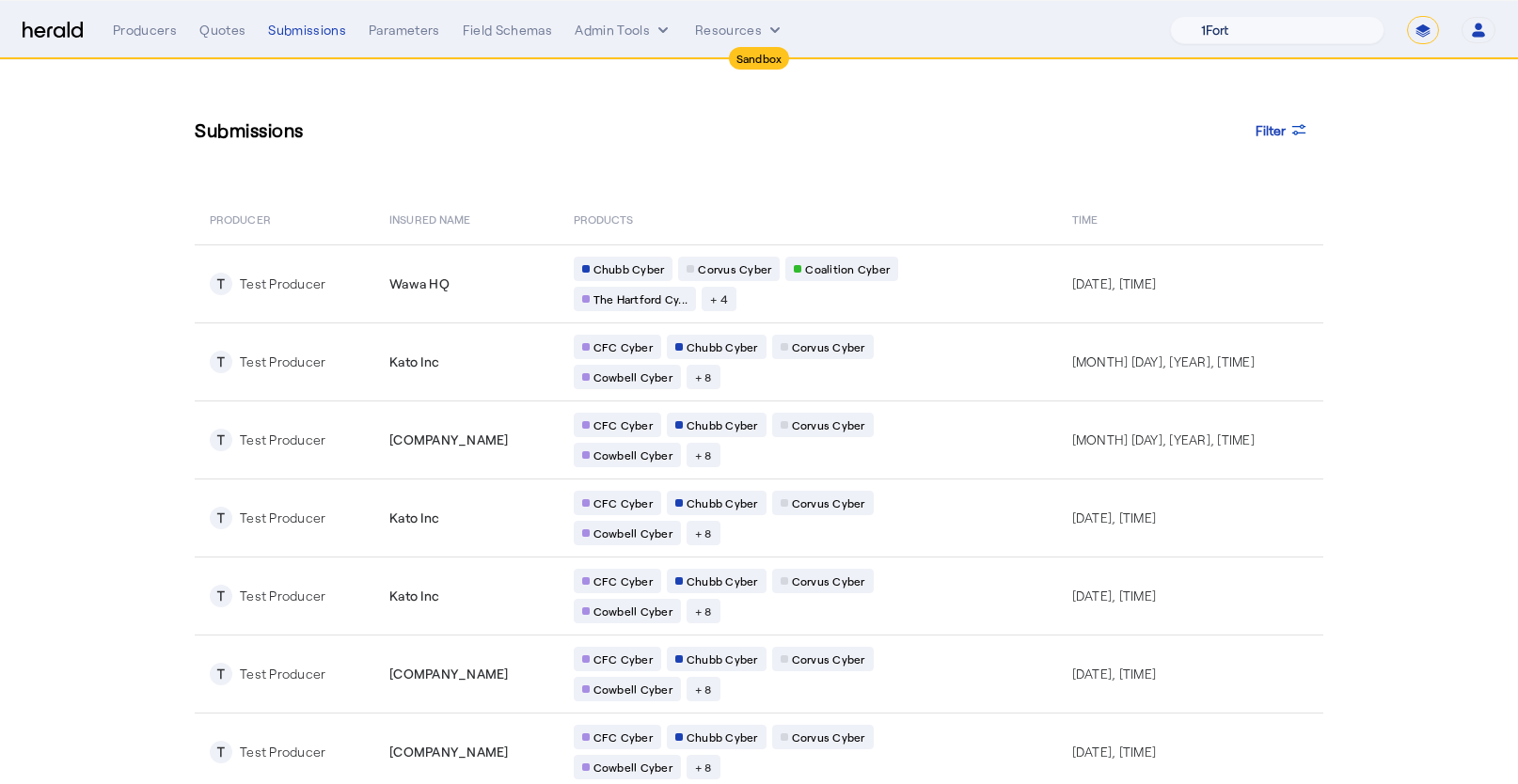 click on "1Fort   Acrisure   Acturis   Affinity Advisors   Affinity Risk   Agentero   AmWins   Anzen   Aon   Appulate   Arch   Assurely   BTIS   Babbix   Berxi   Billy   BindHQ   Bold Penguin    Bolt   Bond   Boxx   Brightway   Brit Demo Sandbox   Broker Buddha   Buddy   Bunker   Burns Wilcox   CNA Test   CRC   CS onboarding test account   Chubb Test   Citadel   Coalition   Coast   Coterie Test   Counterpart    CoverForce   CoverWallet   Coverdash   Coverhound   Cowbell   Cyber Example Platform   CyberPassport   Defy Insurance   Draftrs   ESpecialty   Embroker   Equal Parts   Exavalu   Ezyagent   Federacy Platform   FifthWall   Flow Speciality (Capitola)   Foundation   Founder Shield   Gaya   Gerent   GloveBox   Glow   Growthmill   HW Kaufman   Hartford Steam Boiler   Hawksoft   Heffernan Insurance Brokers   Herald Envoy Testing   HeraldAPI   Hypergato   Inchanted   Indemn.ai   Infinity   Insured.io   Insuremo   Insuritas   Irys   Jencap   Kamillio   Kayna   LTI Mindtree   Layr   Limit   Markel Test   Marsh   Novidea" at bounding box center [1277, 30] 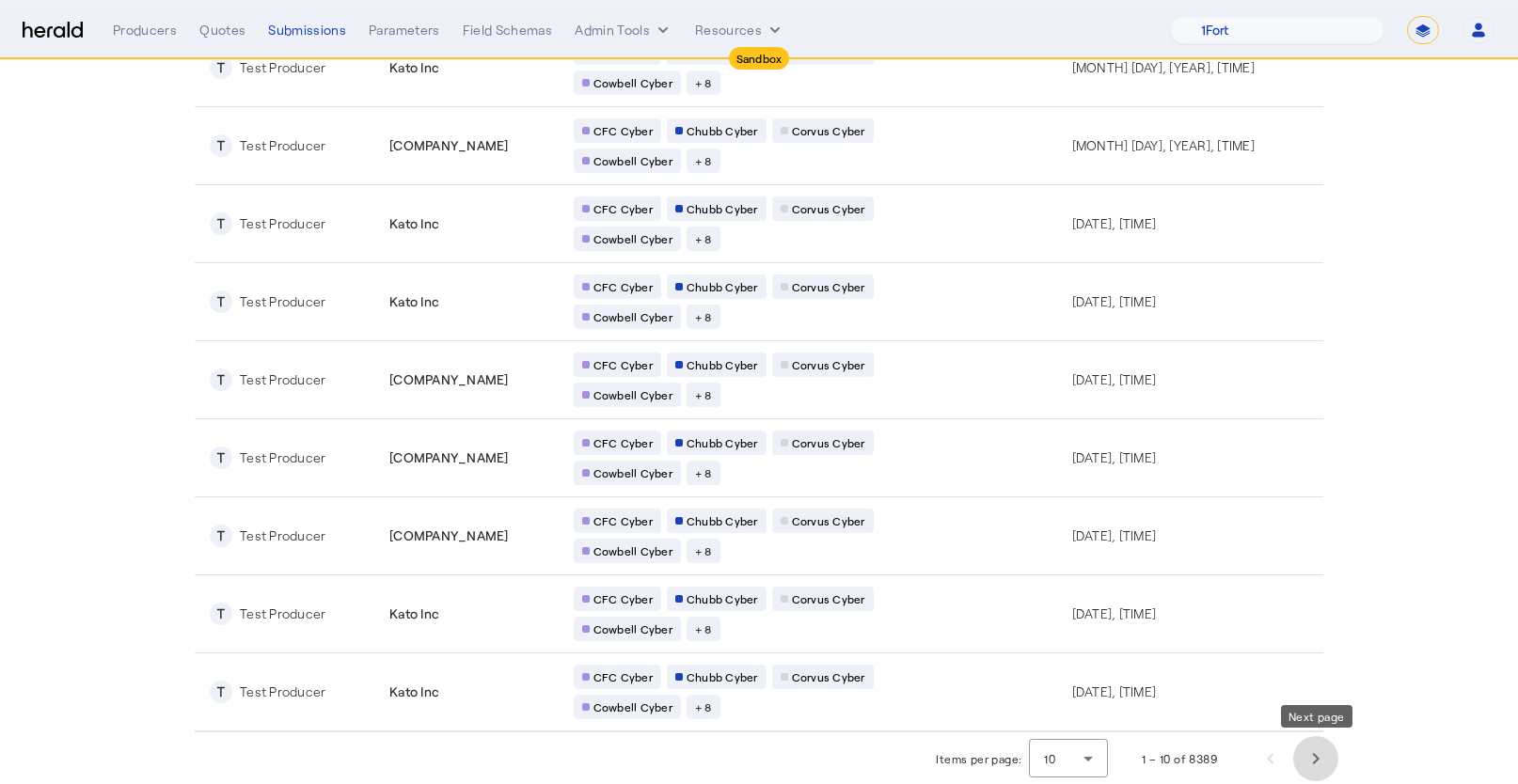 click 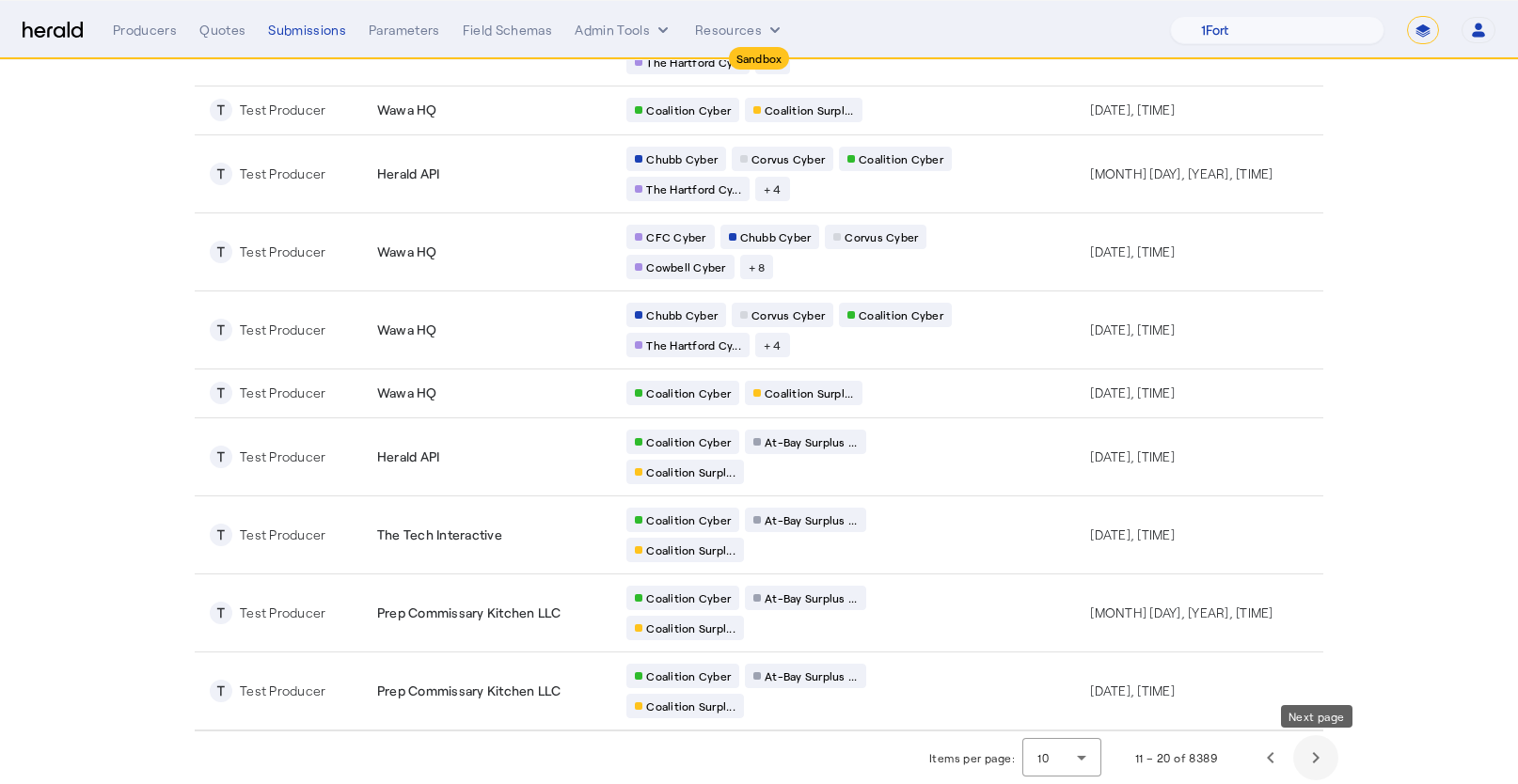 scroll, scrollTop: 119, scrollLeft: 0, axis: vertical 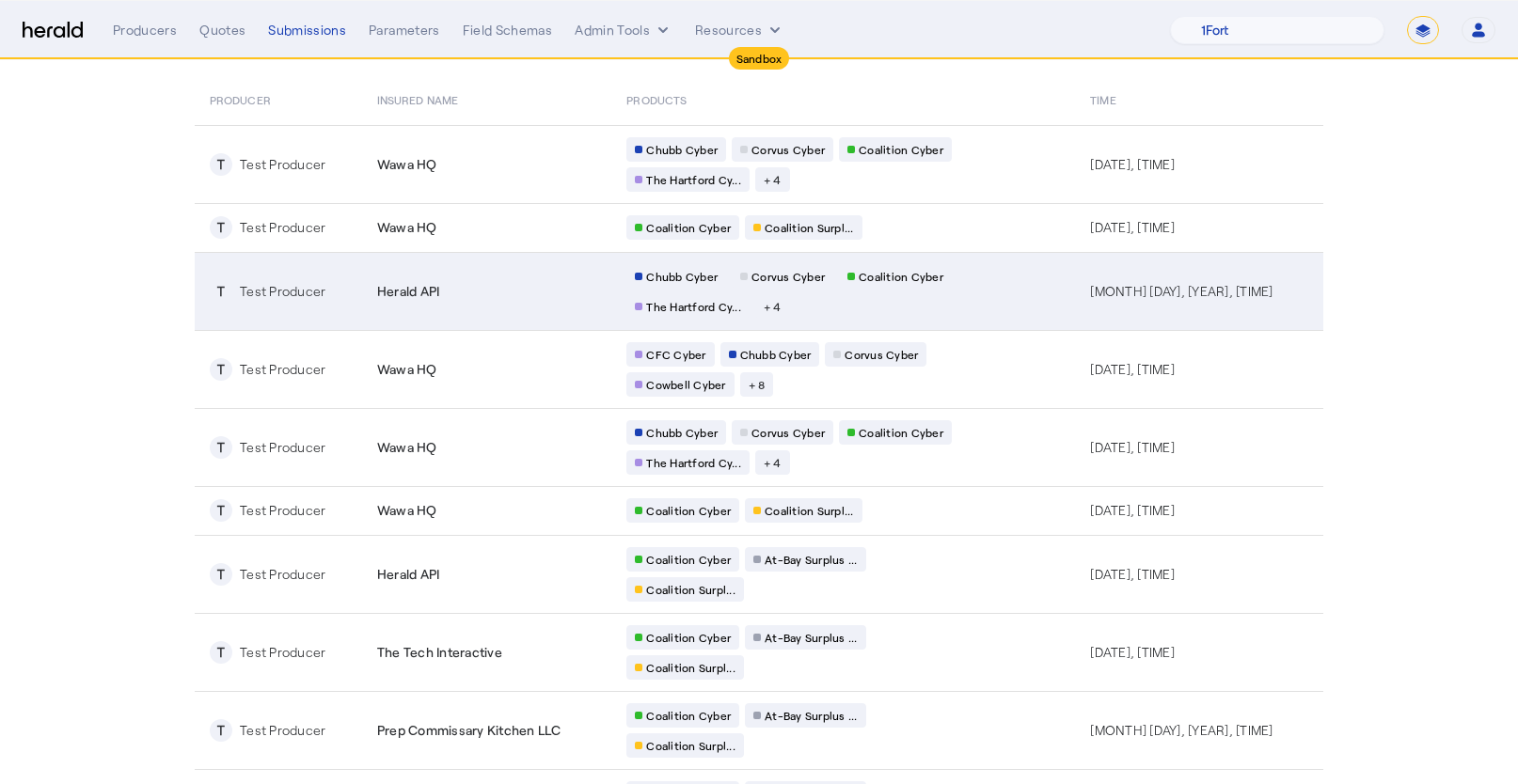 click on "Herald API" at bounding box center [486, 290] 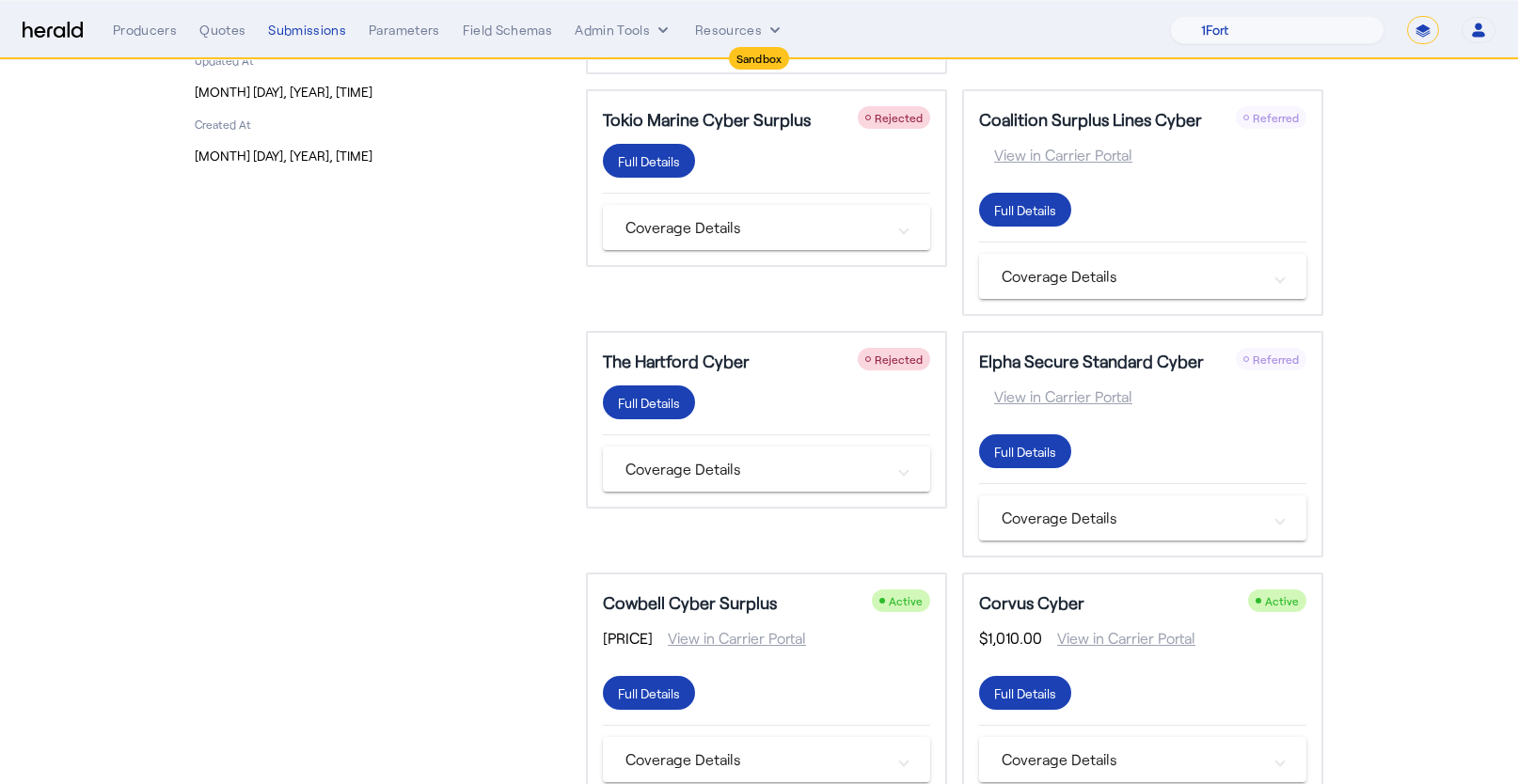 scroll, scrollTop: 393, scrollLeft: 0, axis: vertical 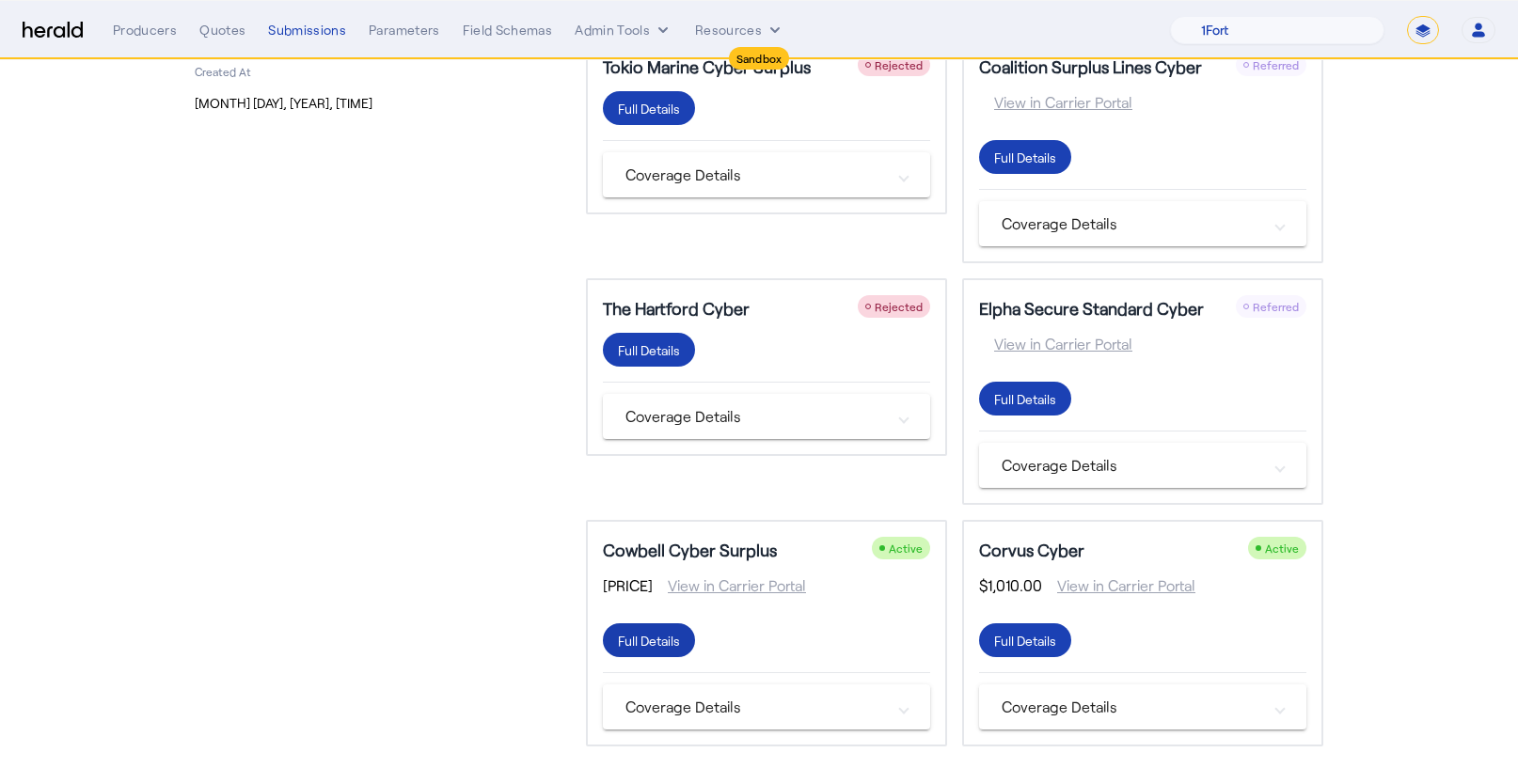 click on "Full Details" at bounding box center [649, -85] 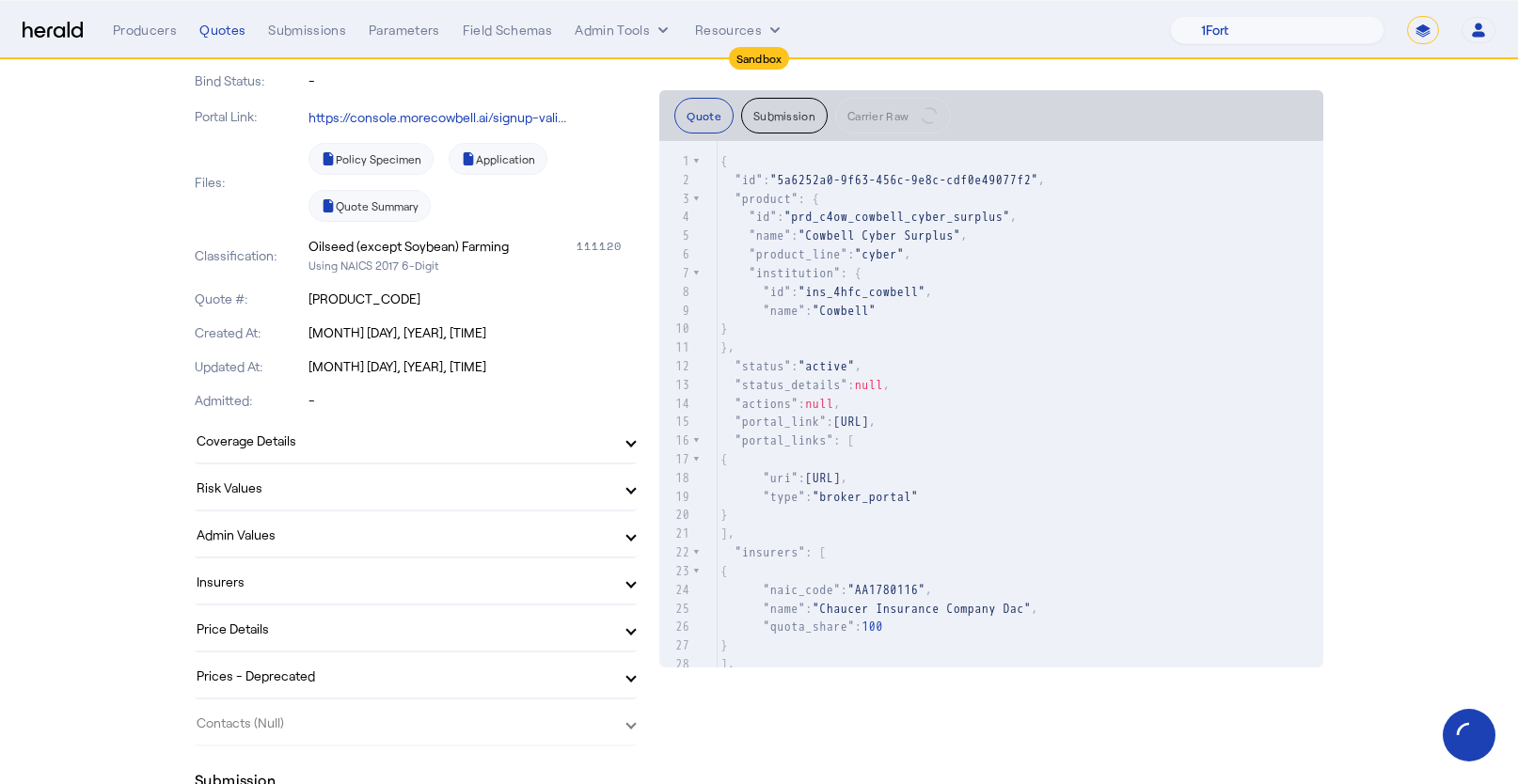scroll, scrollTop: 527, scrollLeft: 0, axis: vertical 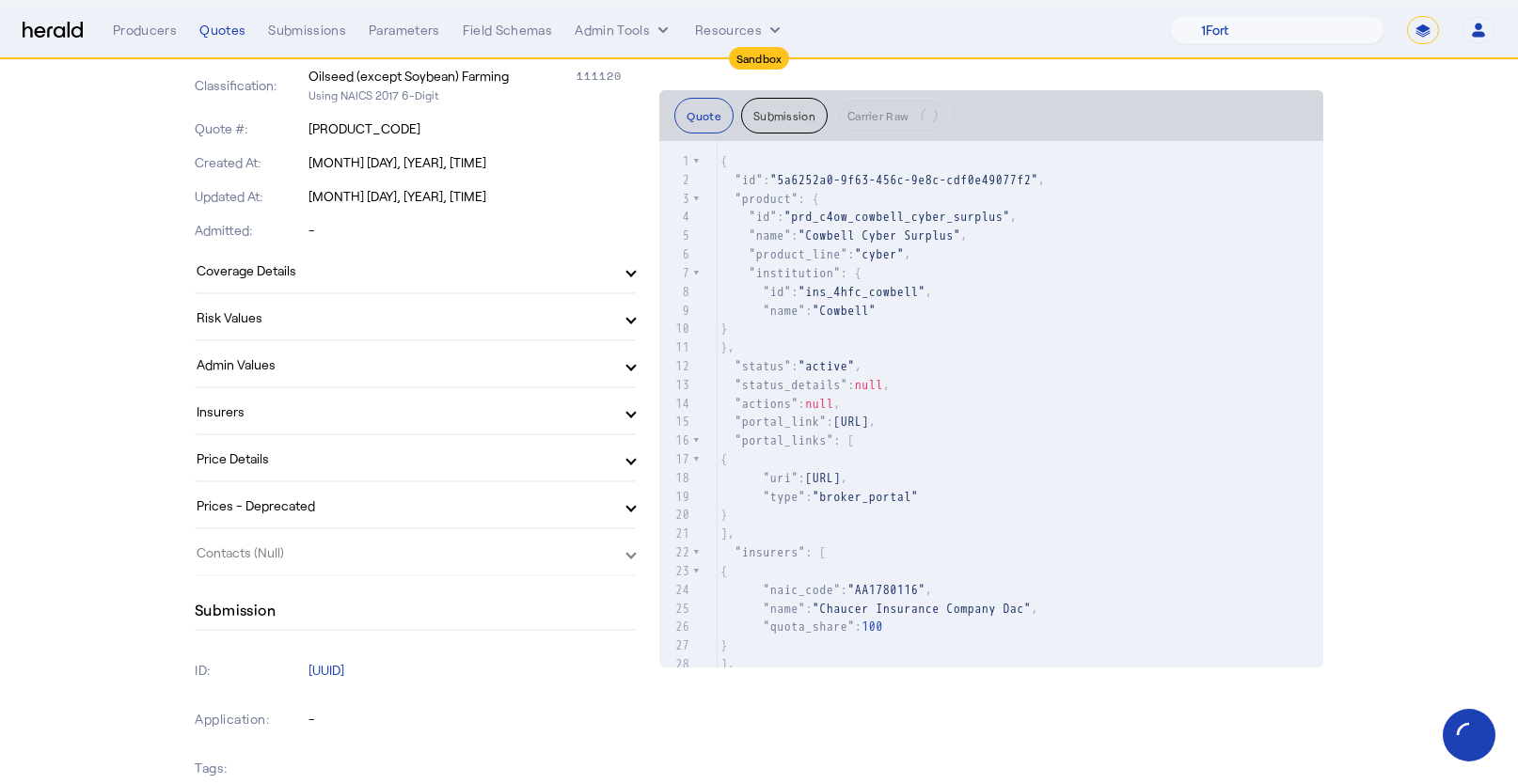 click on "Admin Values" at bounding box center [404, 364] 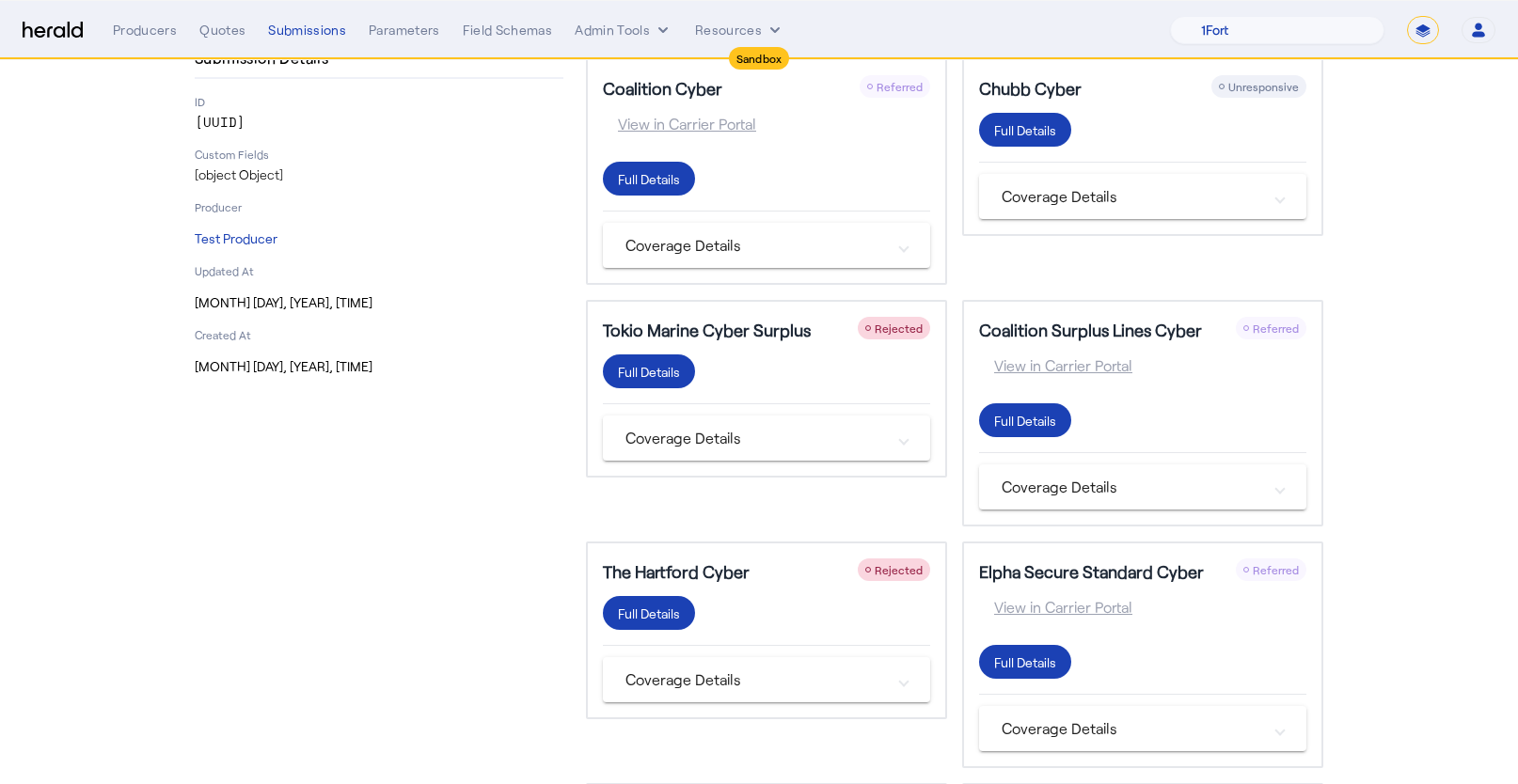 scroll, scrollTop: 393, scrollLeft: 0, axis: vertical 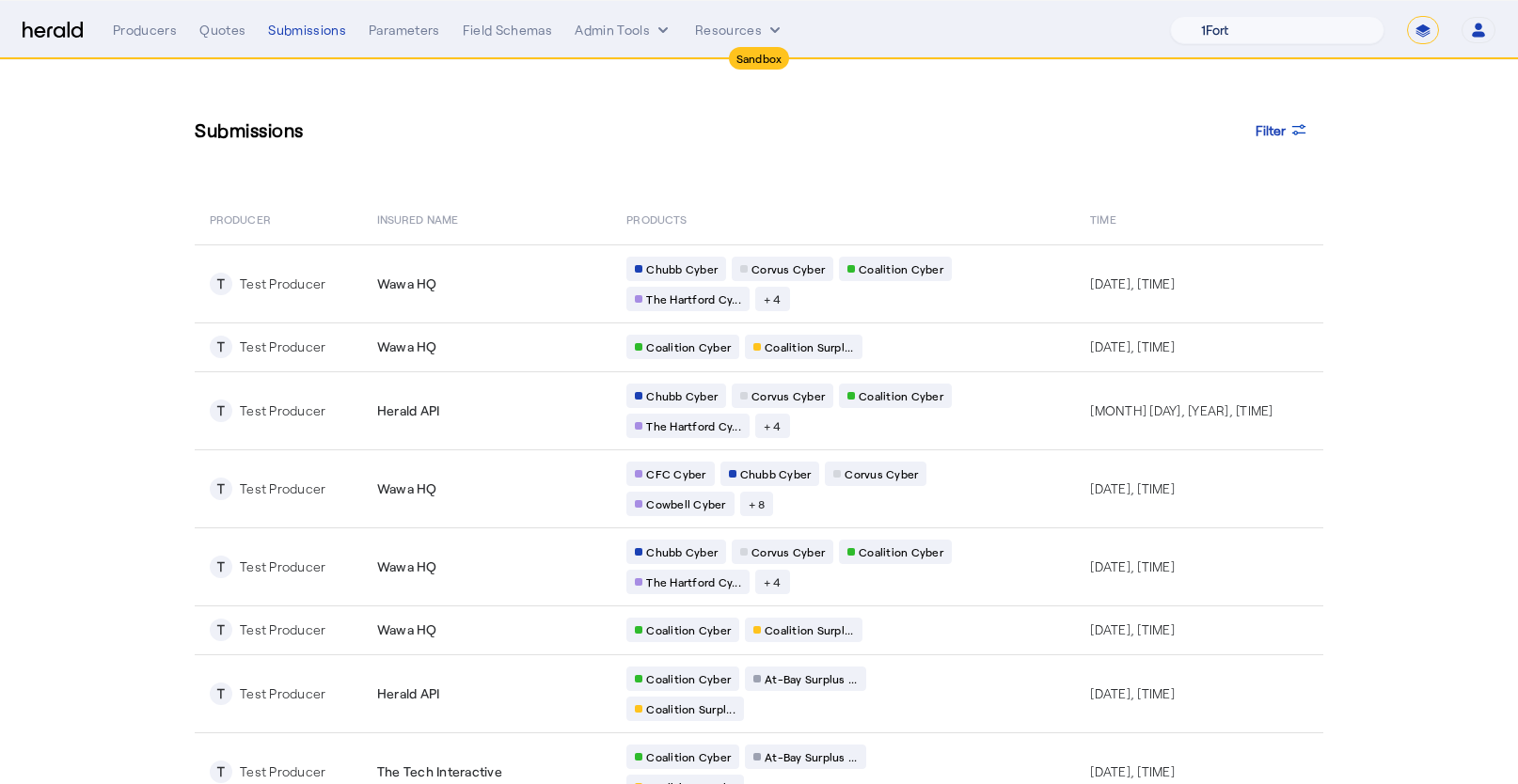 click on "1Fort   Acrisure   Acturis   Affinity Advisors   Affinity Risk   Agentero   AmWins   Anzen   Aon   Appulate   Arch   Assurely   BTIS   Babbix   Berxi   Billy   BindHQ   Bold Penguin    Bolt   Bond   Boxx   Brightway   Brit Demo Sandbox   Broker Buddha   Buddy   Bunker   Burns Wilcox   CNA Test   CRC   CS onboarding test account   Chubb Test   Citadel   Coalition   Coast   Coterie Test   Counterpart    CoverForce   CoverWallet   Coverdash   Coverhound   Cowbell   Cyber Example Platform   CyberPassport   Defy Insurance   Draftrs   ESpecialty   Embroker   Equal Parts   Exavalu   Ezyagent   Federacy Platform   FifthWall   Flow Speciality (Capitola)   Foundation   Founder Shield   Gaya   Gerent   GloveBox   Glow   Growthmill   HW Kaufman   Hartford Steam Boiler   Hawksoft   Heffernan Insurance Brokers   Herald Envoy Testing   HeraldAPI   Hypergato   Inchanted   Indemn.ai   Infinity   Insured.io   Insuremo   Insuritas   Irys   Jencap   Kamillio   Kayna   LTI Mindtree   Layr   Limit   Markel Test   Marsh   Novidea" at bounding box center (1277, 30) 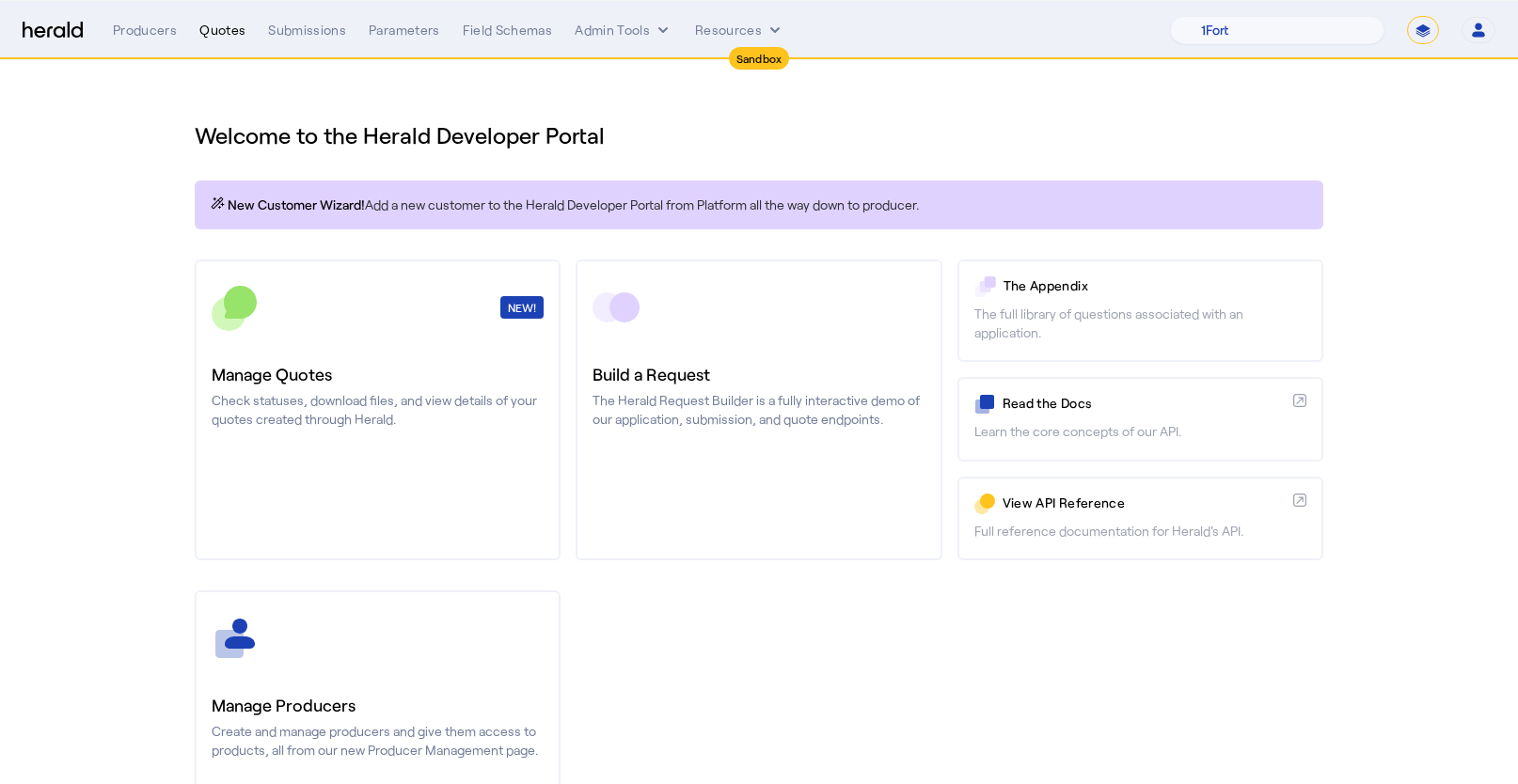 click on "Quotes" at bounding box center (222, 30) 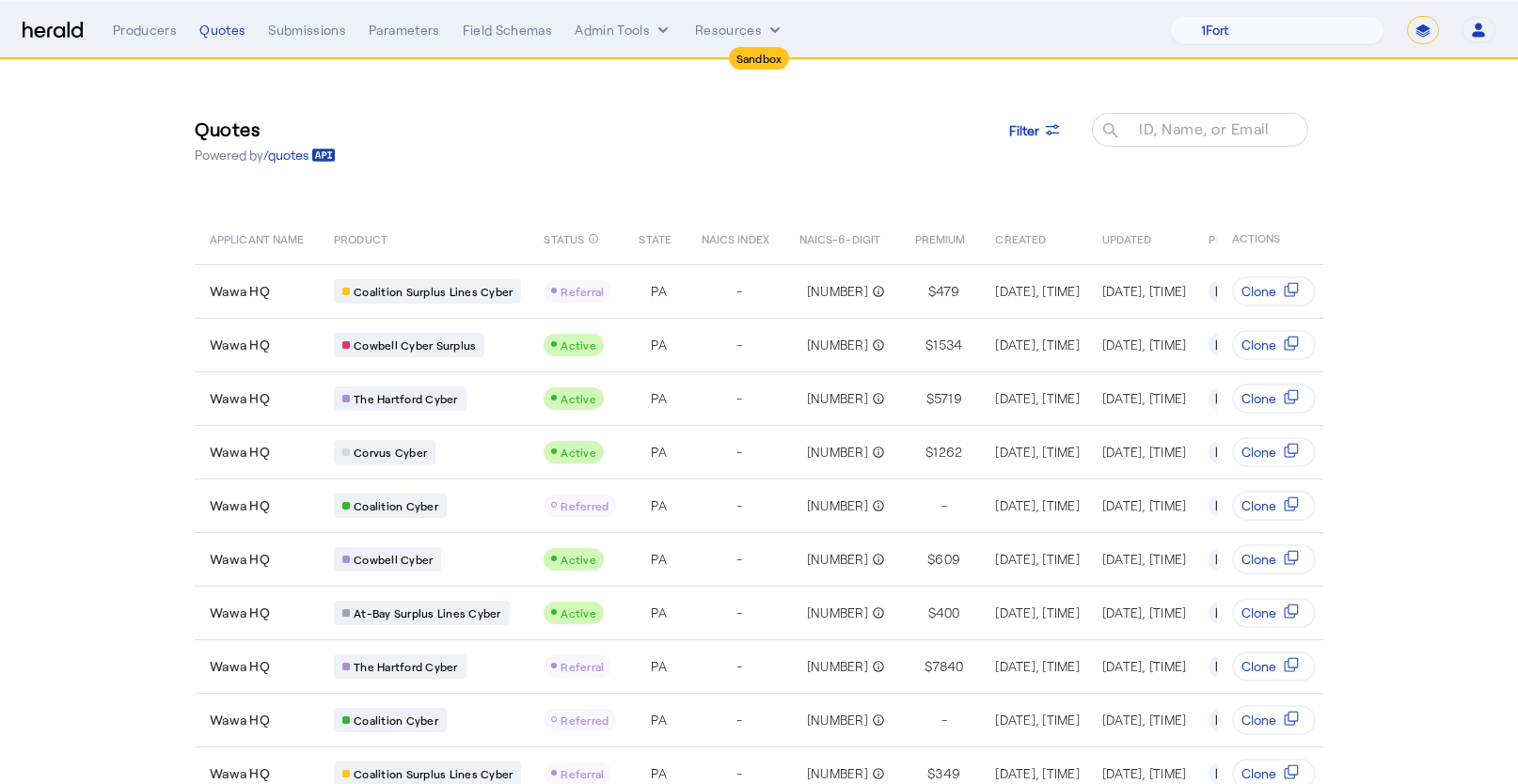 click on "Producers   Quotes   Submissions   Parameters   Field Schemas   Admin Tools
Resources
1Fort   Acrisure   Acturis   Affinity Advisors   Affinity Risk   Agentero   AmWins   Anzen   Aon   Appulate   Arch   Assurely   BTIS   Babbix   Berxi   Billy   BindHQ   Bold Penguin    Bolt   Bond   Boxx   Brightway   Brit Demo Sandbox   Broker Buddha   Buddy   Bunker   Burns Wilcox   CNA Test   CRC   CS onboarding test account   Chubb Test   Citadel   Coalition   Coast   Coterie Test   Counterpart    CoverForce   CoverWallet   Coverdash   Coverhound   Cowbell   Cyber Example Platform   CyberPassport   Defy Insurance   Draftrs   ESpecialty   Embroker   Equal Parts   Exavalu   Ezyagent   Federacy Platform   FifthWall   Flow Speciality (Capitola)   Foundation   Founder Shield   Gaya   Gerent   GloveBox   Glow   Growthmill   HW Kaufman   Hartford Steam Boiler   Hawksoft   Heffernan Insurance Brokers   Herald Envoy Testing   HeraldAPI   Hypergato   Irys" at bounding box center [804, 30] 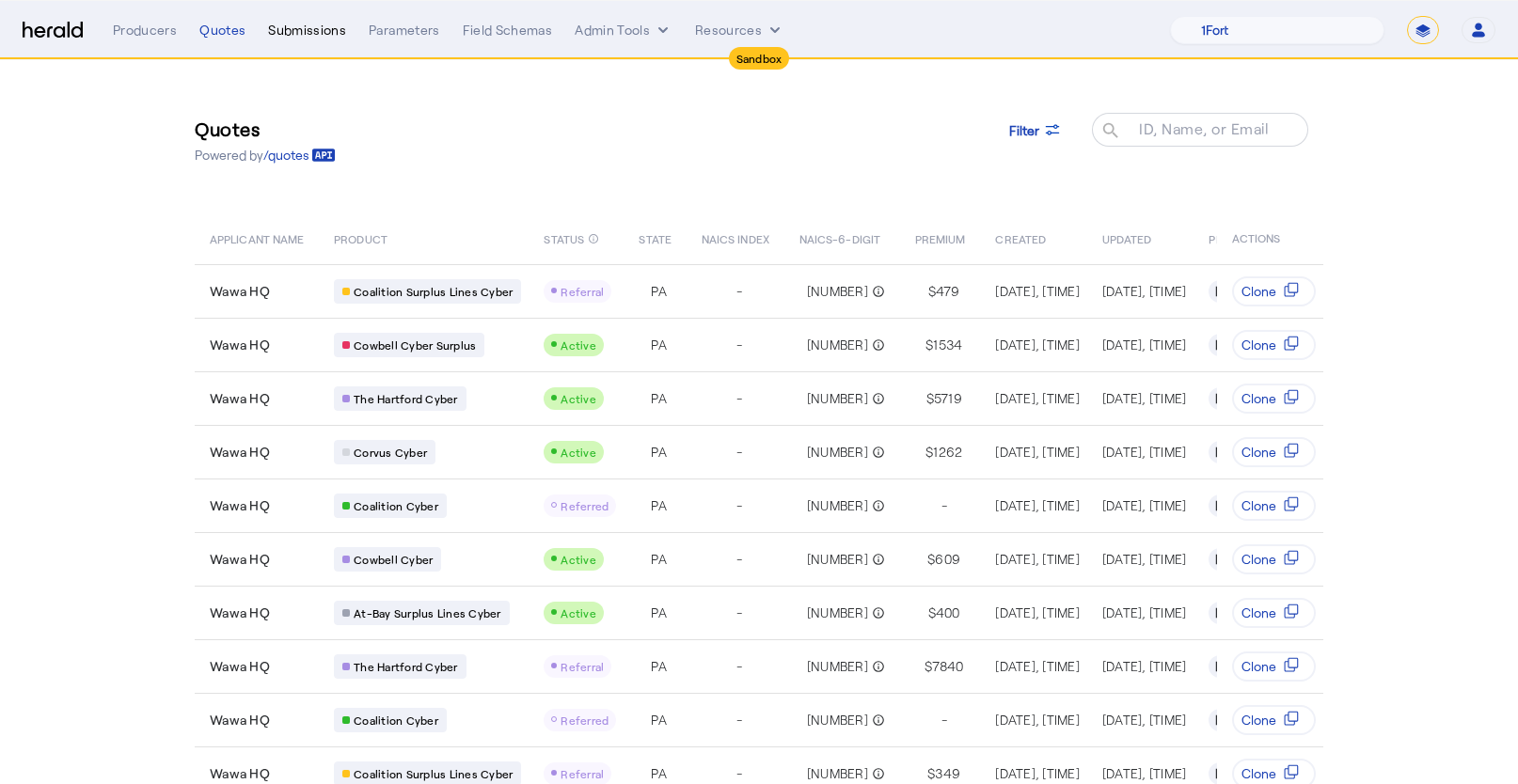 click on "Submissions" at bounding box center [307, 30] 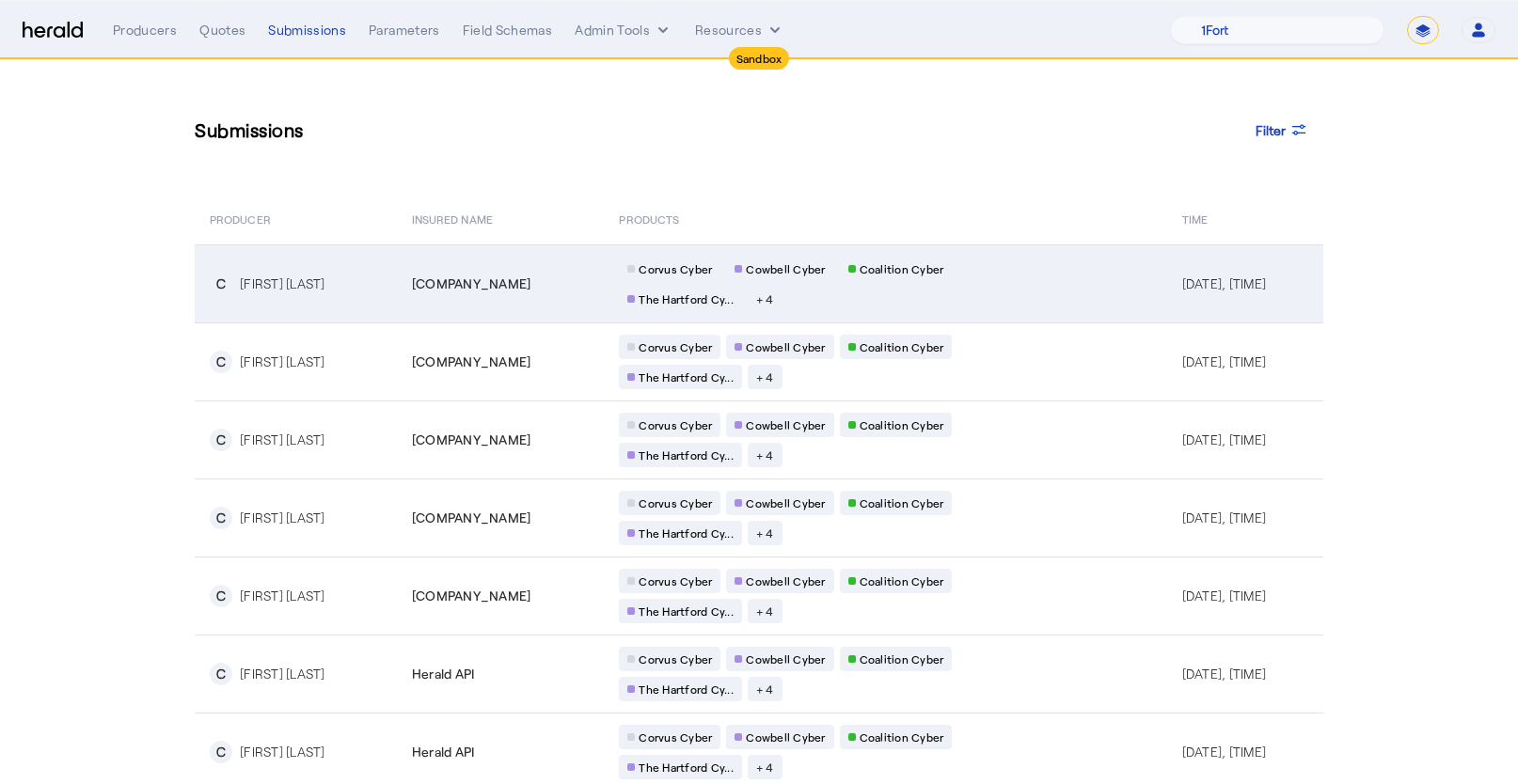 click on "[COMPANY_NAME]" at bounding box center [500, 283] 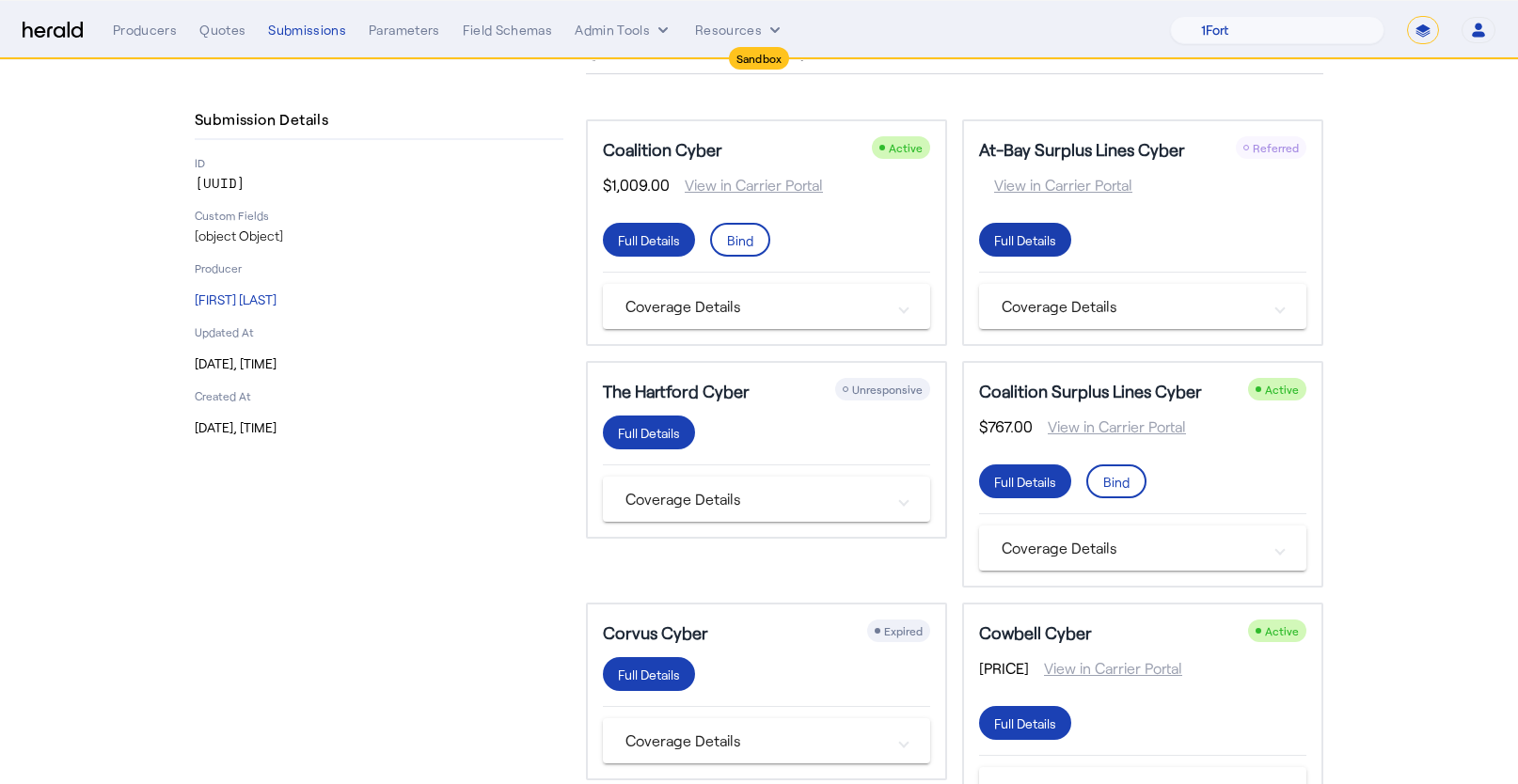 scroll, scrollTop: 78, scrollLeft: 0, axis: vertical 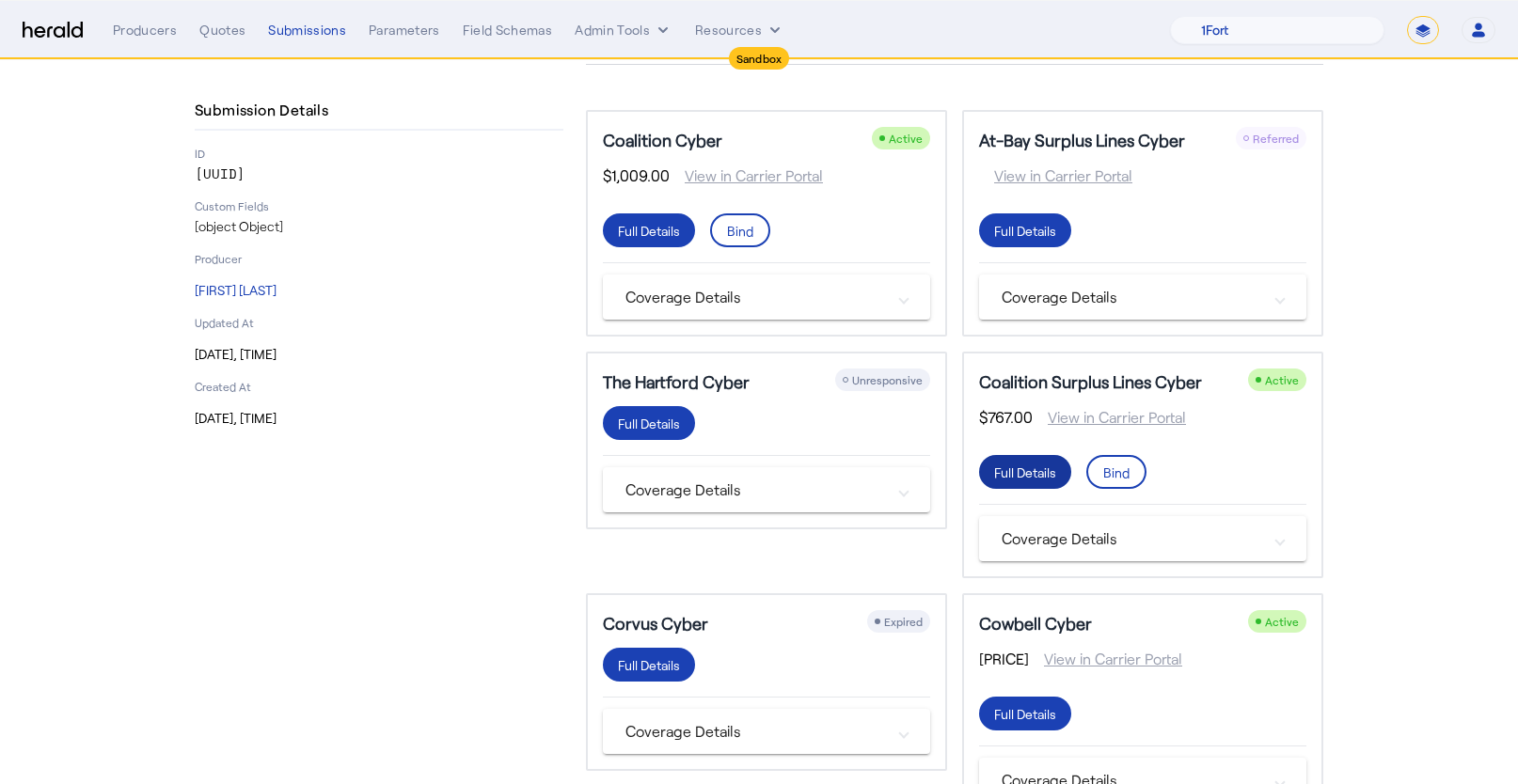 click at bounding box center [1025, 472] 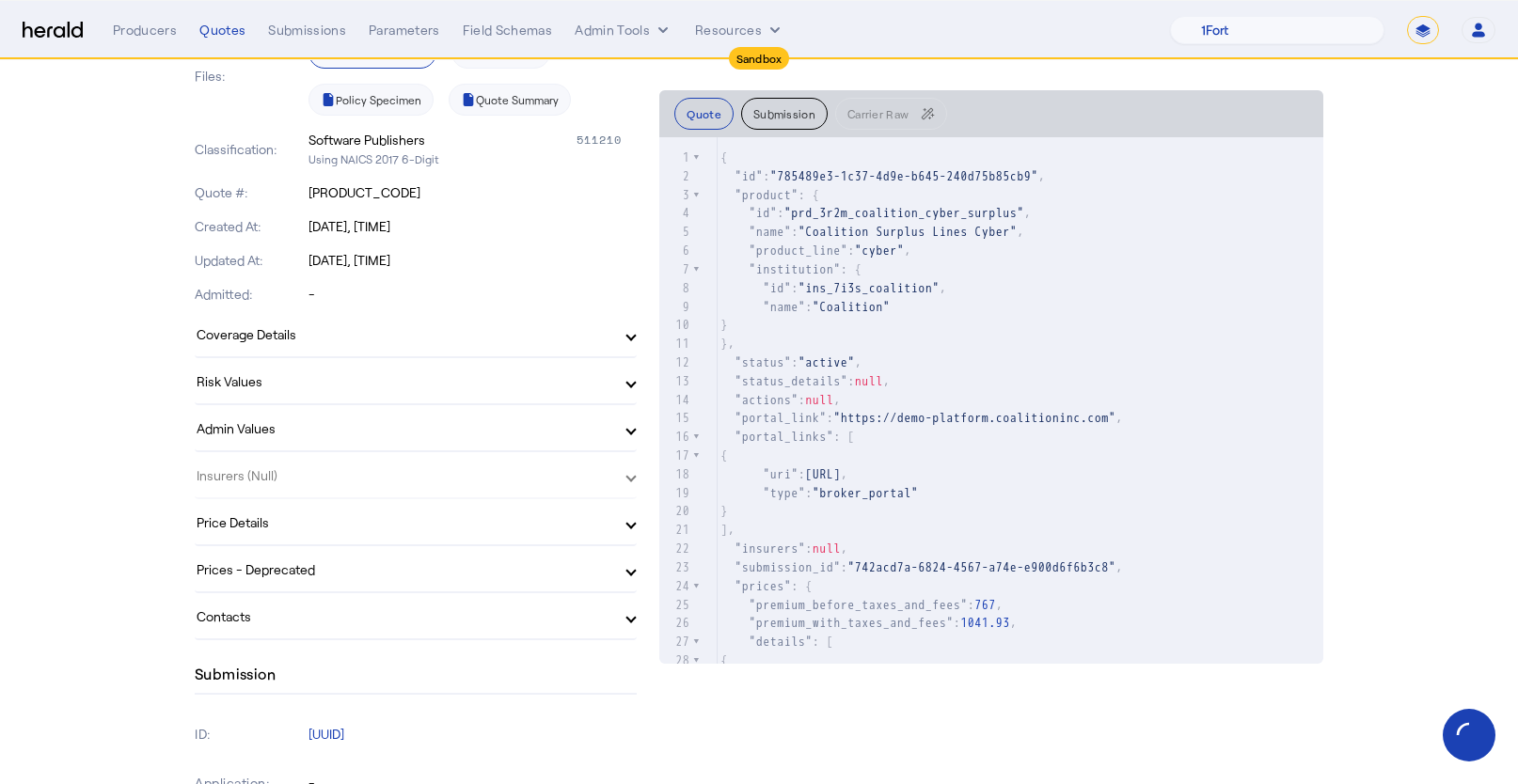 scroll, scrollTop: 492, scrollLeft: 0, axis: vertical 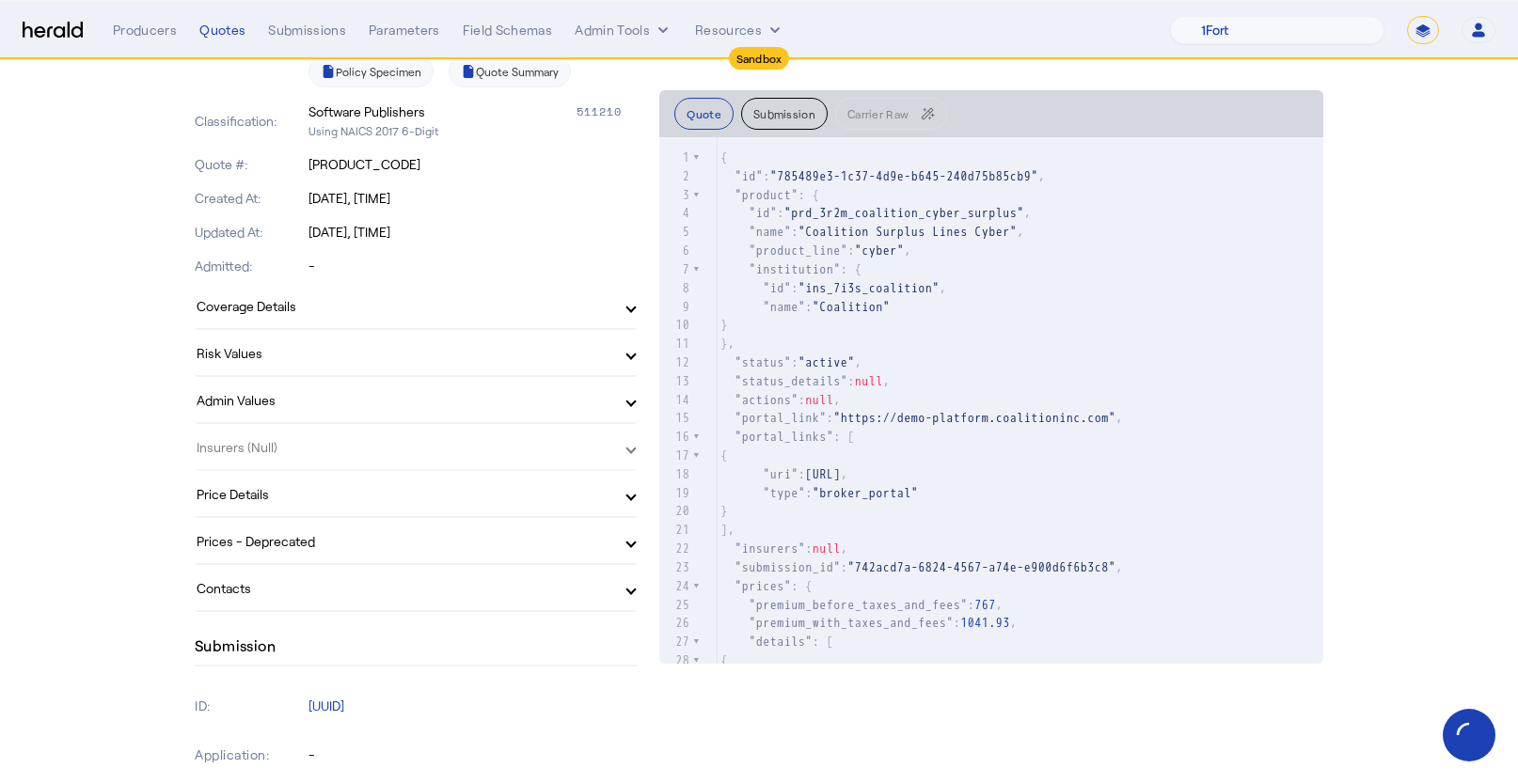 click on "Admin Values" at bounding box center [404, 400] 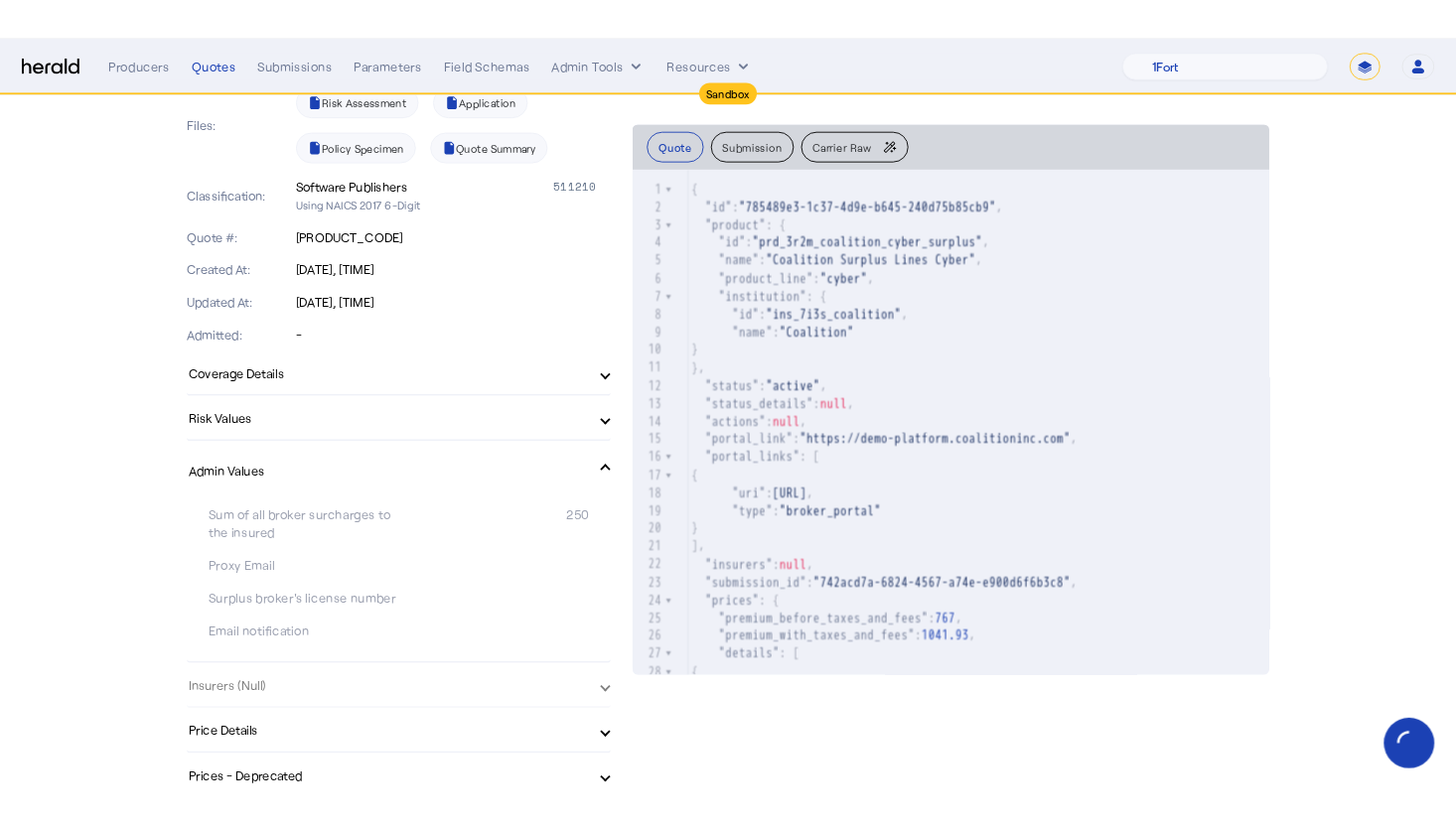 scroll, scrollTop: 466, scrollLeft: 0, axis: vertical 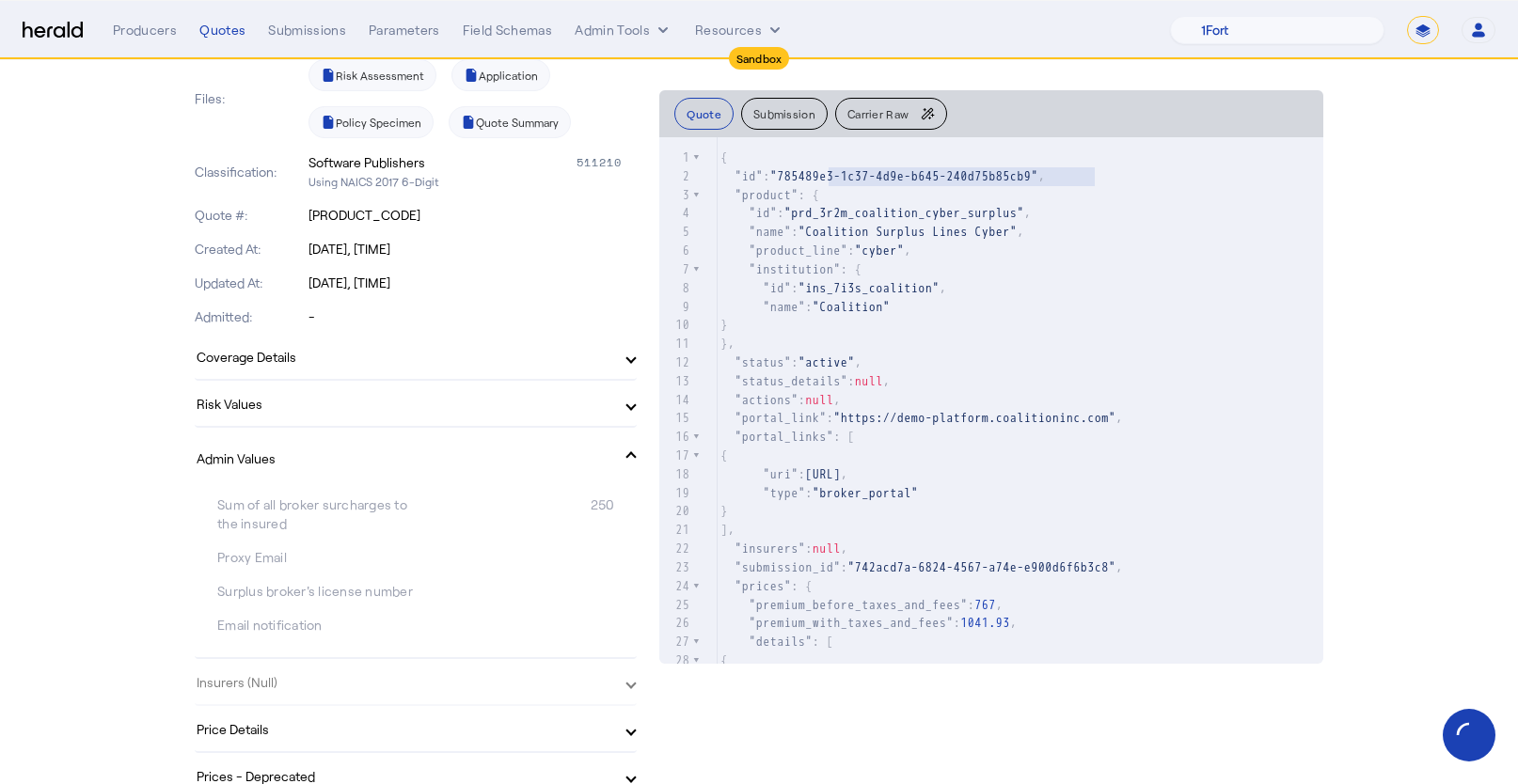 type on "**********" 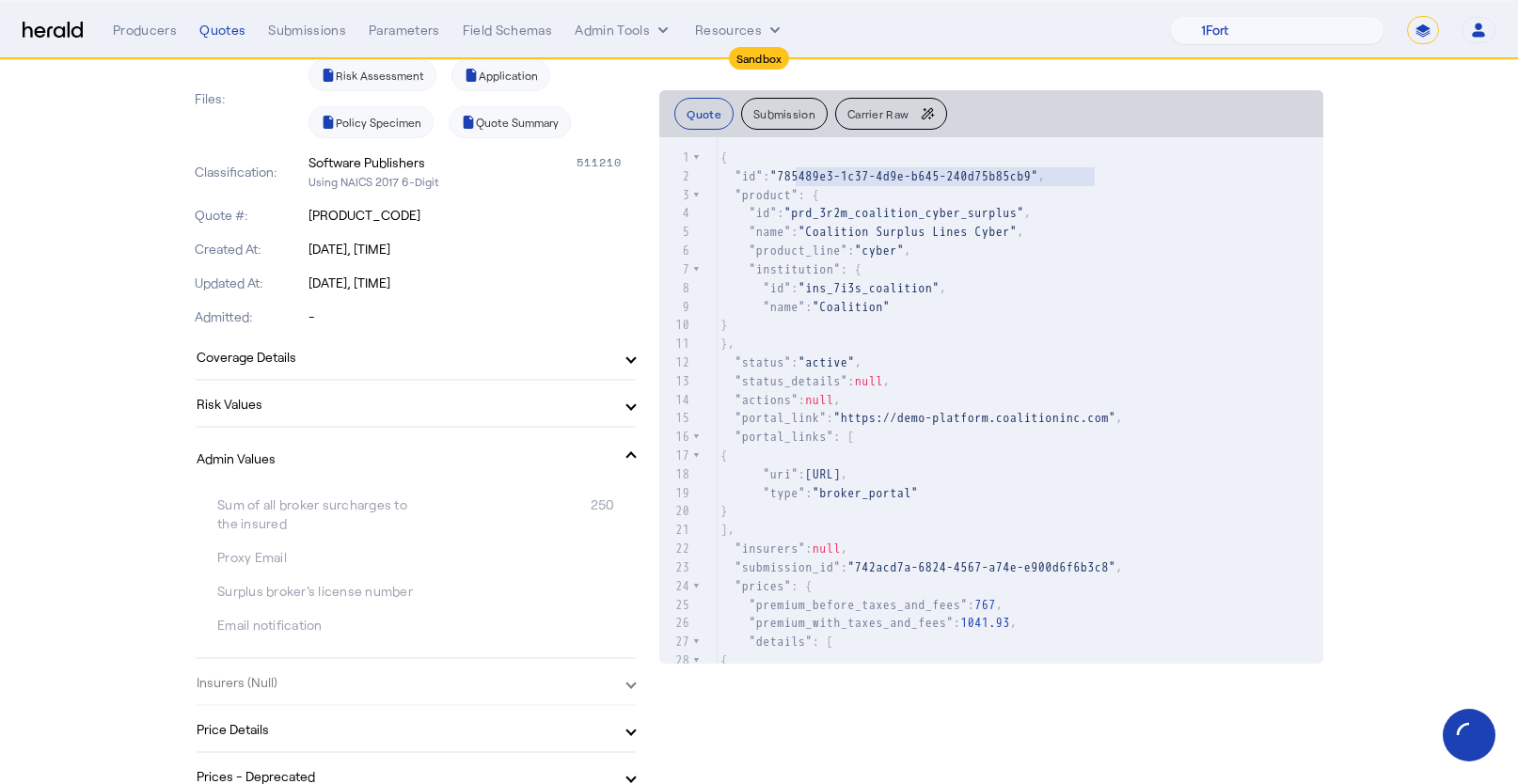 drag, startPoint x: 1077, startPoint y: 180, endPoint x: 783, endPoint y: 180, distance: 294 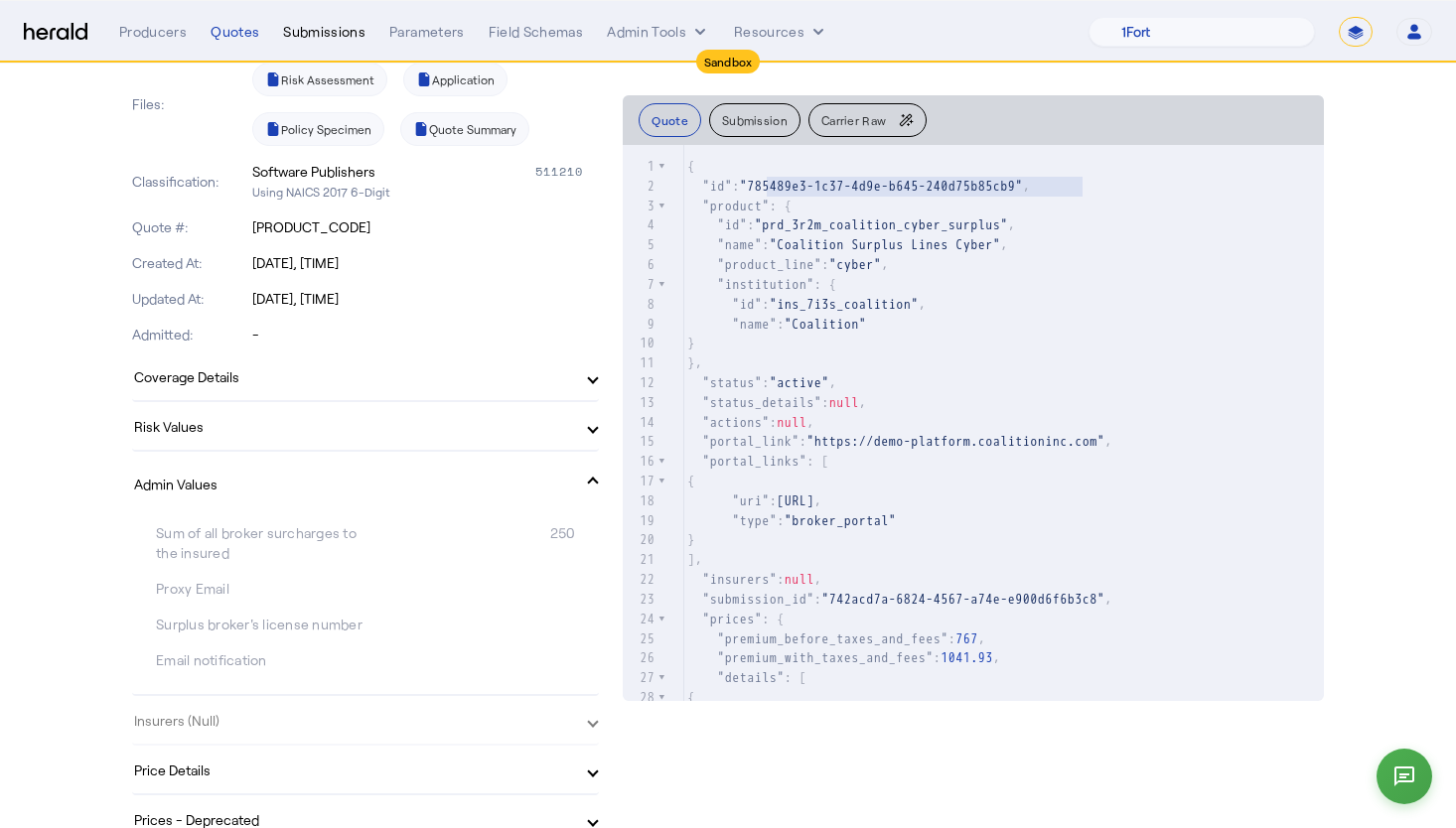 click on "Submissions" at bounding box center [324, 32] 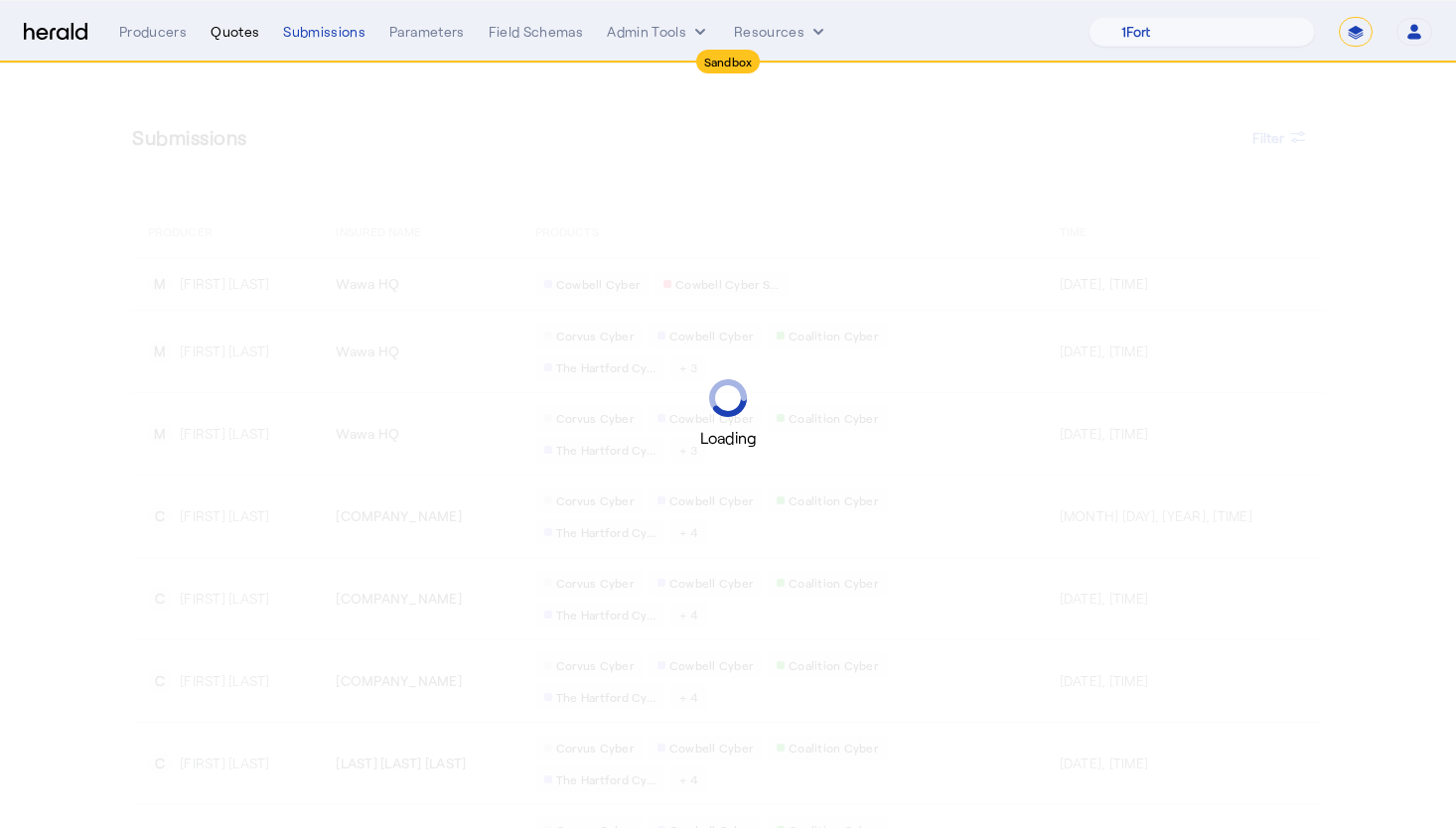 click on "Quotes" at bounding box center [234, 32] 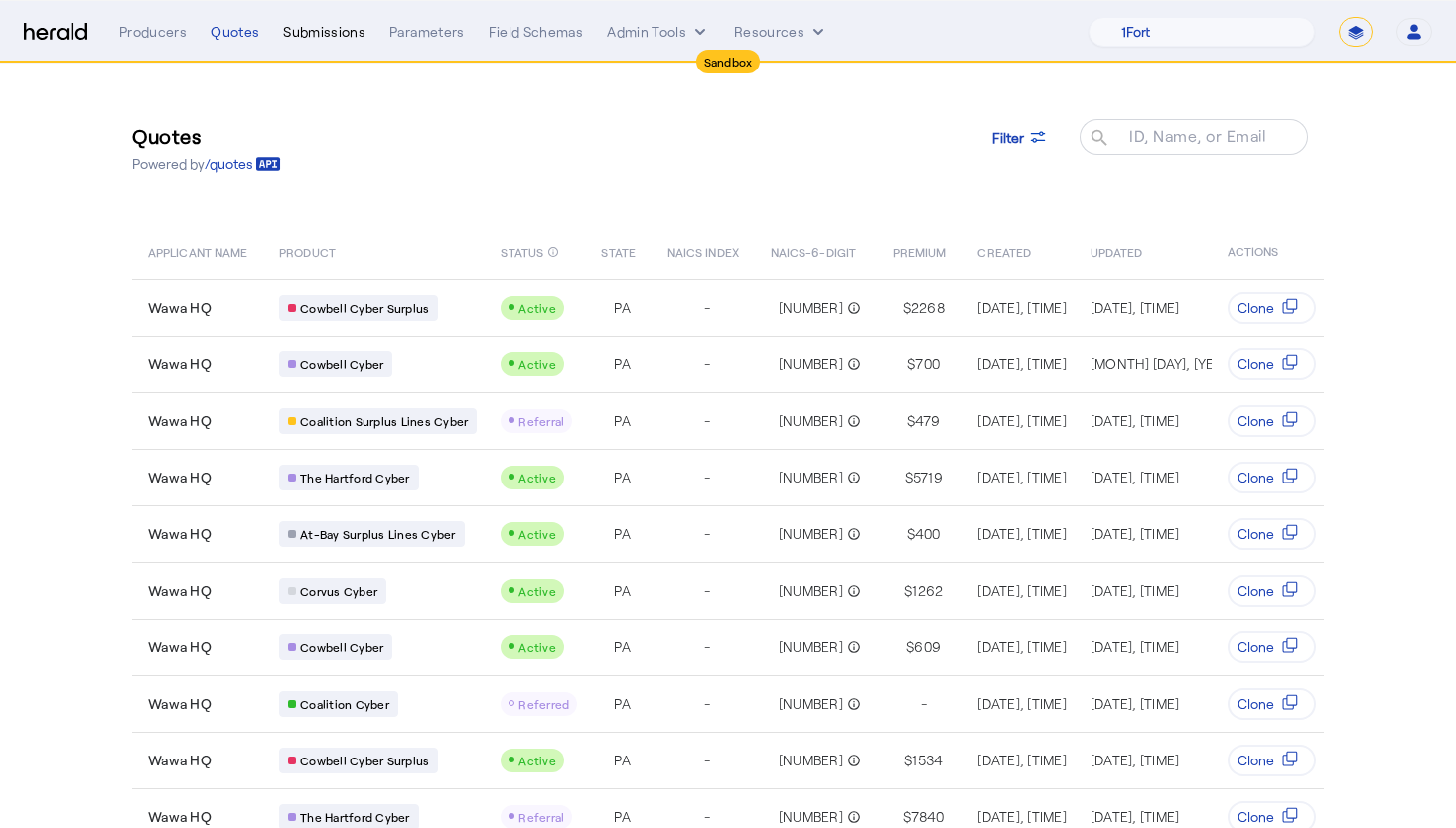 click on "Submissions" at bounding box center [324, 32] 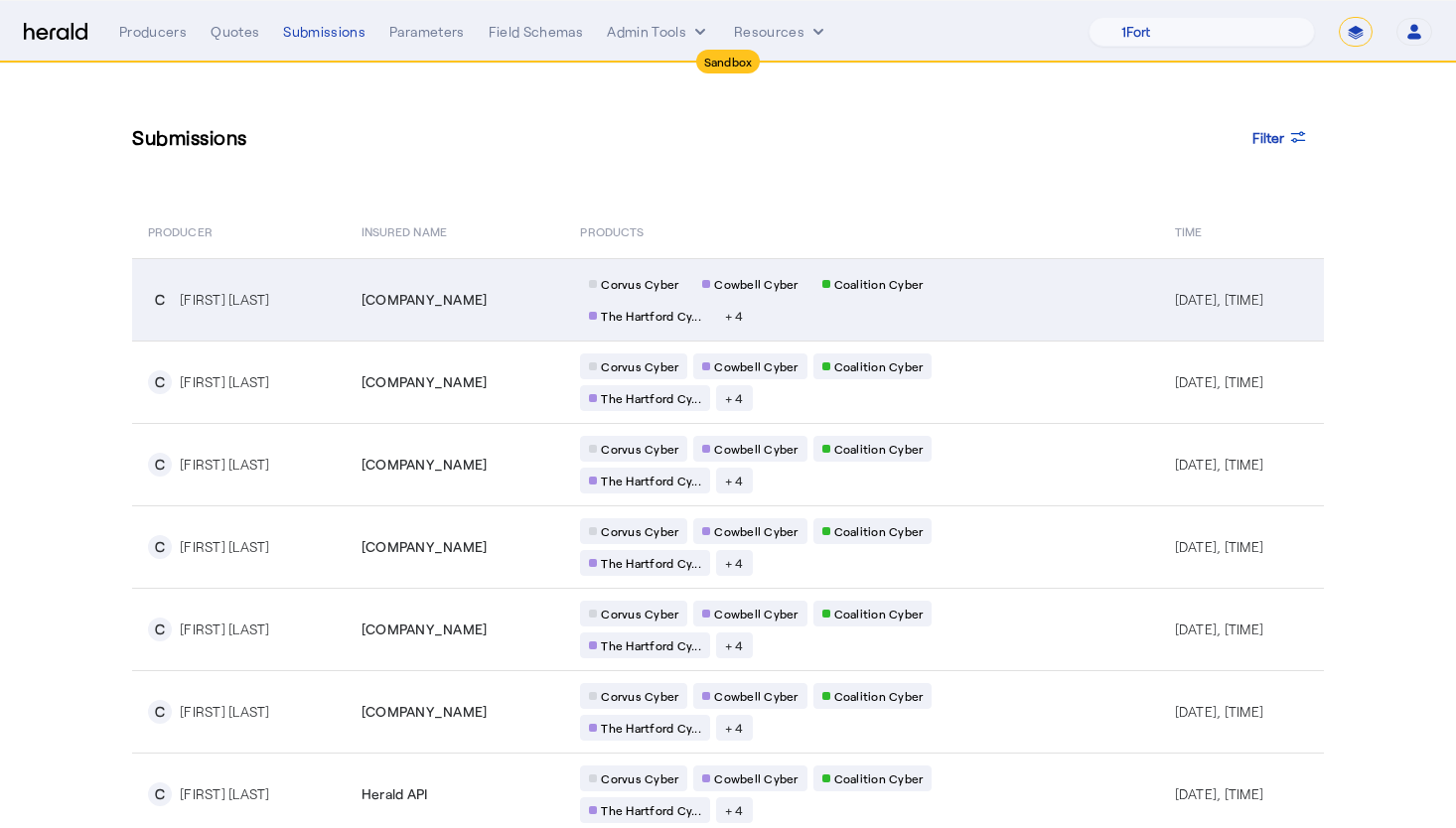 click on "[COMPANY_NAME]" at bounding box center (424, 300) 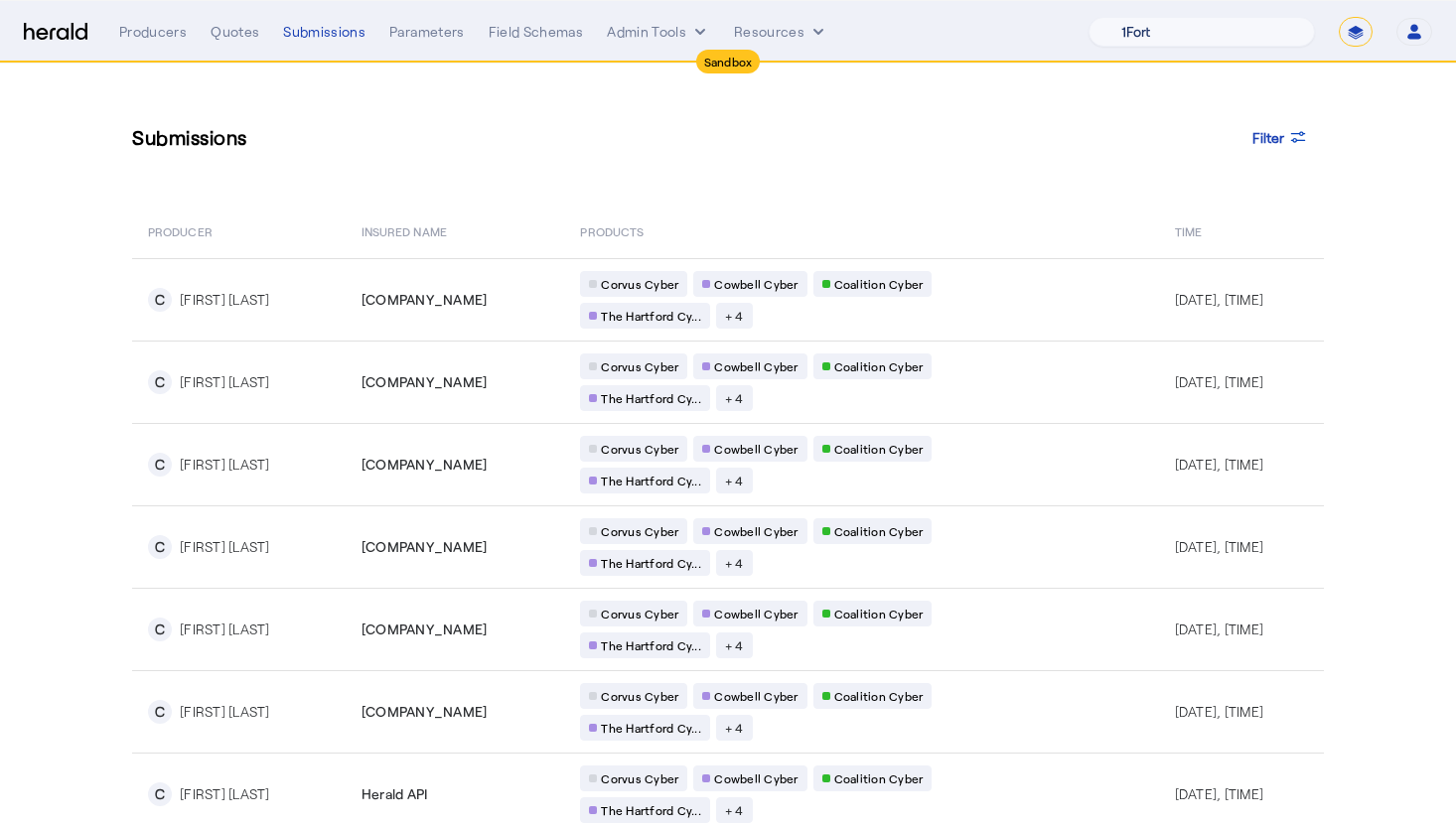 click on "1Fort   Acrisure   Acturis   Affinity Advisors   Affinity Risk   Agentero   AmWins   Anzen   Aon   Appulate   Arch   Assurely   BTIS   Babbix   Berxi   Billy   BindHQ   Bold Penguin    Bolt   Bond   Boxx   Brightway   Brit Demo Sandbox   Broker Buddha   Buddy   Bunker   Burns Wilcox   CNA Test   CRC   CS onboarding test account   Chubb Test   Citadel   Coalition   Coast   Coterie Test   Counterpart    CoverForce   CoverWallet   Coverdash   Coverhound   Cowbell   Cyber Example Platform   CyberPassport   Defy Insurance   Draftrs   ESpecialty   Embroker   Equal Parts   Exavalu   Ezyagent   Federacy Platform   FifthWall   Flow Speciality (Capitola)   Foundation   Founder Shield   Gaya   Gerent   GloveBox   Glow   Growthmill   HW Kaufman   Hartford Steam Boiler   Hawksoft   Heffernan Insurance Brokers   Herald Envoy Testing   HeraldAPI   Hypergato   Inchanted   Indemn.ai   Infinity   Insured.io   Insuremo   Insuritas   Irys   Jencap   Kamillio   Kayna   LTI Mindtree   Layr   Limit   Markel Test   Marsh   Novidea" at bounding box center (1202, 32) 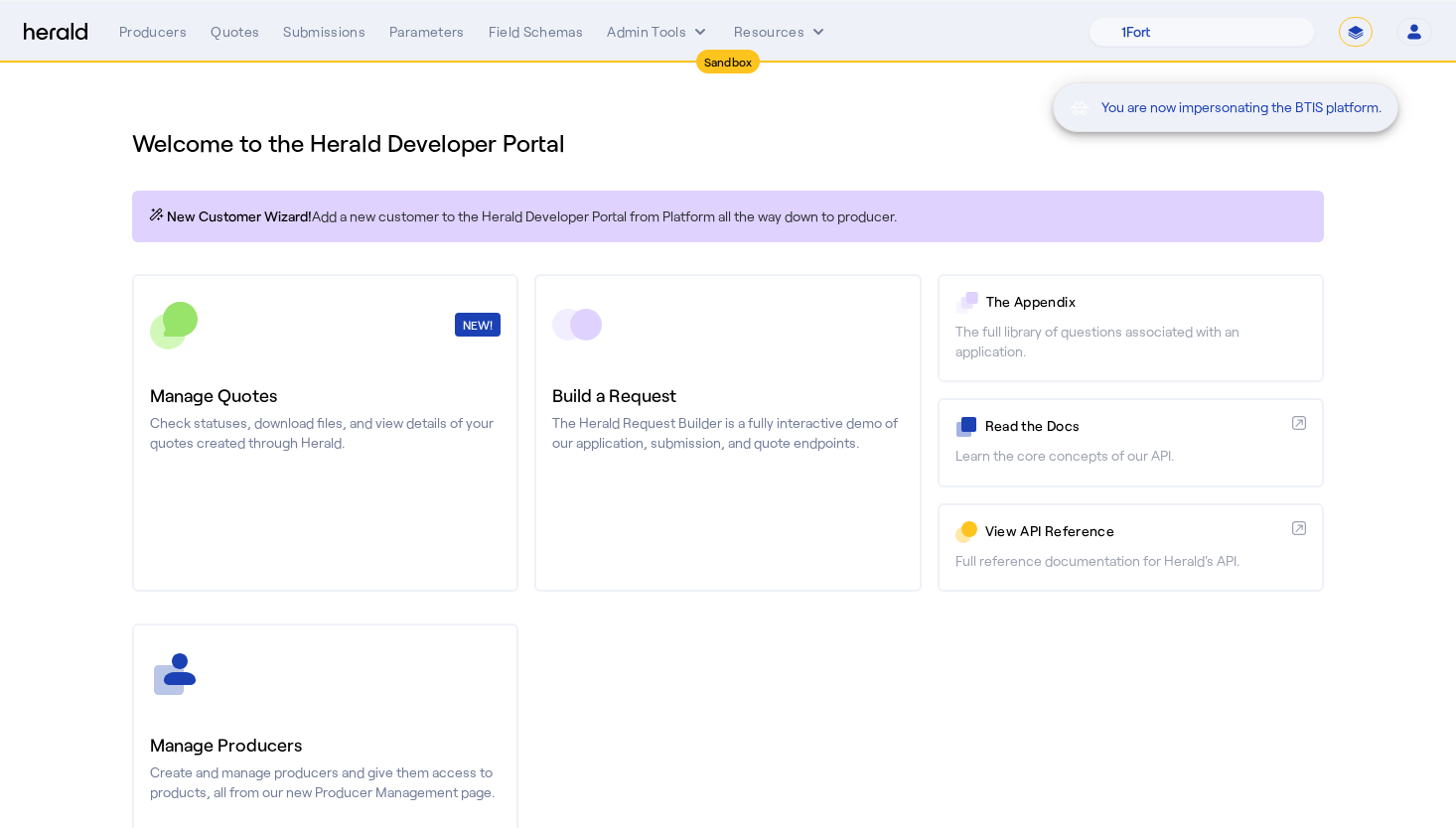 click on "You are now impersonating the BTIS platform." at bounding box center [1275, 33] 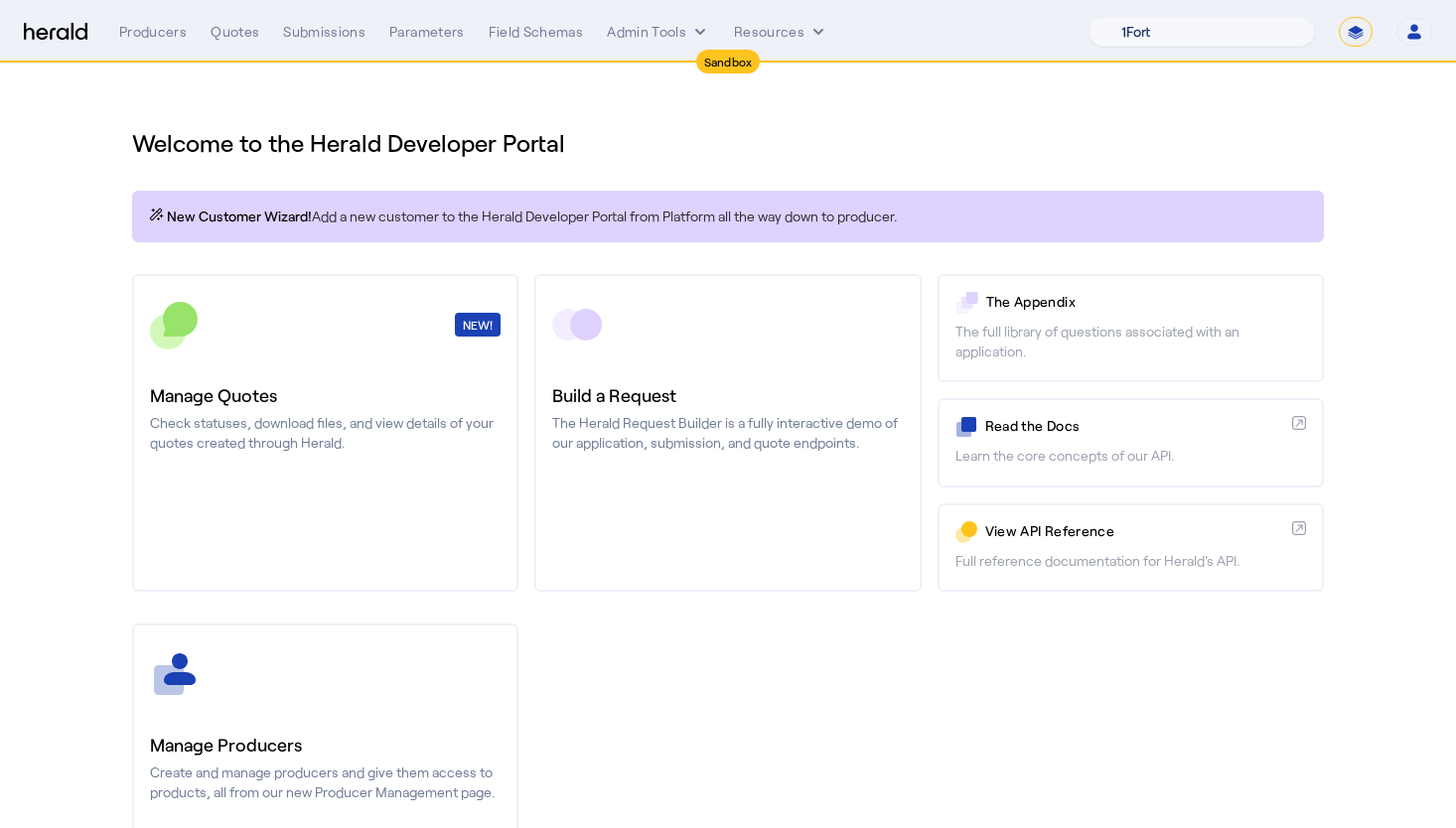 click on "1Fort   Acrisure   Acturis   Affinity Advisors   Affinity Risk   Agentero   AmWins   Anzen   Aon   Appulate   Arch   Assurely   BTIS   Babbix   Berxi   Billy   BindHQ   Bold Penguin    Bolt   Bond   Boxx   Brightway   Brit Demo Sandbox   Broker Buddha   Buddy   Bunker   Burns Wilcox   CNA Test   CRC   CS onboarding test account   Chubb Test   Citadel   Coalition   Coast   Coterie Test   Counterpart    CoverForce   CoverWallet   Coverdash   Coverhound   Cowbell   Cyber Example Platform   CyberPassport   Defy Insurance   Draftrs   ESpecialty   Embroker   Equal Parts   Exavalu   Ezyagent   Federacy Platform   FifthWall   Flow Speciality (Capitola)   Foundation   Founder Shield   Gaya   Gerent   GloveBox   Glow   Growthmill   HW Kaufman   Hartford Steam Boiler   Hawksoft   Heffernan Insurance Brokers   Herald Envoy Testing   HeraldAPI   Hypergato   Inchanted   Indemn.ai   Infinity   Insured.io   Insuremo   Insuritas   Irys   Jencap   Kamillio   Kayna   LTI Mindtree   Layr   Limit   Markel Test   Marsh   Novidea" at bounding box center [1202, 32] 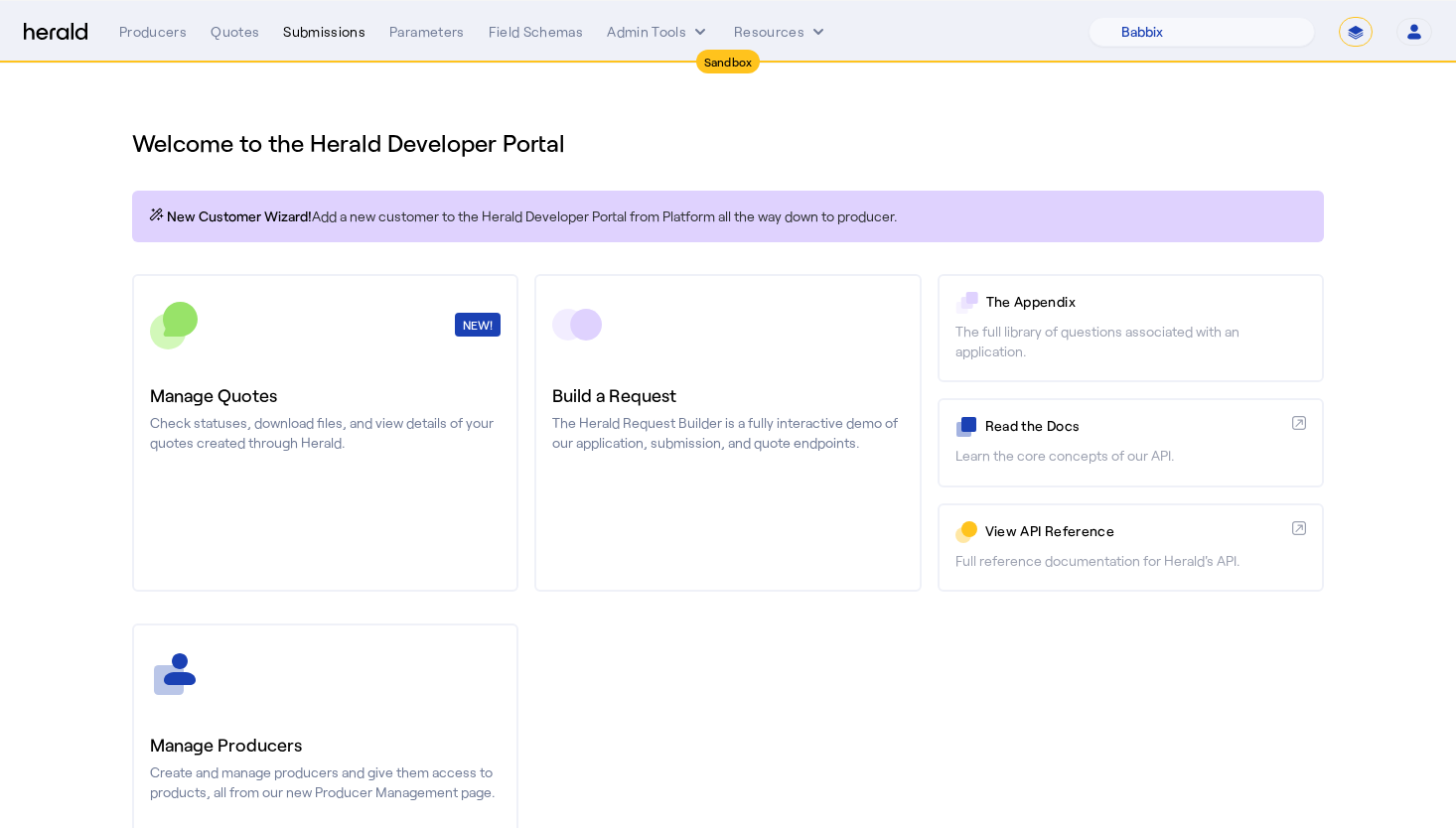 click on "Submissions" at bounding box center (324, 32) 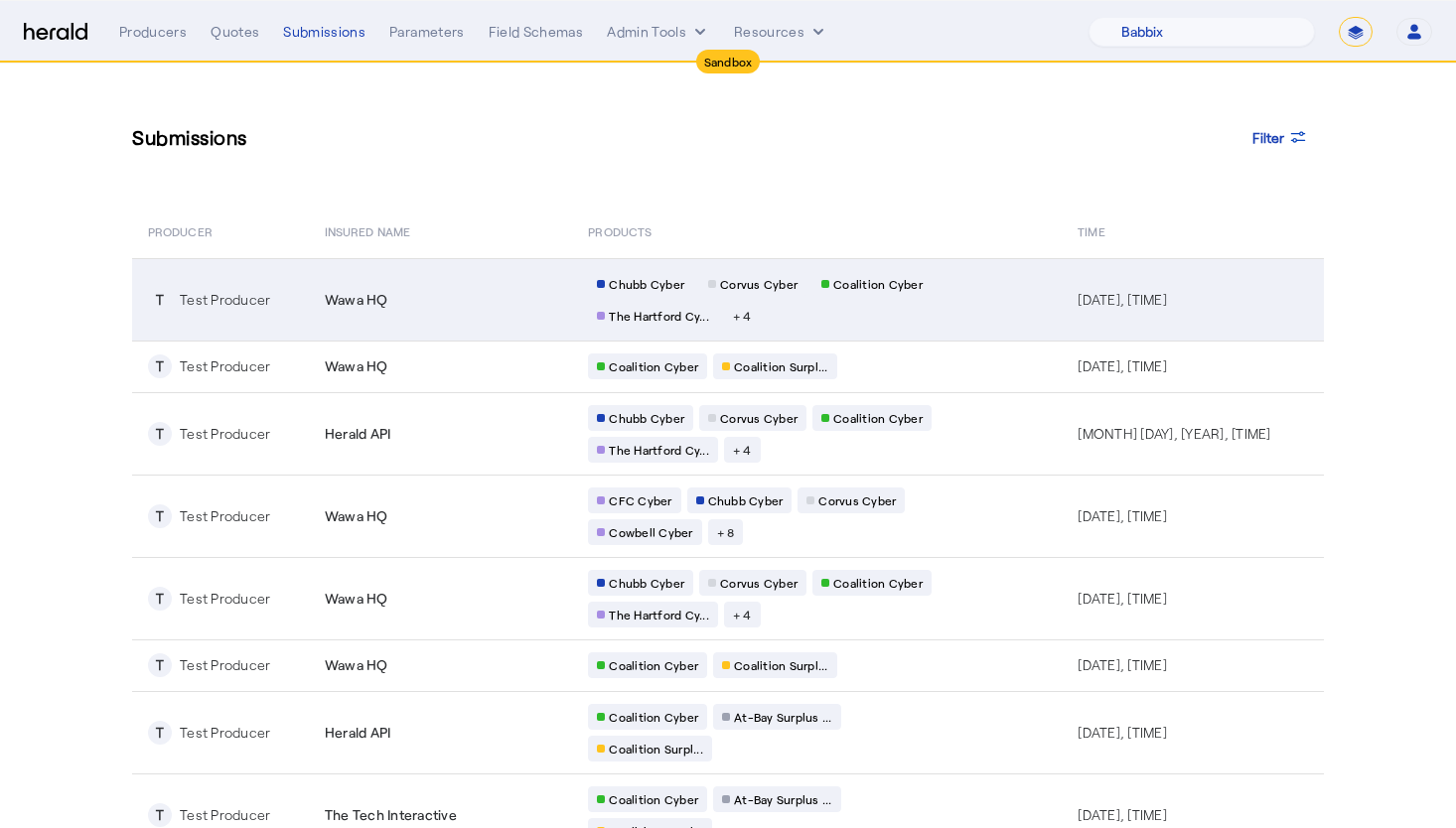 scroll, scrollTop: 126, scrollLeft: 0, axis: vertical 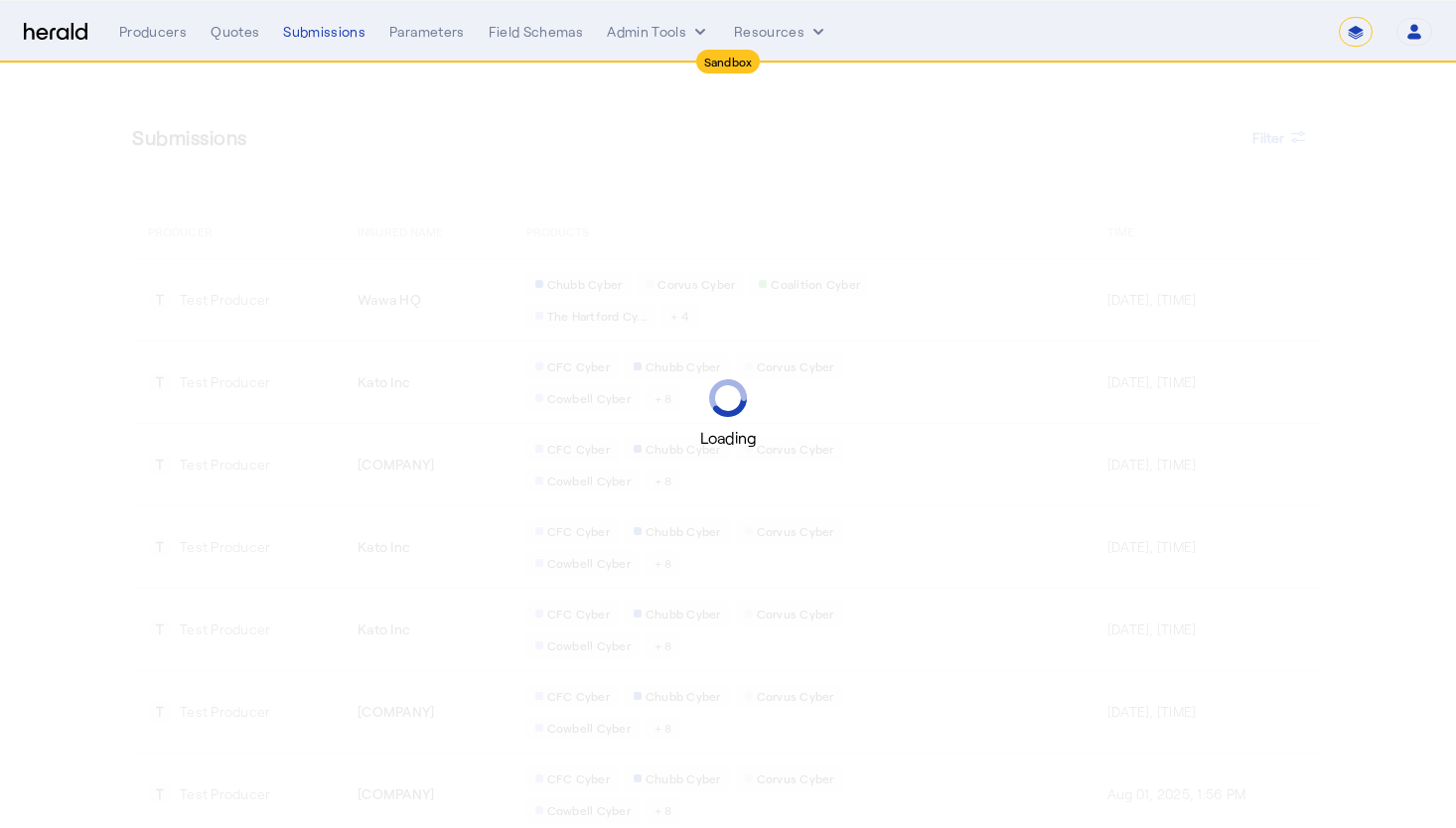 select on "*******" 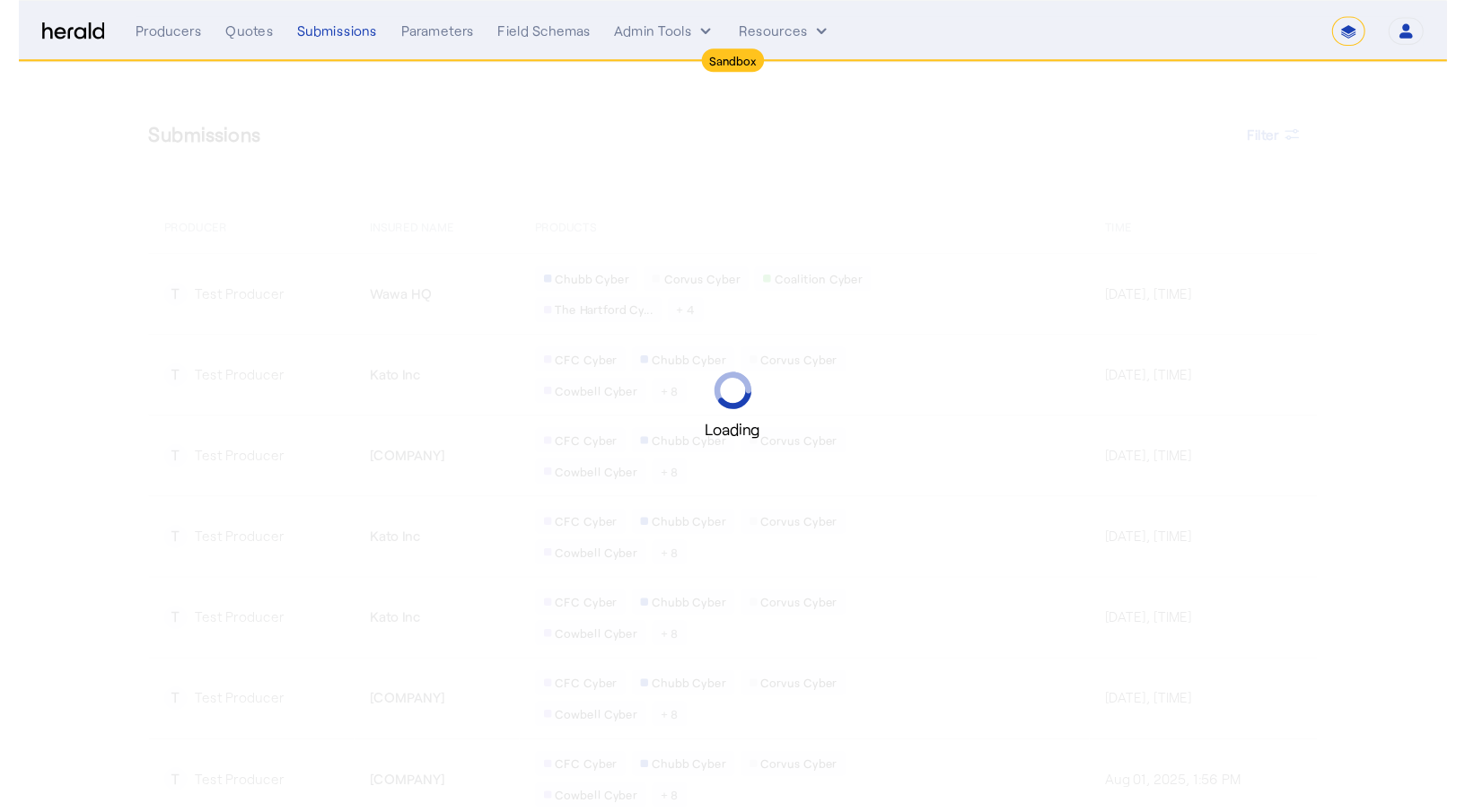 scroll, scrollTop: 0, scrollLeft: 0, axis: both 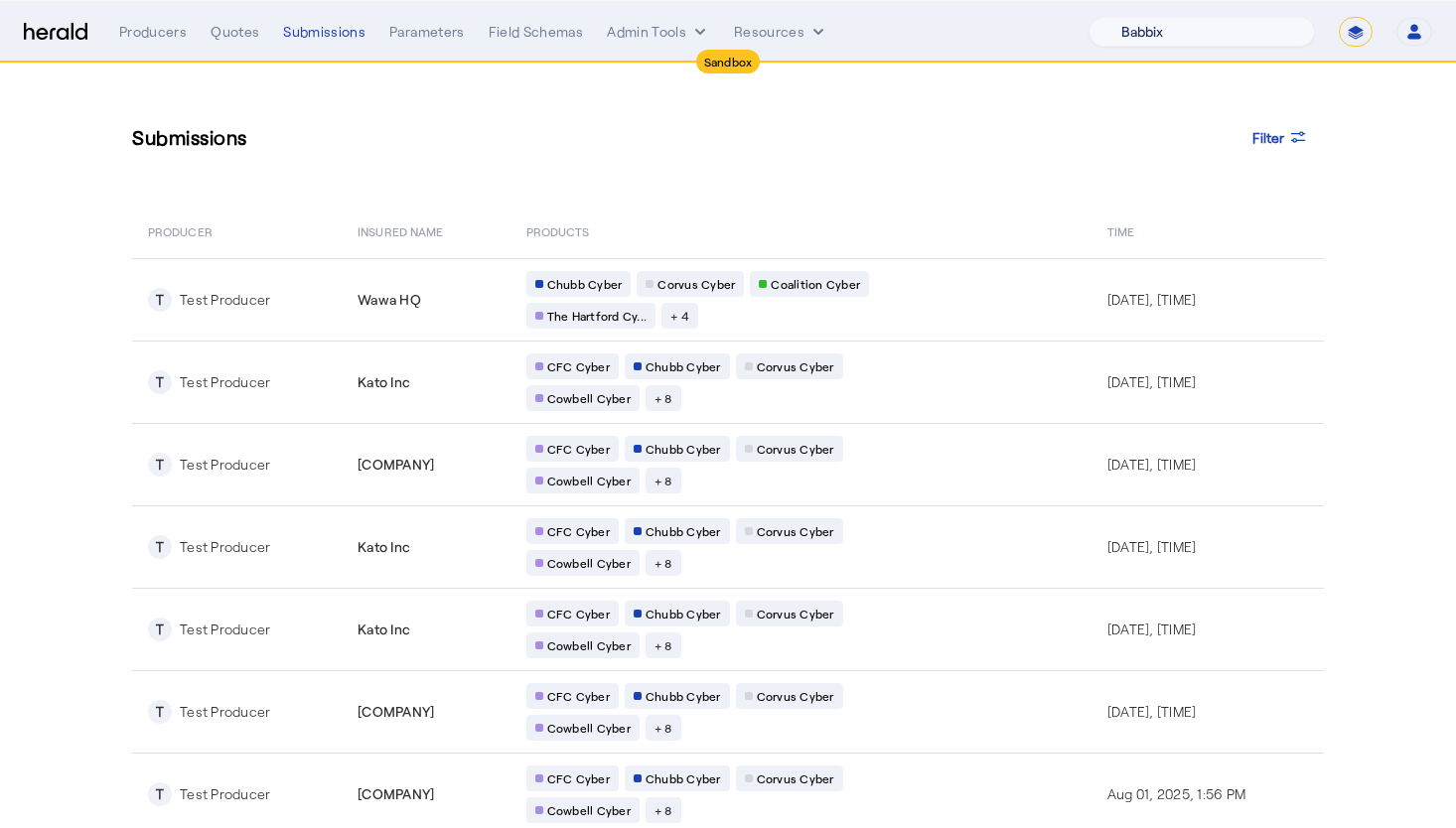 click on "1Fort   Acrisure   Acturis   Affinity Advisors   Affinity Risk   Agentero   AmWins   Anzen   Aon   Appulate   Arch   Assurely   BTIS   Babbix   Berxi   Billy   BindHQ   Bold Penguin    Bolt   Bond   Boxx   Brightway   Brit Demo Sandbox   Broker Buddha   Buddy   Bunker   Burns Wilcox   CNA Test   CRC   CS onboarding test account   Chubb Test   Citadel   Coalition   Coast   Coterie Test   Counterpart    CoverForce   CoverWallet   Coverdash   Coverhound   Cowbell   Cyber Example Platform   CyberPassport   Defy Insurance   Draftrs   ESpecialty   Embroker   Equal Parts   Exavalu   Ezyagent   Federacy Platform   FifthWall   Flow Speciality (Capitola)   Foundation   Founder Shield   Gaya   Gerent   GloveBox   Glow   Growthmill   HW Kaufman   Hartford Steam Boiler   Hawksoft   Heffernan Insurance Brokers   Herald Envoy Testing   HeraldAPI   Hypergato   Inchanted   Indemn.ai   Infinity   Insured.io   Insuremo   Insuritas   Irys   Jencap   Kamillio   Kayna   LTI Mindtree   Layr   Limit   Markel Test   Marsh   Novidea" at bounding box center [1202, 32] 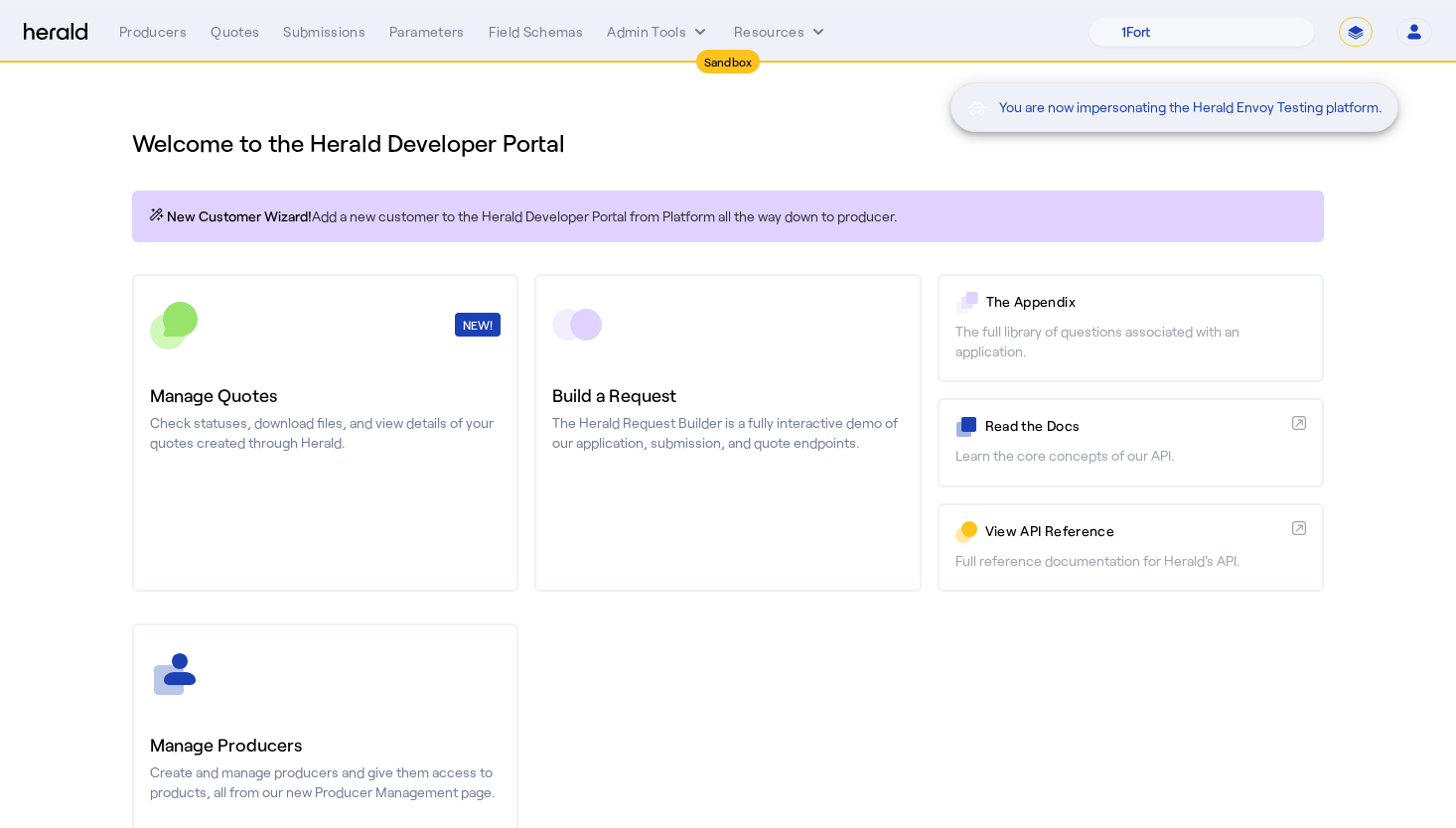 click on "You are now impersonating the Herald Envoy Testing platform." at bounding box center [728, 414] 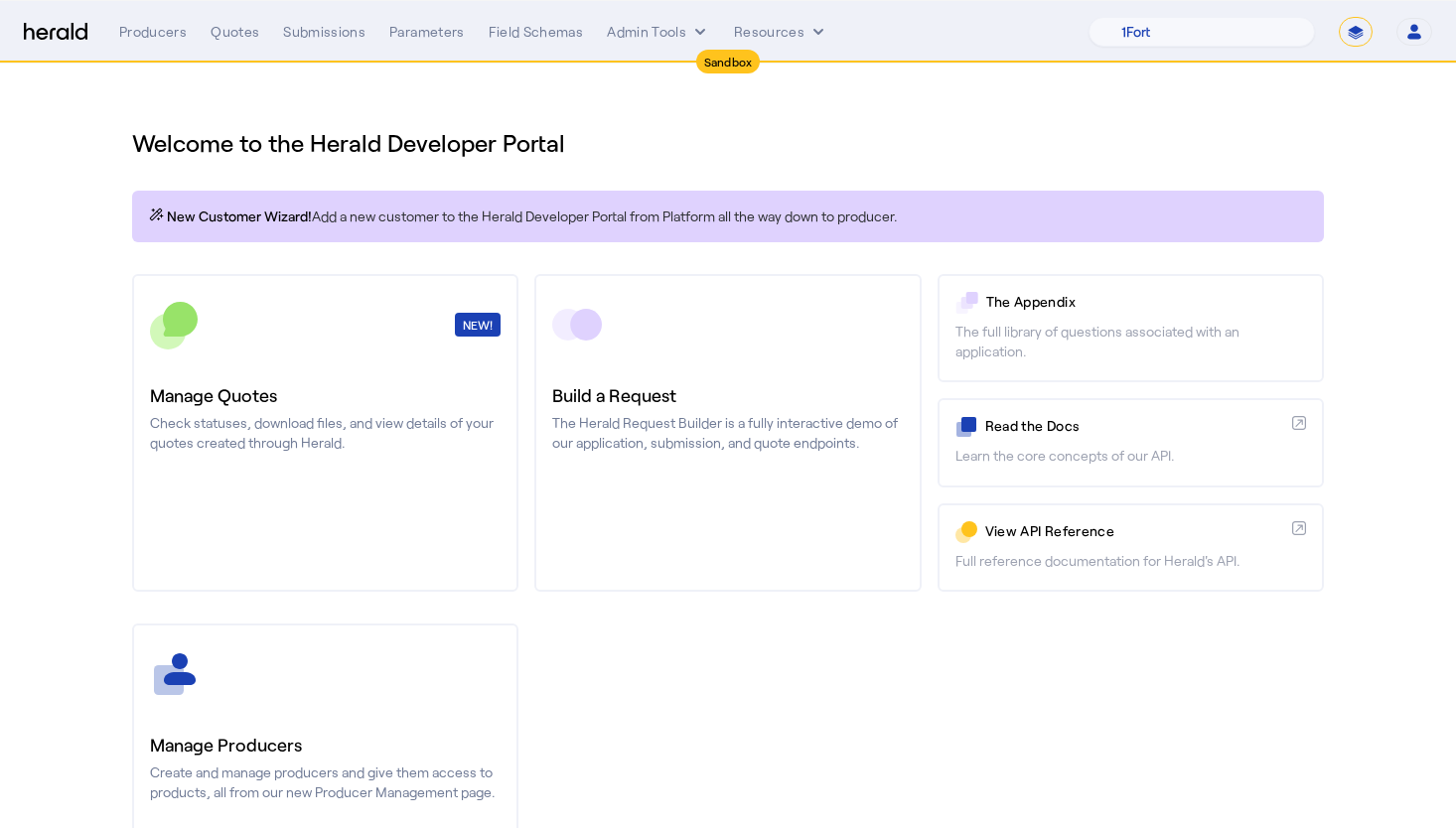 click on "Submissions" at bounding box center (324, 32) 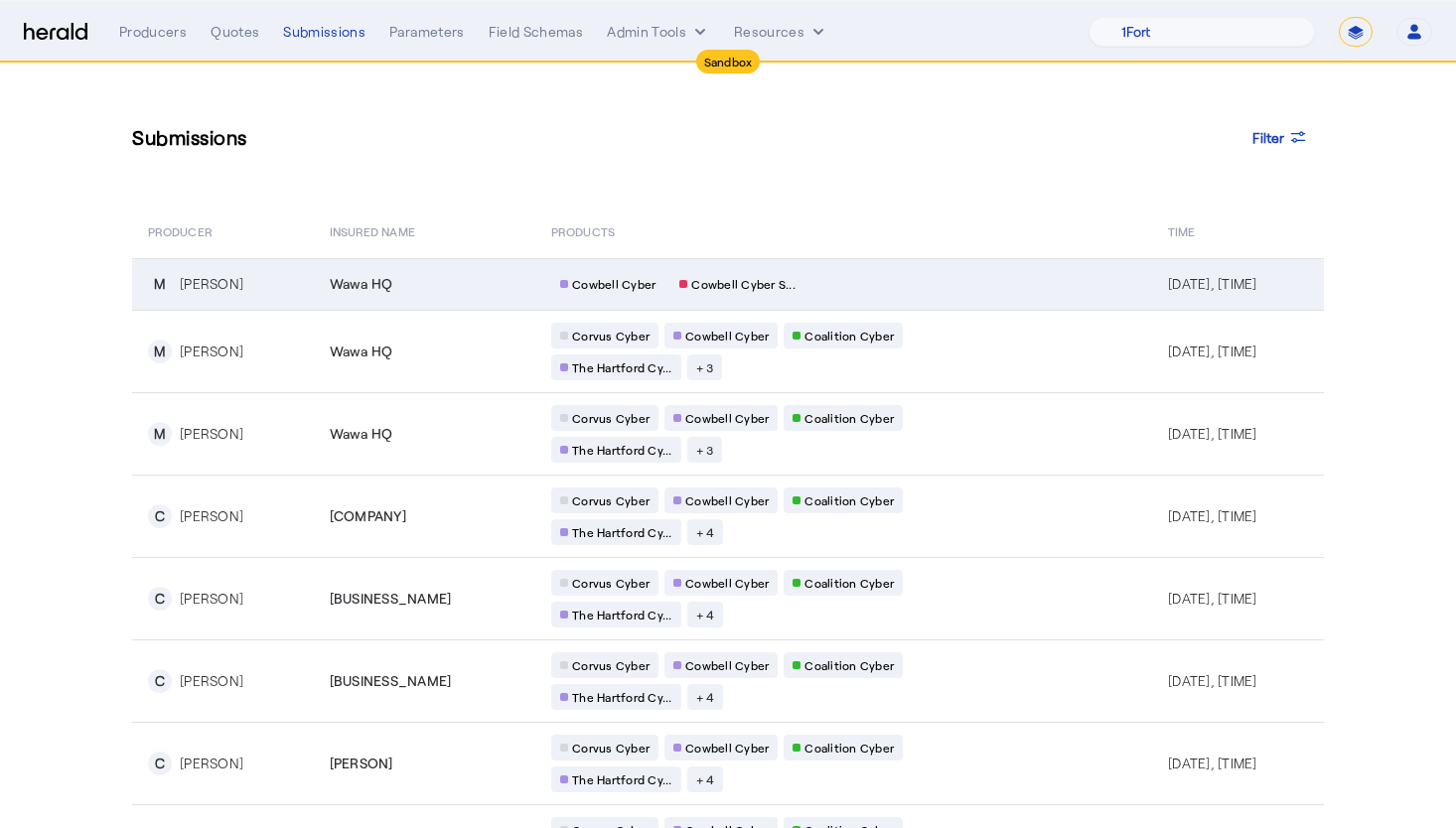 click on "Wawa HQ" at bounding box center [424, 284] 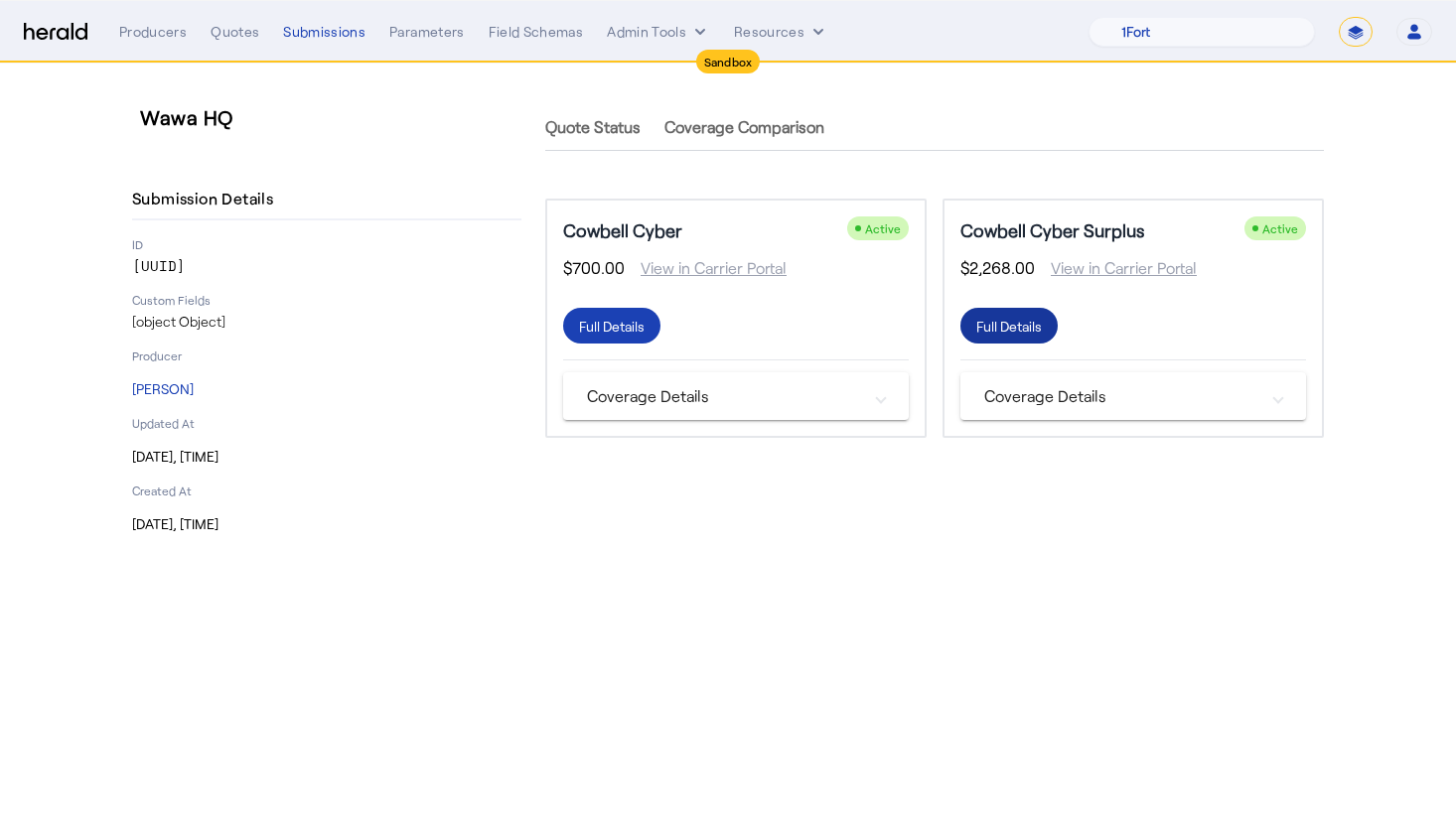 click on "Full Details" at bounding box center (1009, 326) 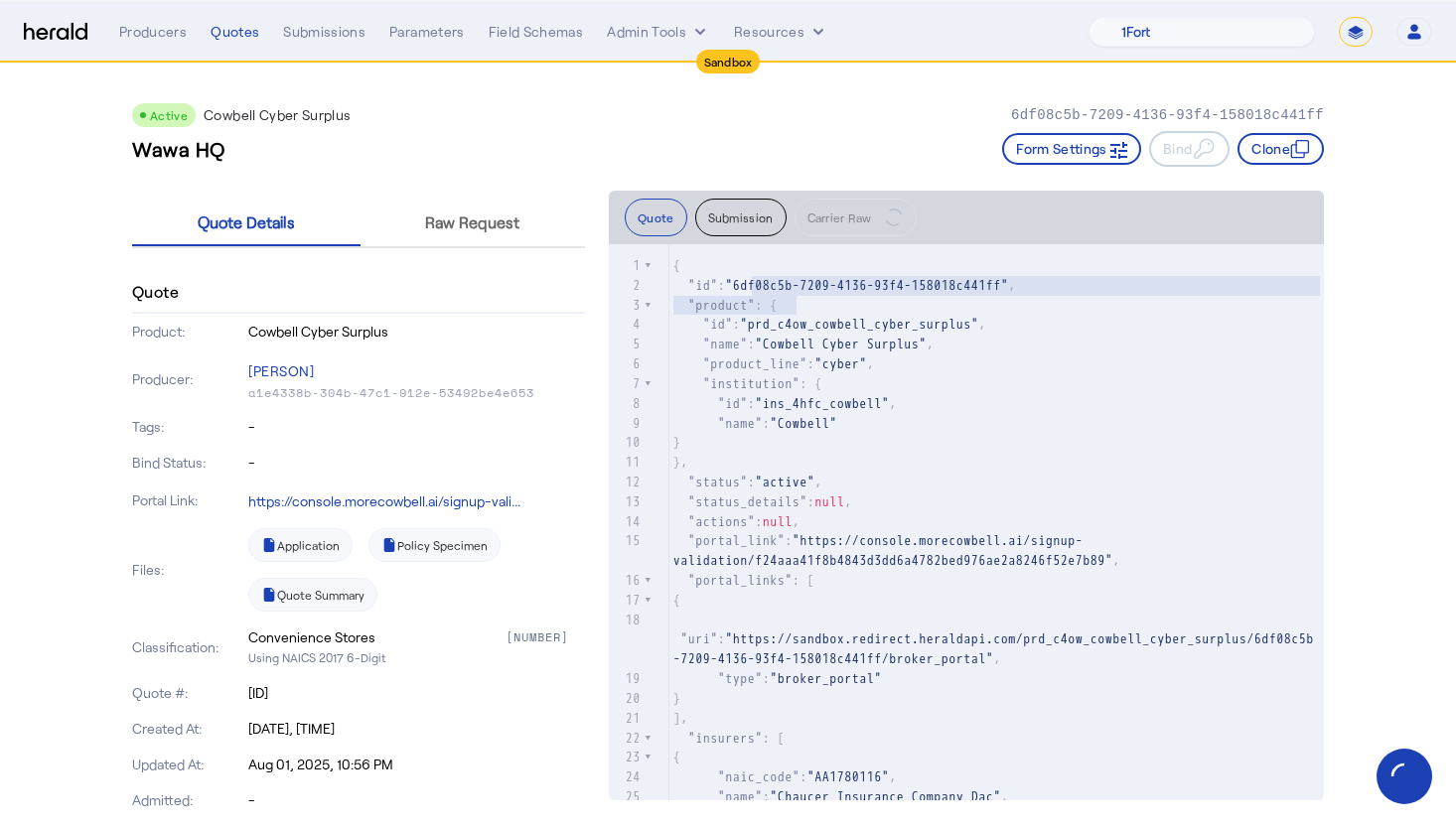 type on "**********" 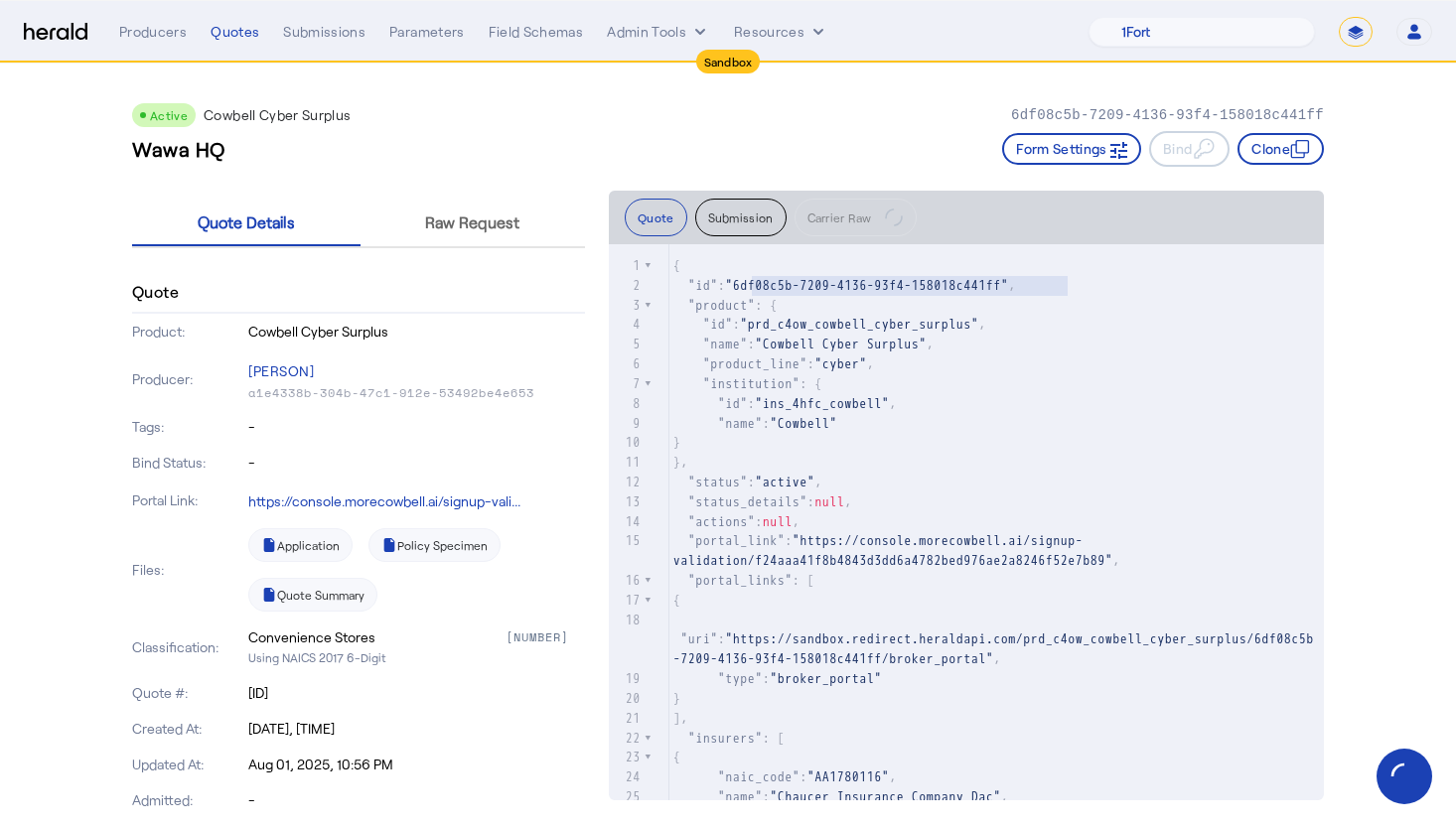drag, startPoint x: 752, startPoint y: 287, endPoint x: 1068, endPoint y: 292, distance: 316.0396 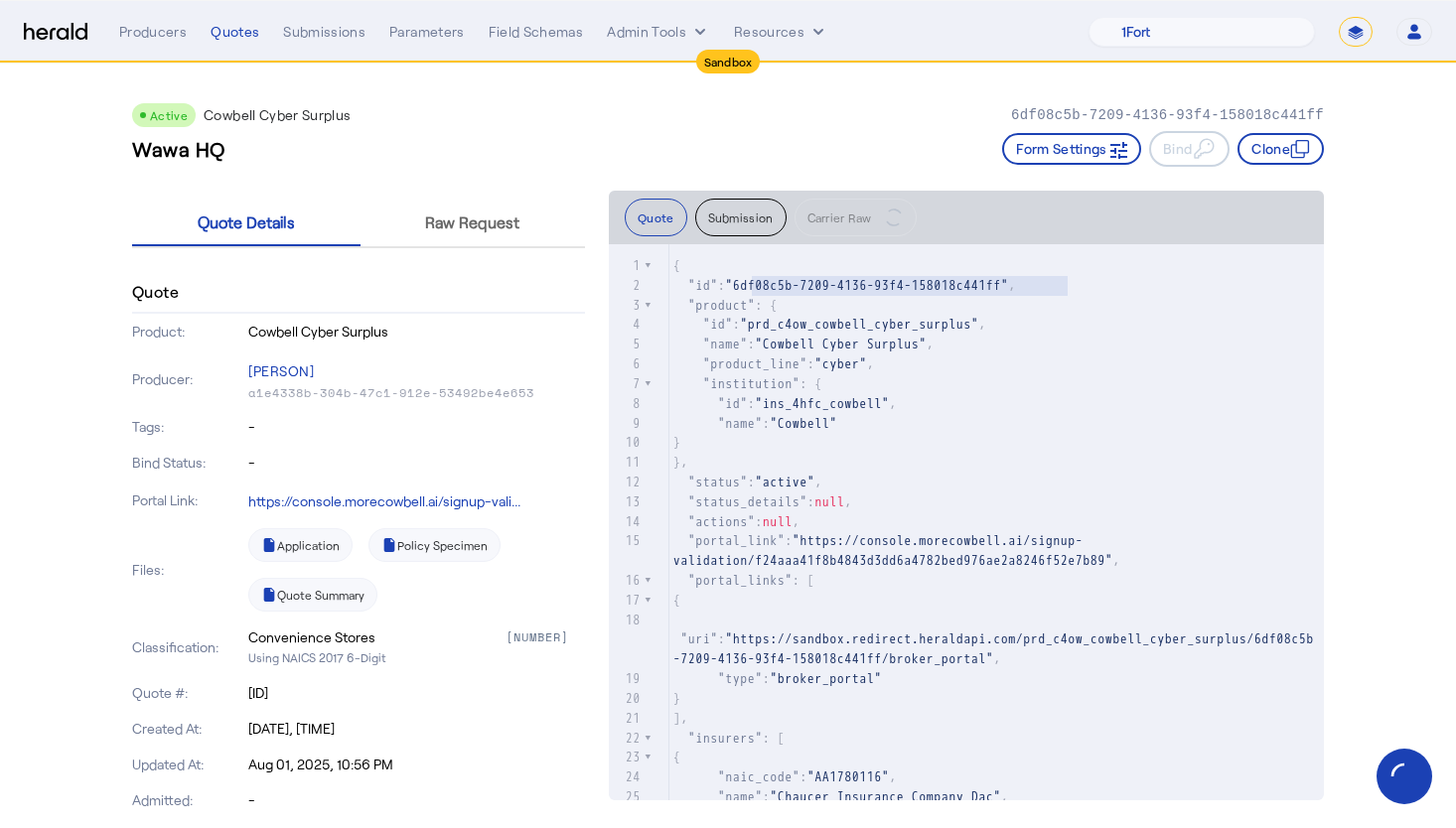 click on ""6df08c5b-7209-4136-93f4-158018c441ff"" 